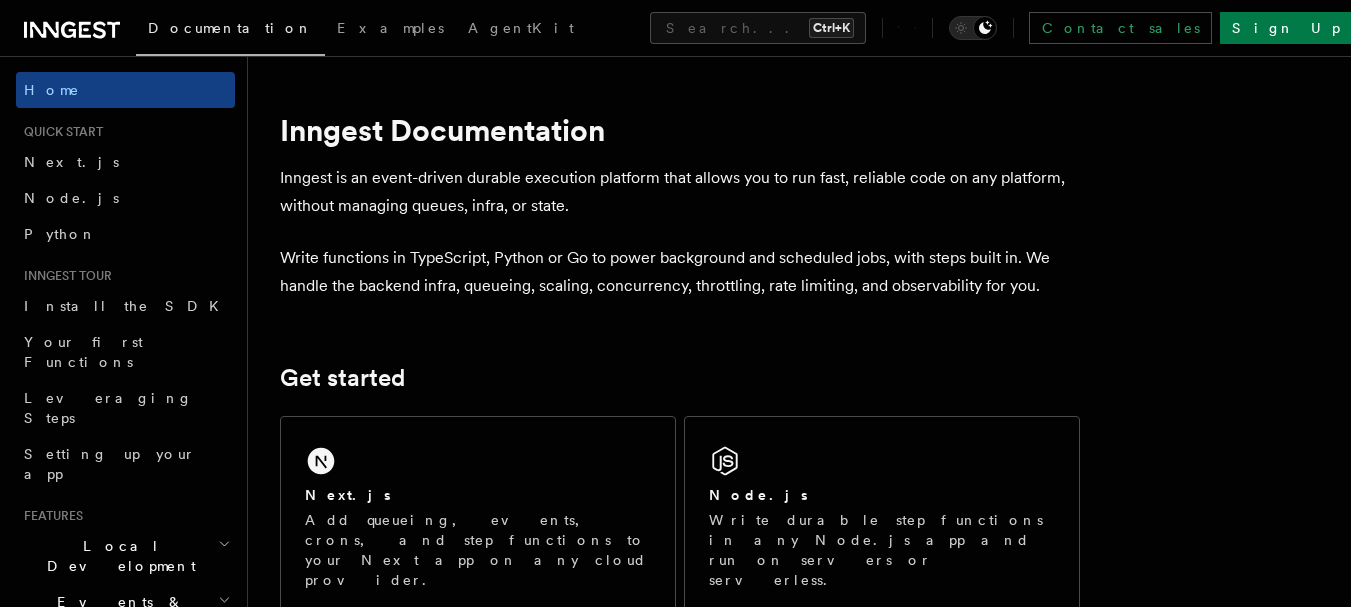 scroll, scrollTop: 0, scrollLeft: 0, axis: both 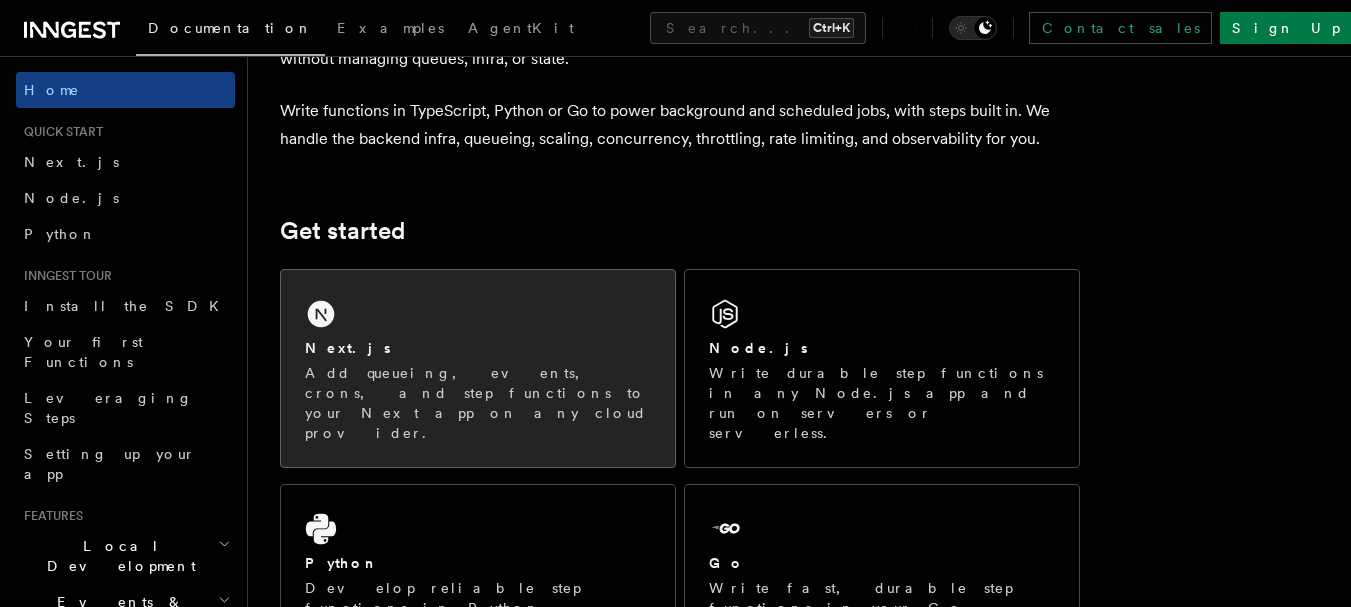 click on "Add queueing, events, crons, and step functions to your Next app on any cloud provider." at bounding box center [478, 403] 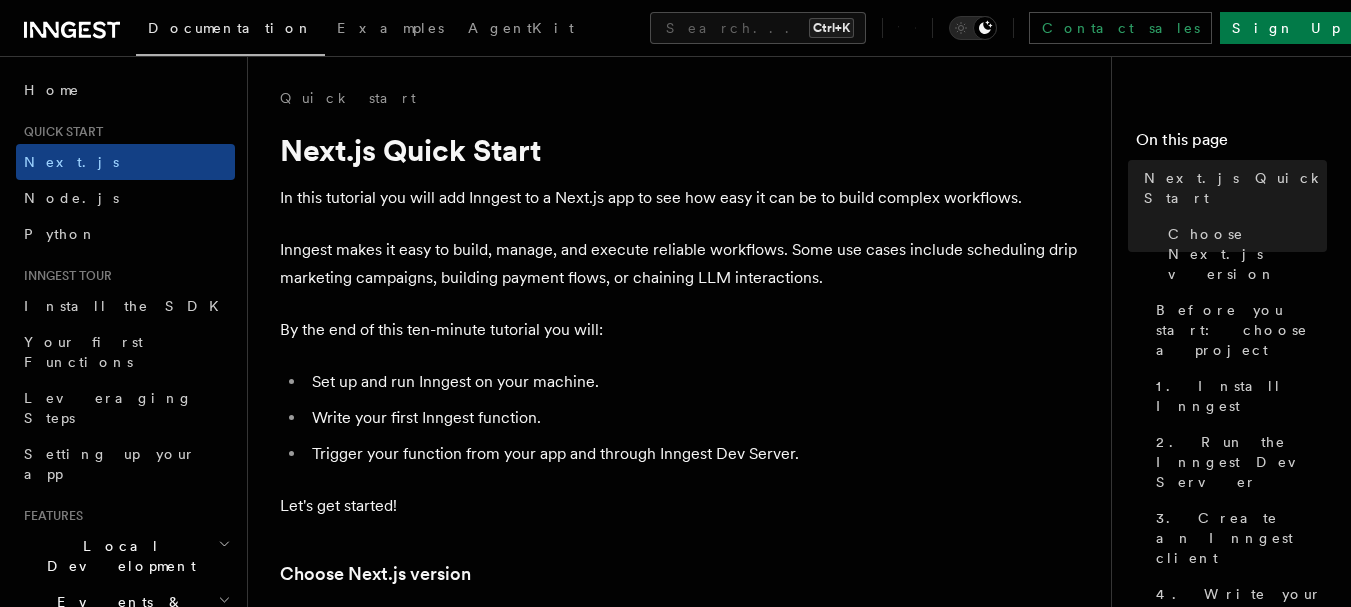 scroll, scrollTop: 0, scrollLeft: 0, axis: both 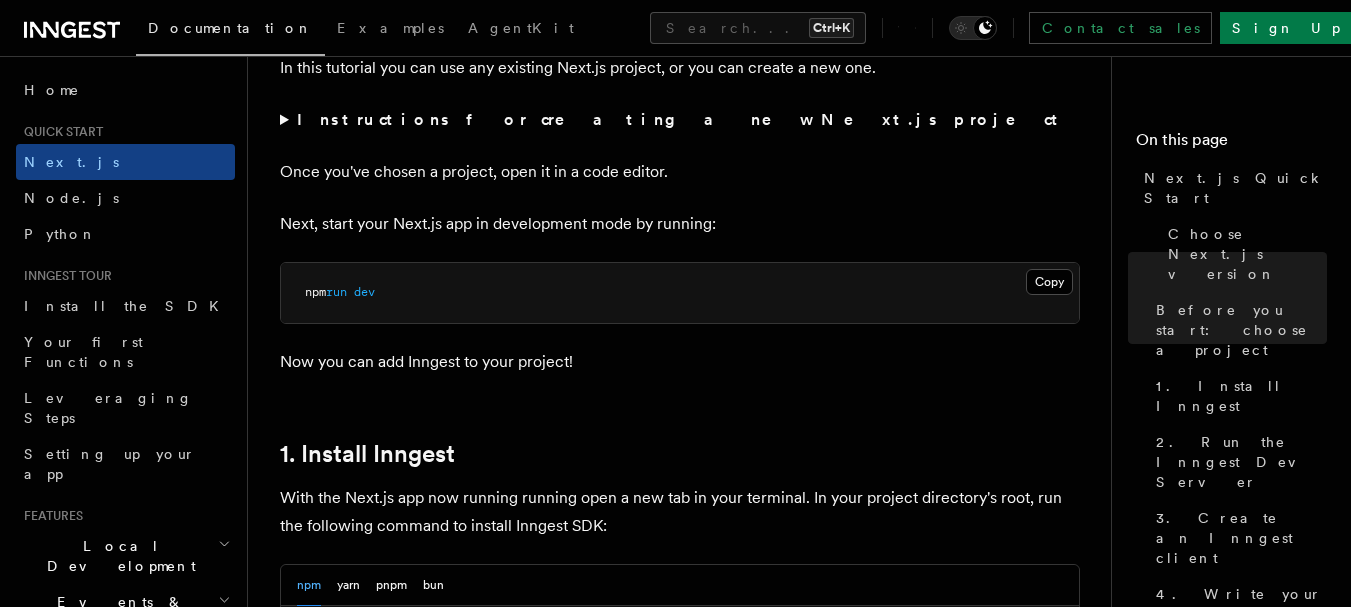 click on "Instructions for creating a new Next.js project" at bounding box center [680, 120] 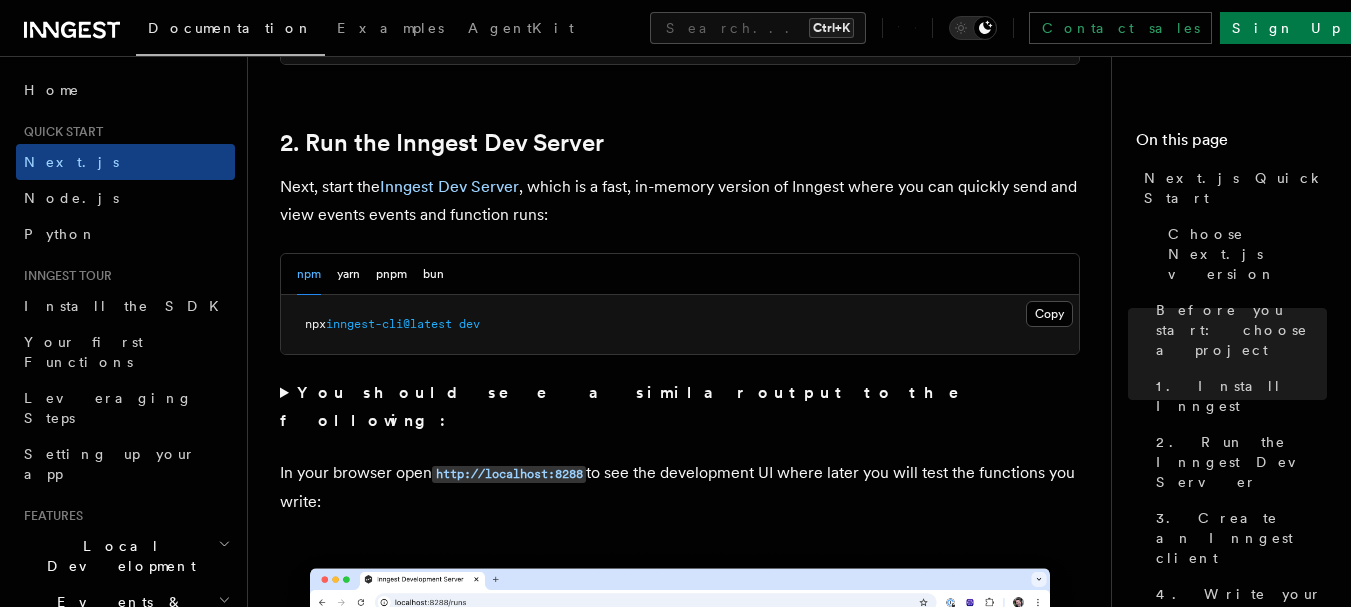 scroll, scrollTop: 1507, scrollLeft: 0, axis: vertical 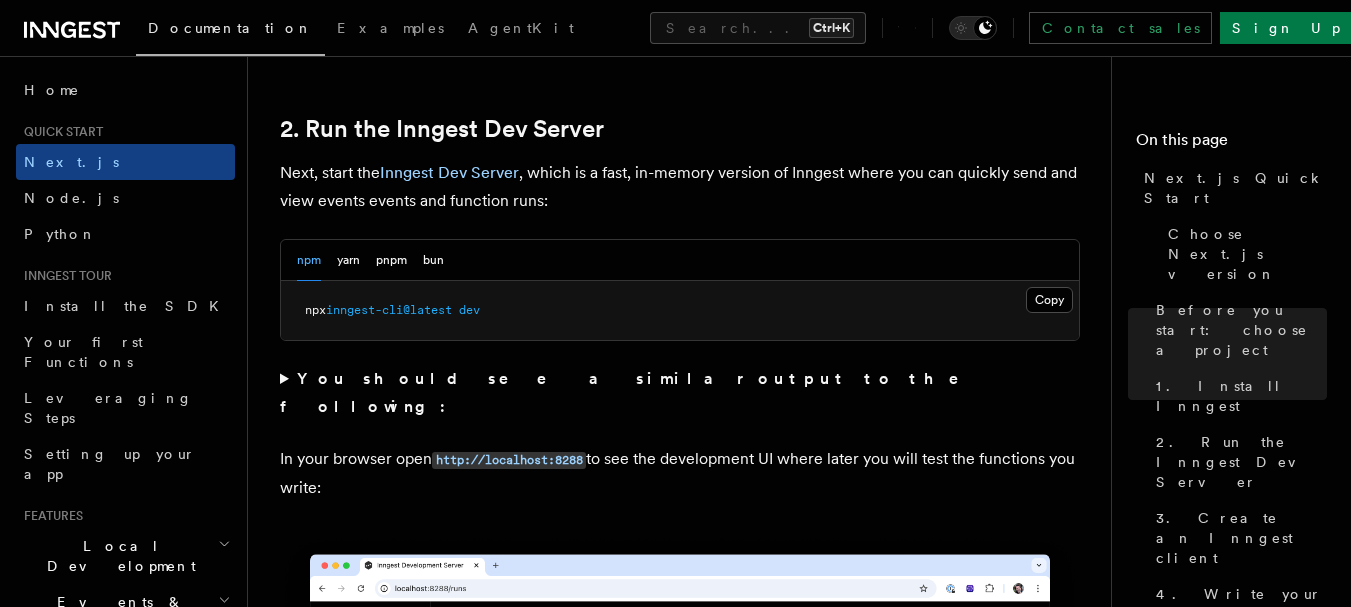 click on "Next, start the  Inngest Dev Server , which is a fast, in-memory version of Inngest where you can quickly send and view events events and function runs:" at bounding box center (680, 187) 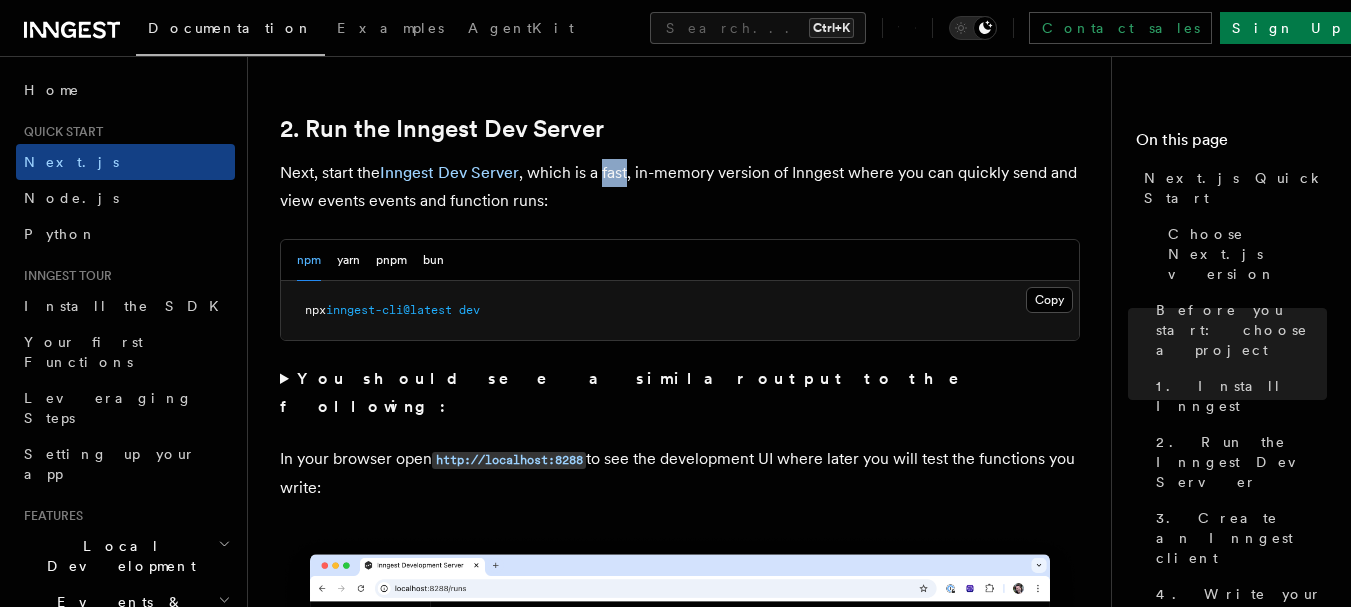 click on "Next, start the  Inngest Dev Server , which is a fast, in-memory version of Inngest where you can quickly send and view events events and function runs:" at bounding box center [680, 187] 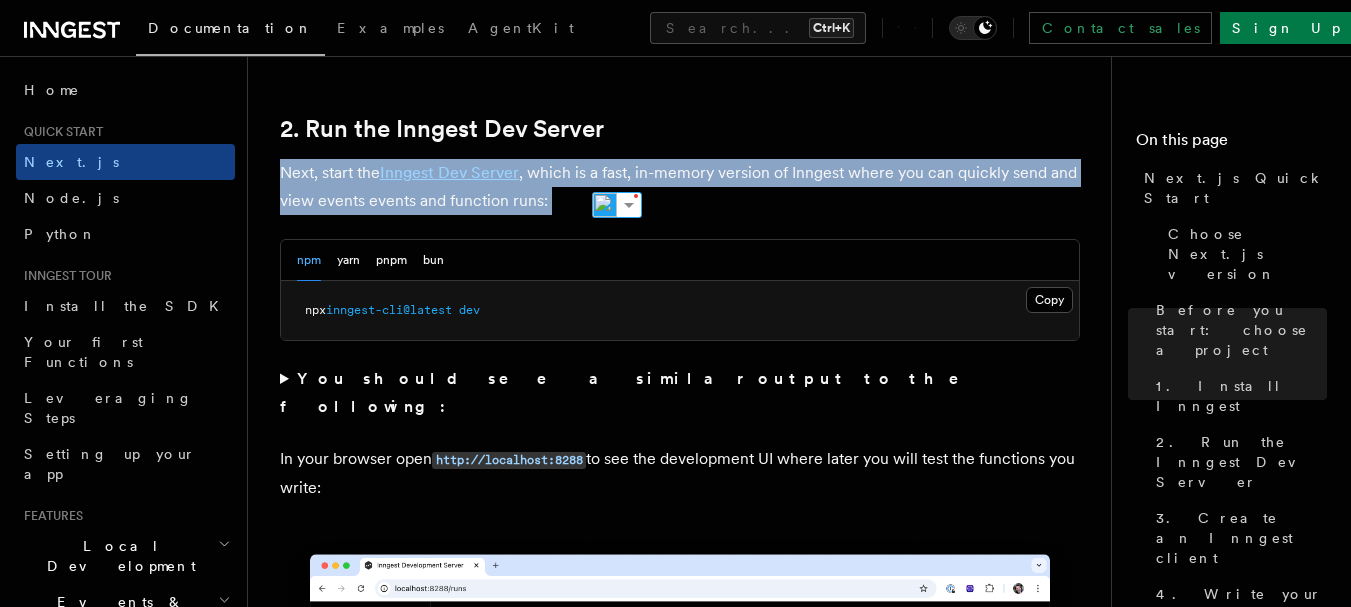 click on "Next, start the  Inngest Dev Server , which is a fast, in-memory version of Inngest where you can quickly send and view events events and function runs:" at bounding box center (680, 187) 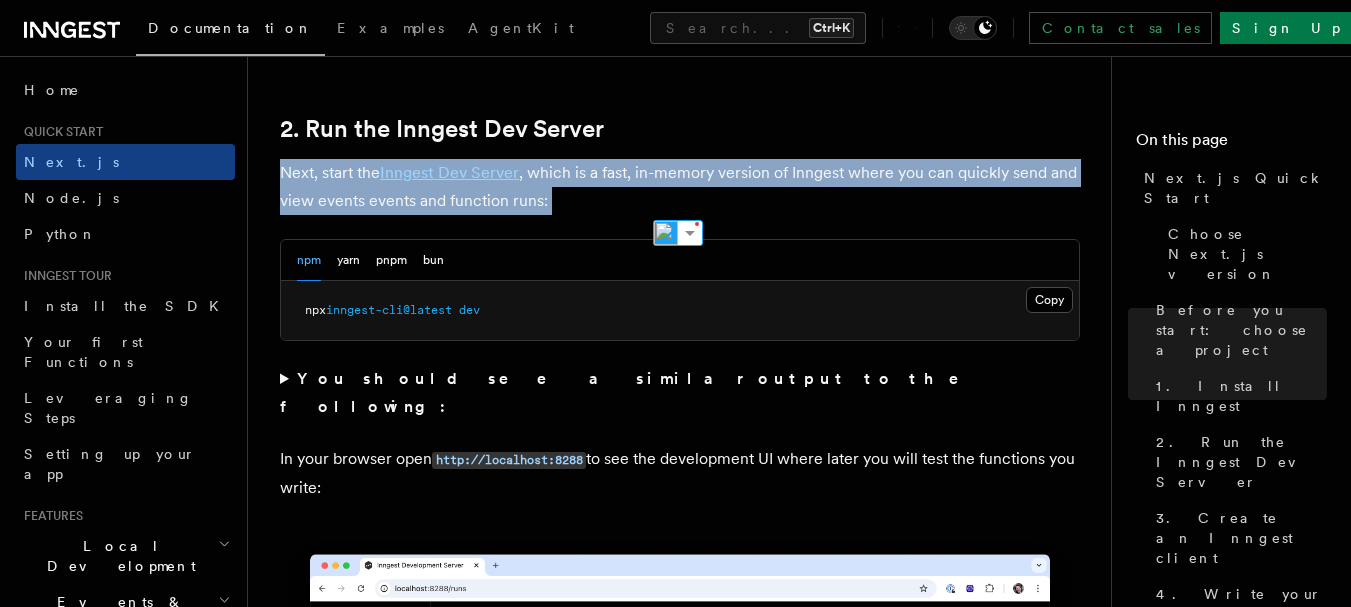 click on "Next, start the  Inngest Dev Server , which is a fast, in-memory version of Inngest where you can quickly send and view events events and function runs:" at bounding box center (680, 187) 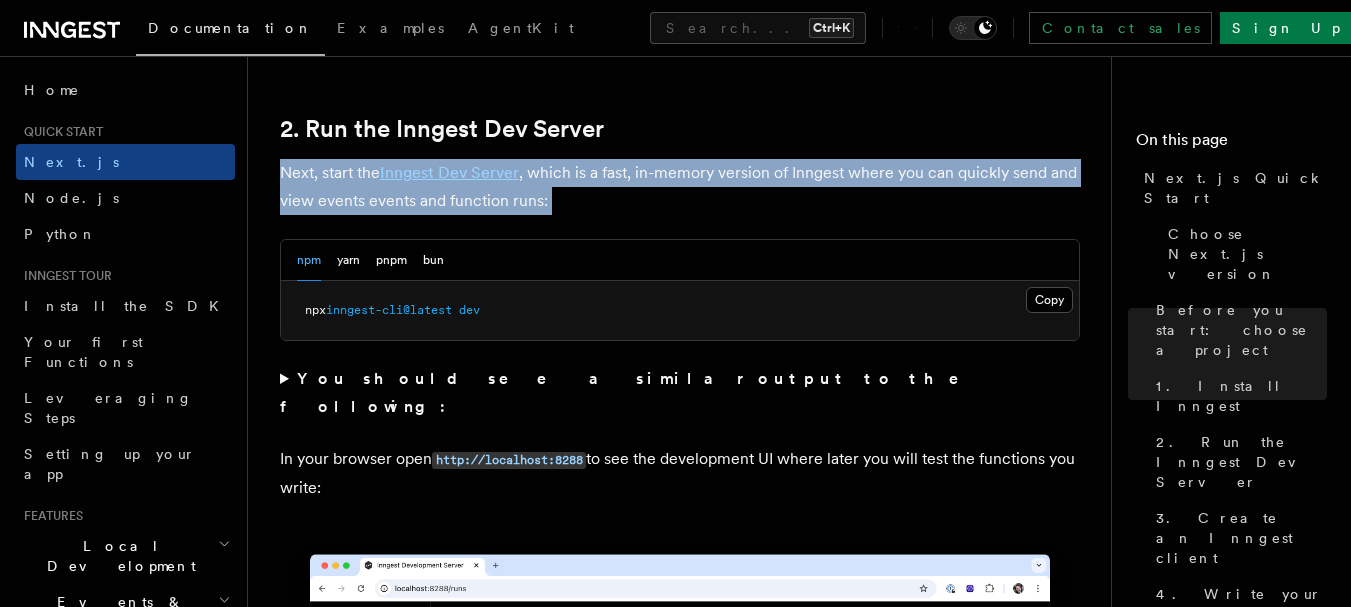 click on "Next, start the  Inngest Dev Server , which is a fast, in-memory version of Inngest where you can quickly send and view events events and function runs:" at bounding box center (680, 187) 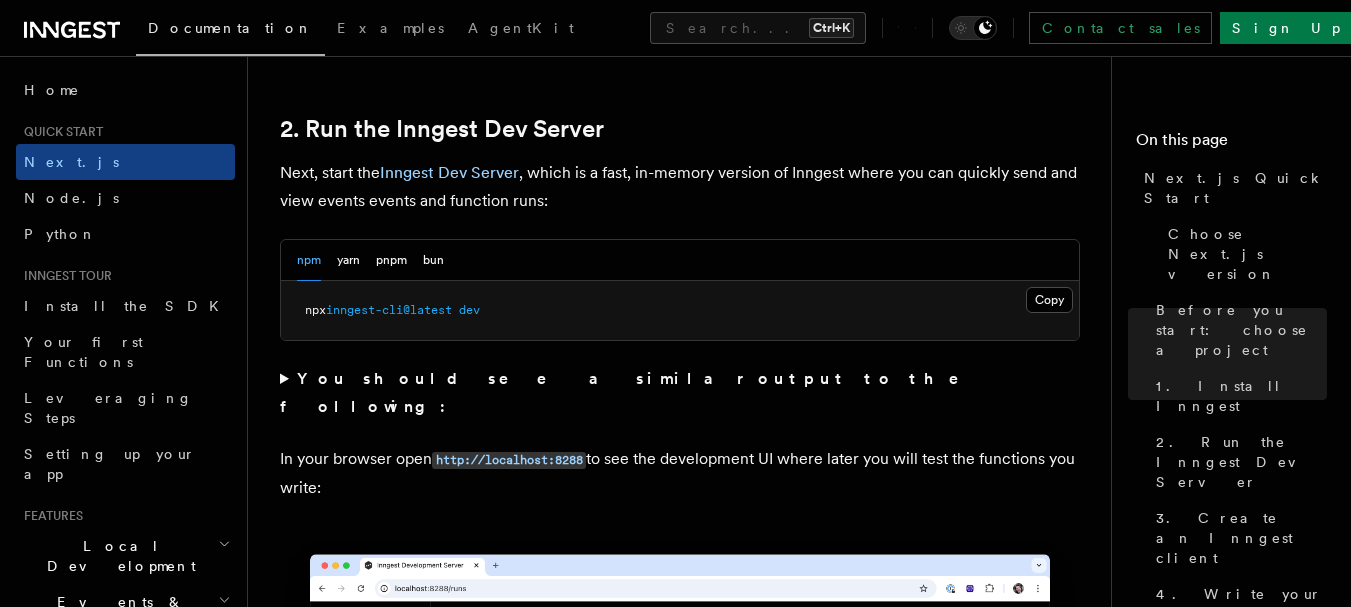 click on "Next, start the  Inngest Dev Server , which is a fast, in-memory version of Inngest where you can quickly send and view events events and function runs:" at bounding box center (680, 187) 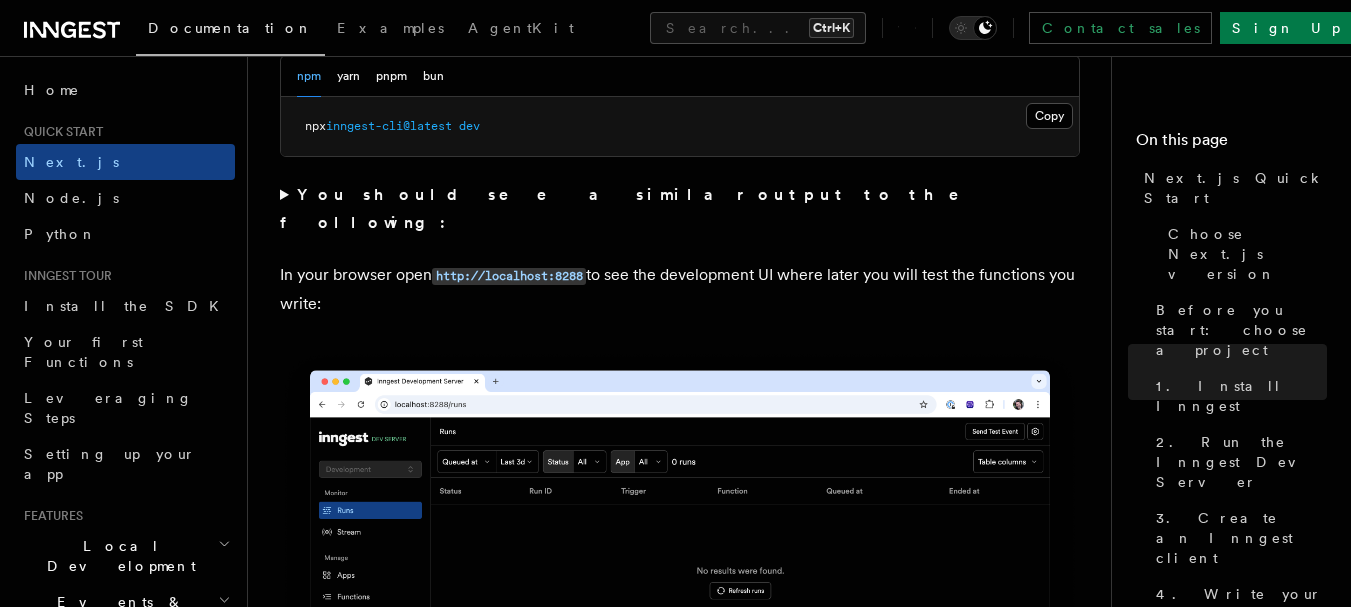 scroll, scrollTop: 1711, scrollLeft: 0, axis: vertical 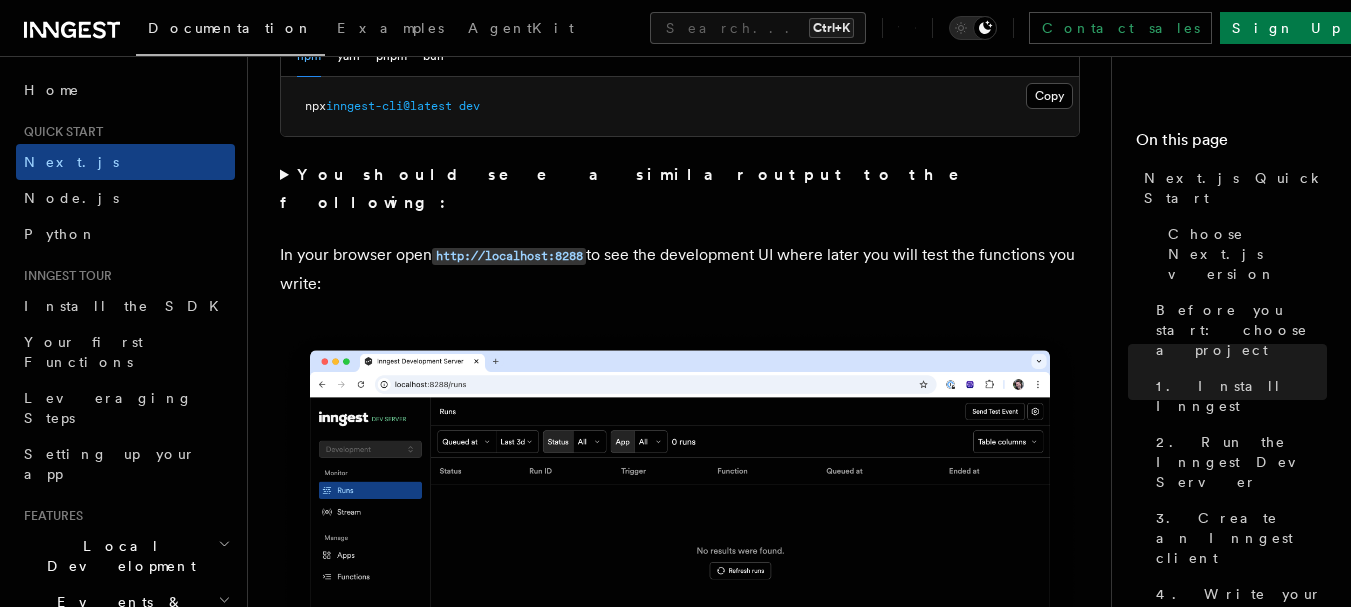 click on "You should see a similar output to the following:" at bounding box center [680, 189] 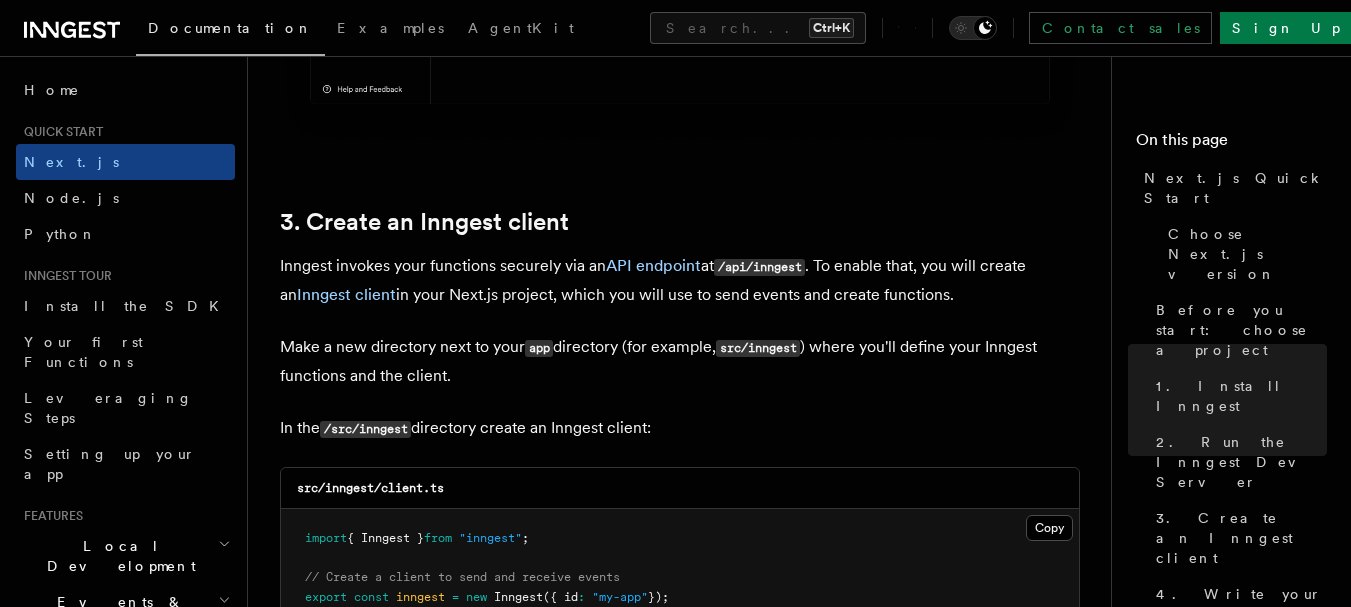 scroll, scrollTop: 2860, scrollLeft: 0, axis: vertical 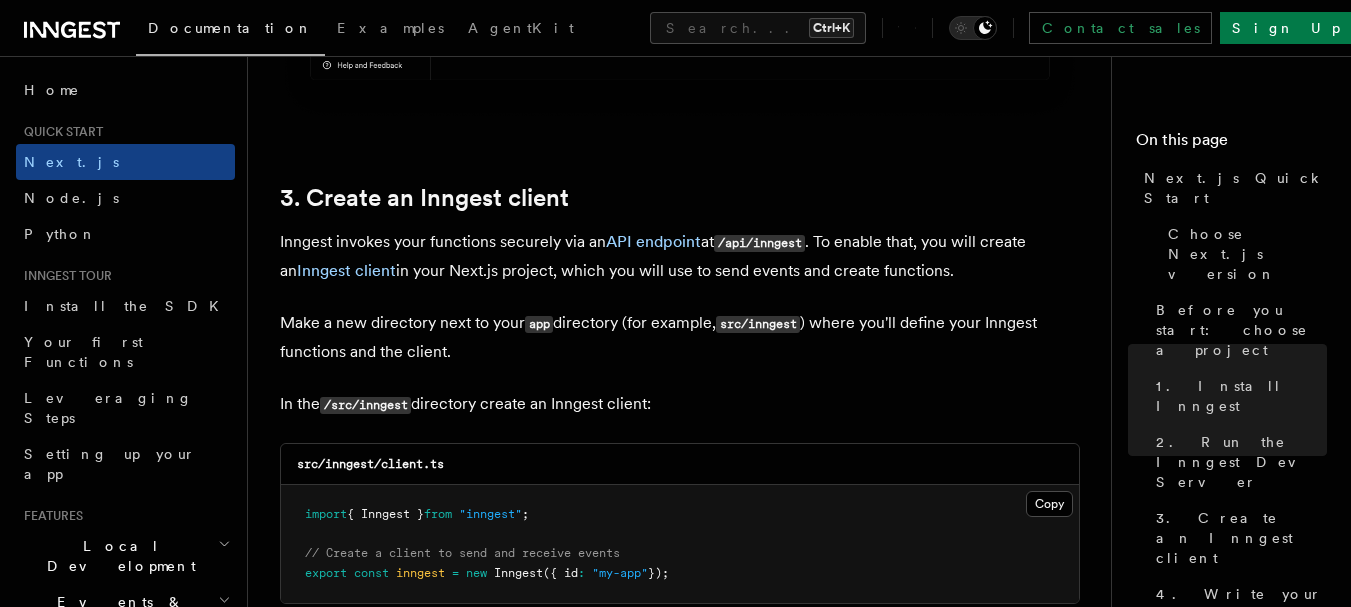 click on "Inngest invokes your functions securely via an  API endpoint  at  /api/inngest . To enable that, you will create an  Inngest client  in your Next.js project, which you will use to send events and create functions." at bounding box center [680, 256] 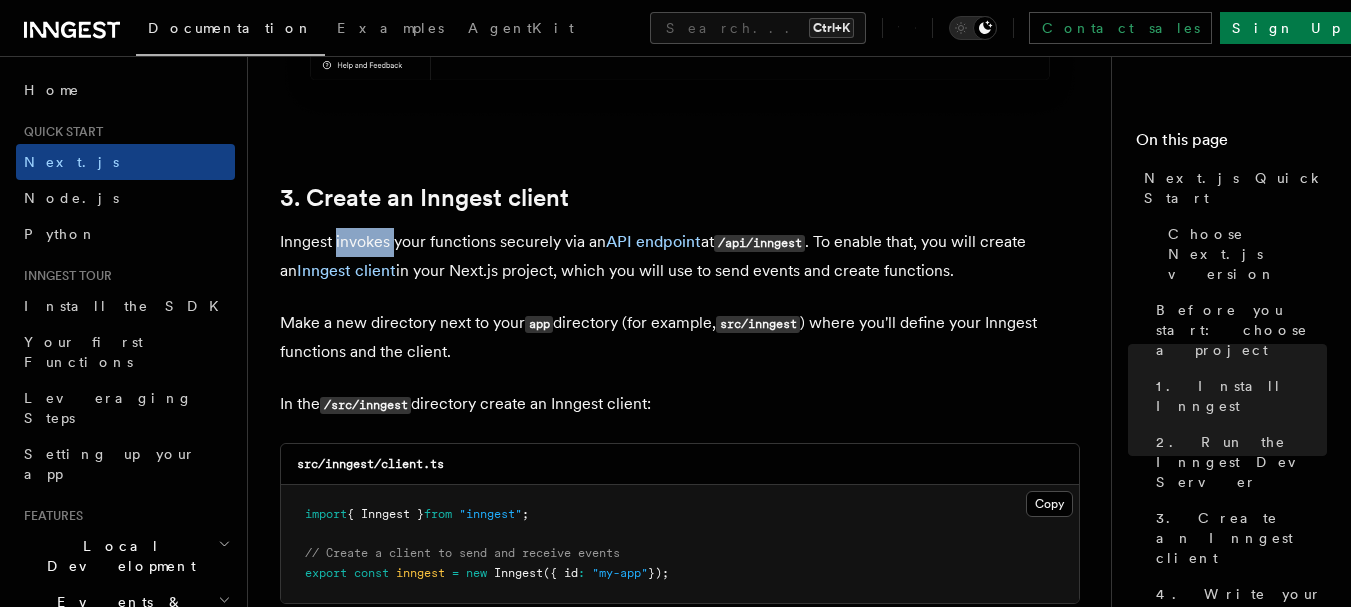 click on "Inngest invokes your functions securely via an  API endpoint  at  /api/inngest . To enable that, you will create an  Inngest client  in your Next.js project, which you will use to send events and create functions." at bounding box center [680, 256] 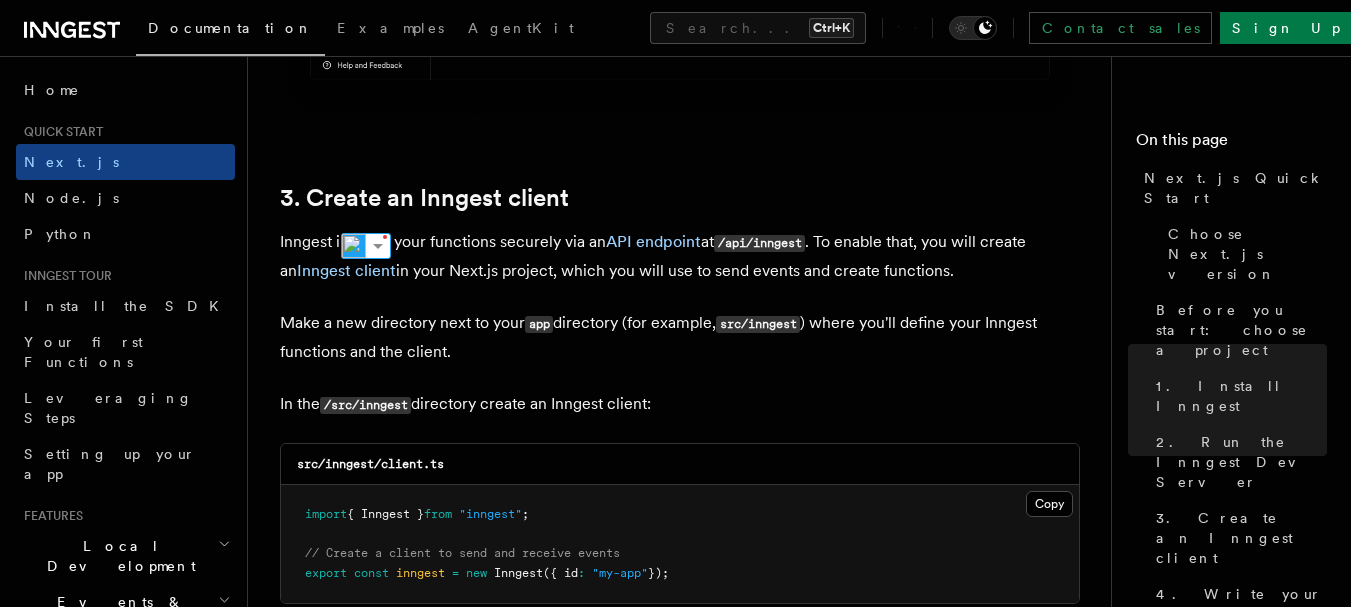 click on "Inngest invokes your functions securely via an  API endpoint  at  /api/inngest . To enable that, you will create an  Inngest client  in your Next.js project, which you will use to send events and create functions." at bounding box center (680, 256) 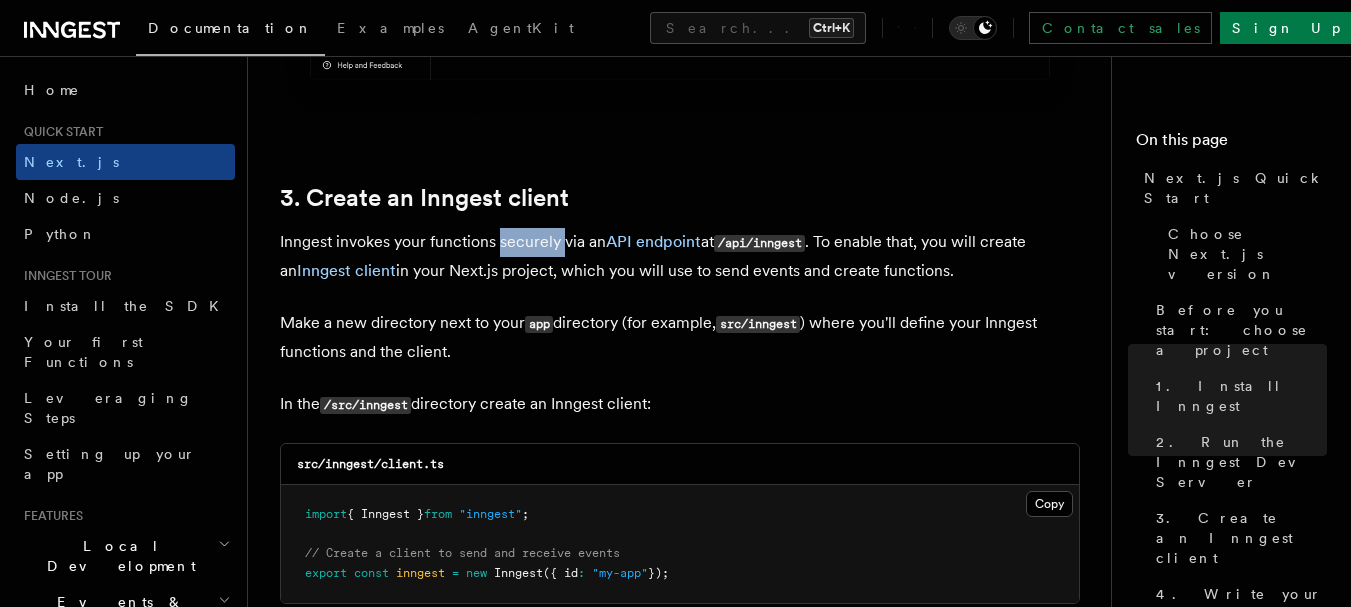 click on "Inngest invokes your functions securely via an  API endpoint  at  /api/inngest . To enable that, you will create an  Inngest client  in your Next.js project, which you will use to send events and create functions." at bounding box center [680, 256] 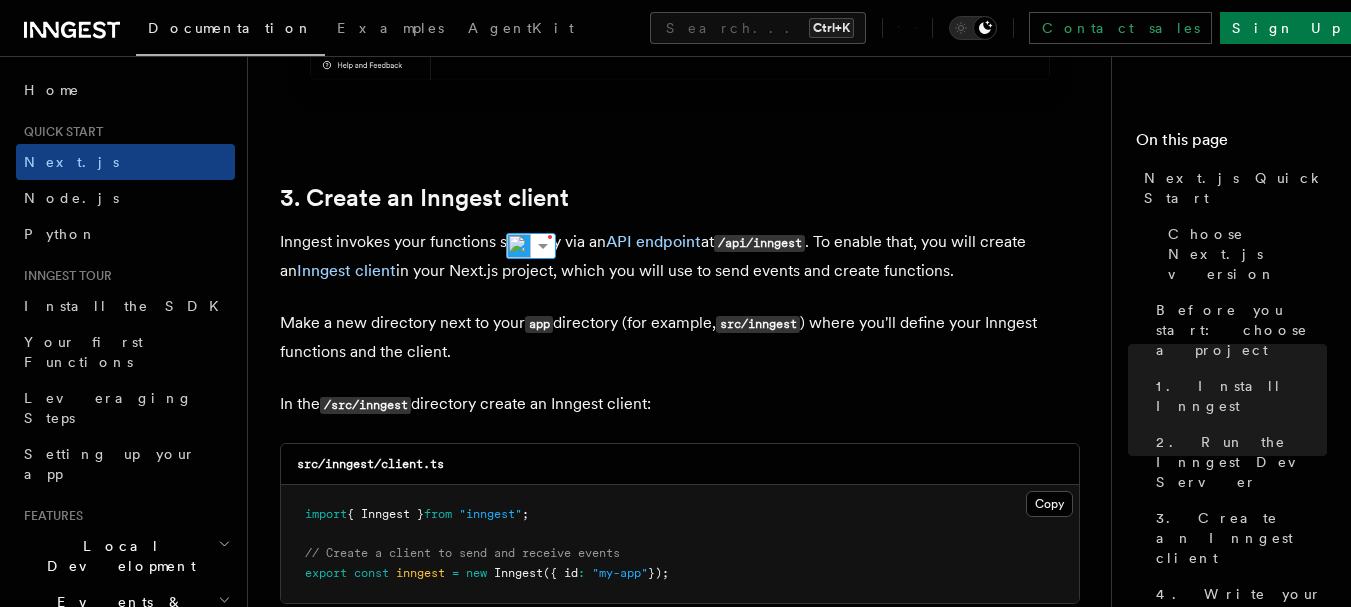 click on "/api/inngest" at bounding box center (759, 243) 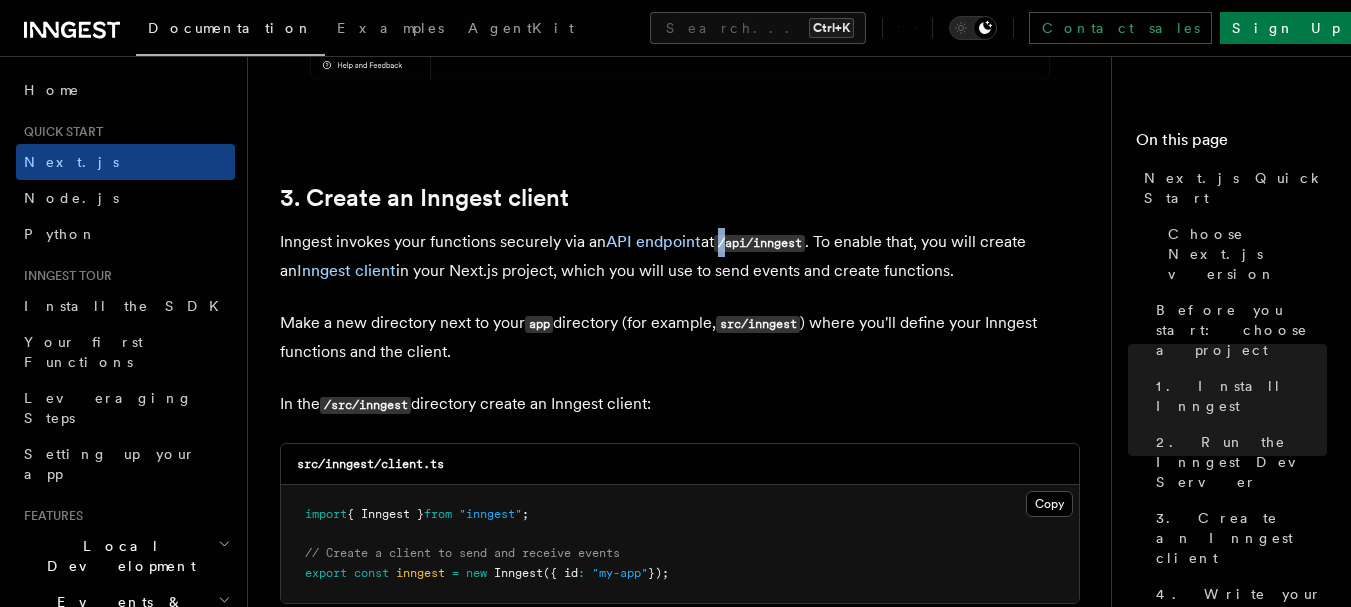 click on "/api/inngest" at bounding box center (759, 243) 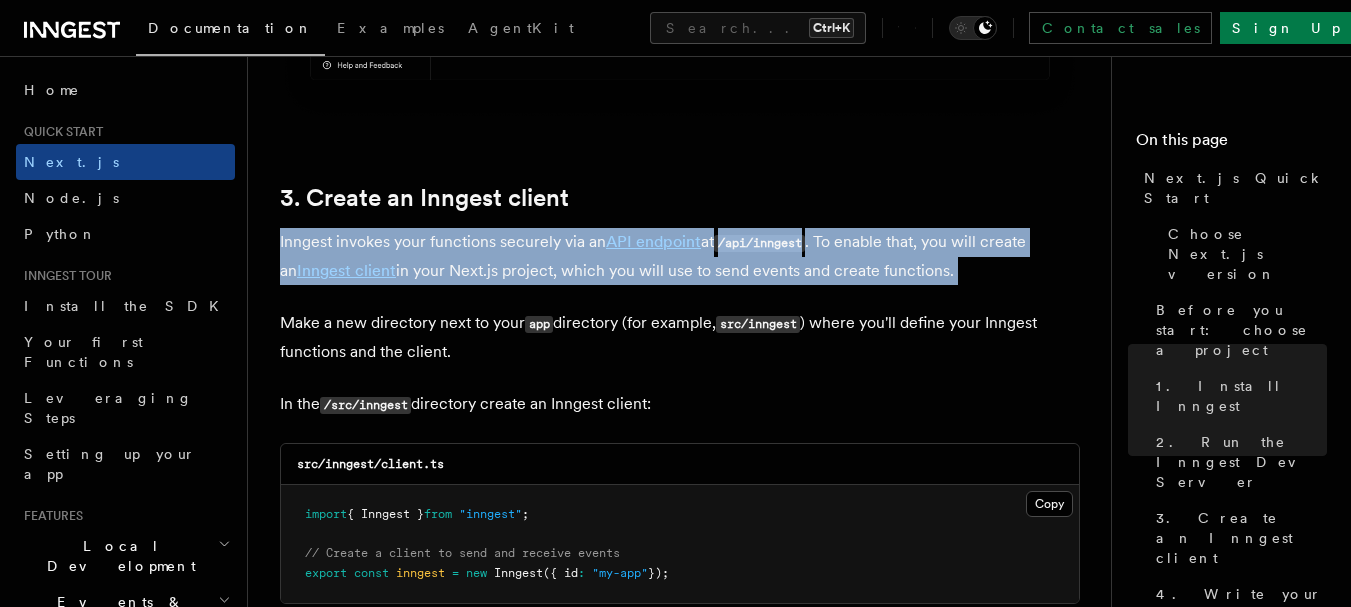 click on "/api/inngest" at bounding box center (759, 243) 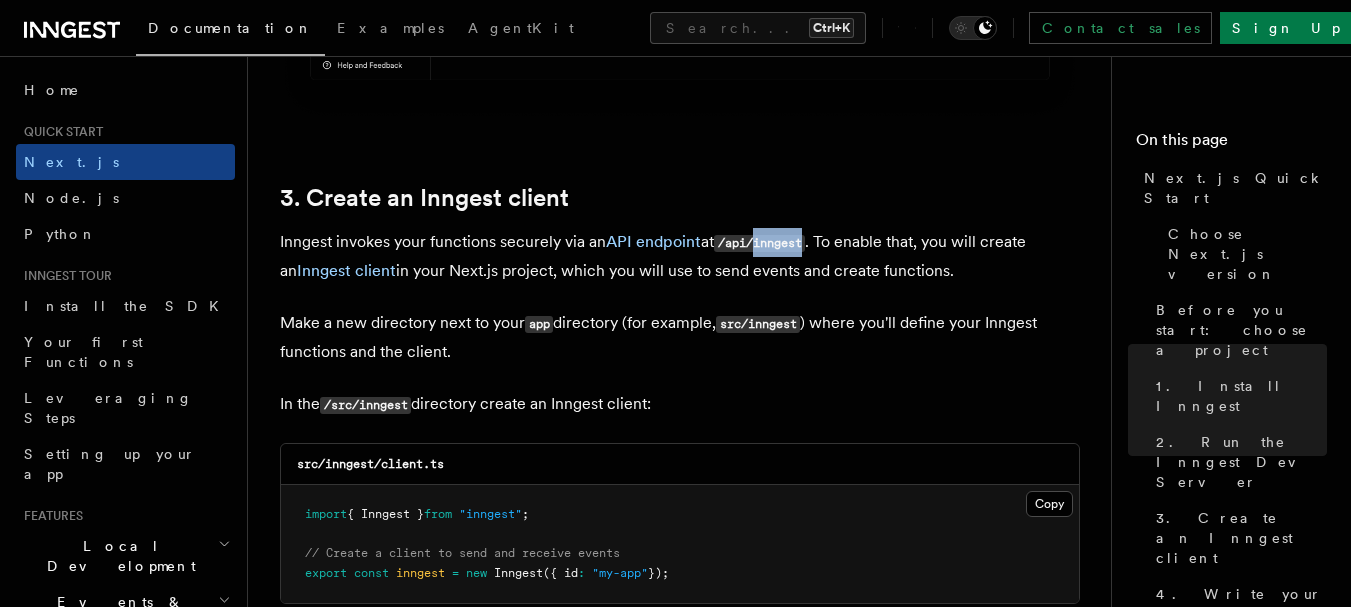 click on "/api/inngest" at bounding box center [759, 243] 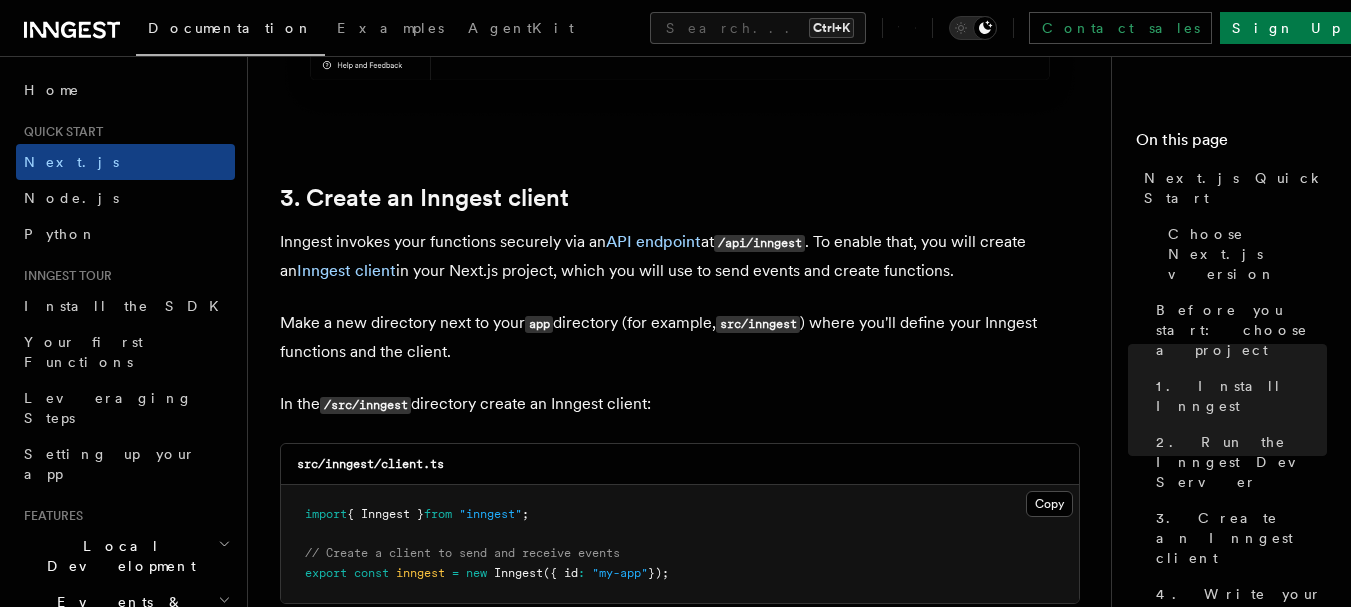 click on "/api/inngest" at bounding box center (759, 243) 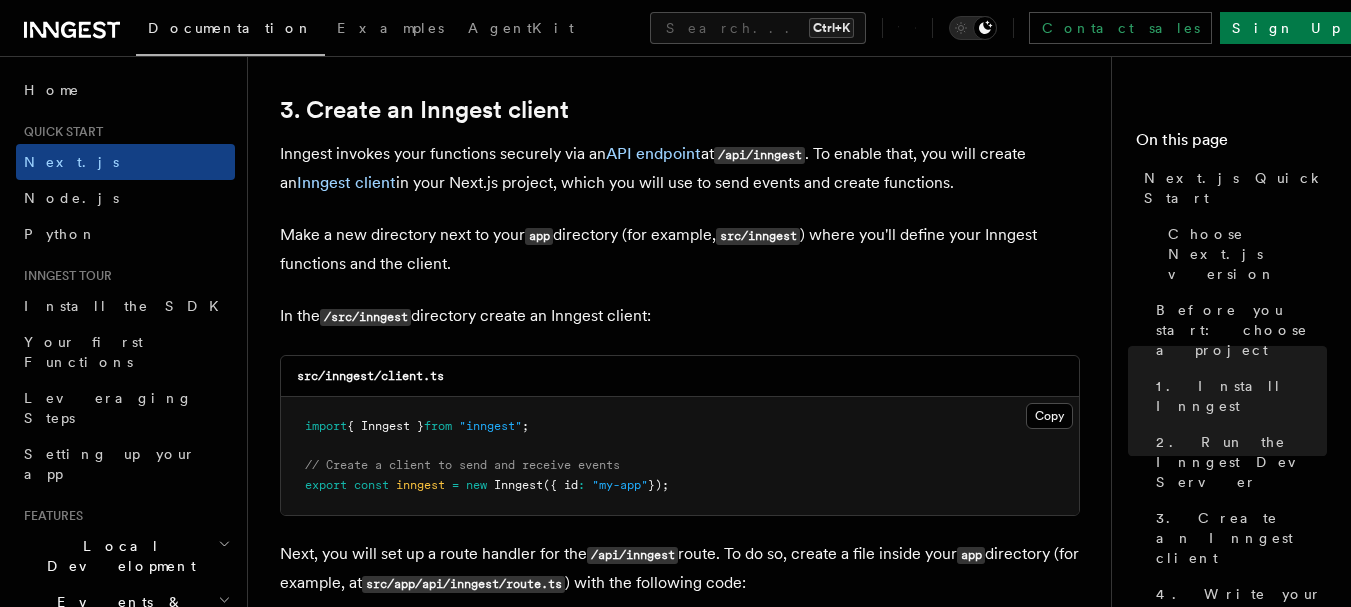 scroll, scrollTop: 2957, scrollLeft: 0, axis: vertical 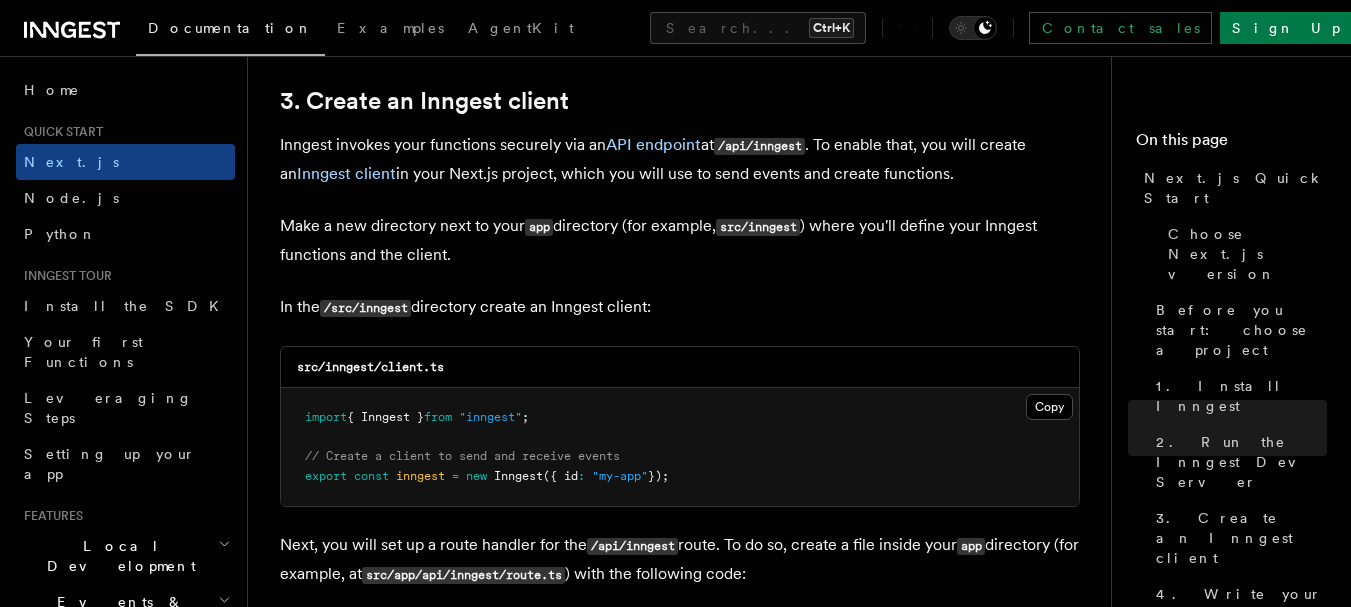 click on "Inngest invokes your functions securely via an  API endpoint  at  /api/inngest . To enable that, you will create an  Inngest client  in your Next.js project, which you will use to send events and create functions." at bounding box center (680, 159) 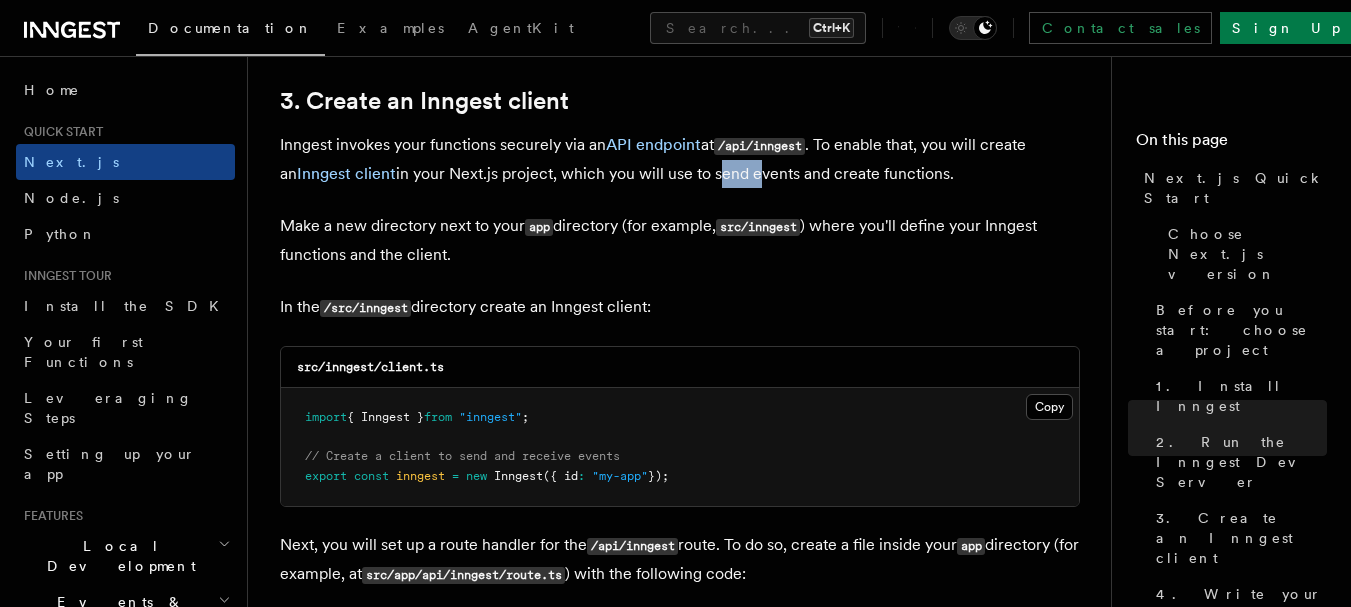 click on "Inngest invokes your functions securely via an  API endpoint  at  /api/inngest . To enable that, you will create an  Inngest client  in your Next.js project, which you will use to send events and create functions." at bounding box center (680, 159) 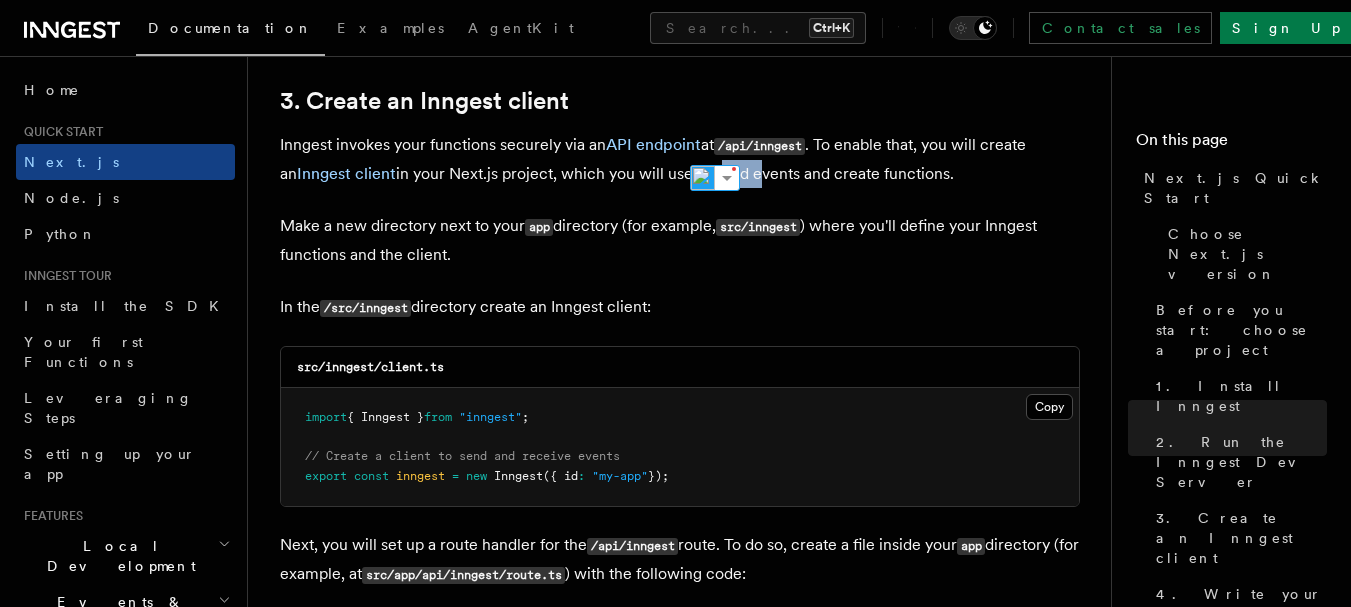 click on "Inngest invokes your functions securely via an  API endpoint  at  /api/inngest . To enable that, you will create an  Inngest client  in your Next.js project, which you will use to send events and create functions." at bounding box center (680, 159) 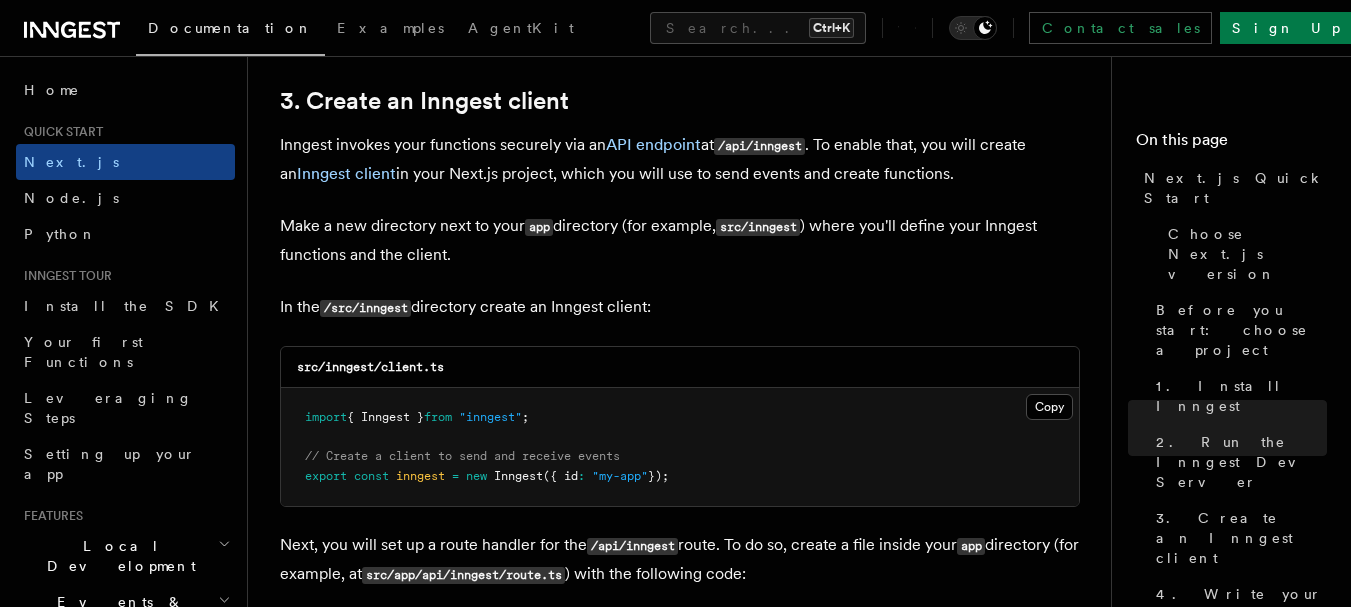 click on "Inngest invokes your functions securely via an  API endpoint  at  /api/inngest . To enable that, you will create an  Inngest client  in your Next.js project, which you will use to send events and create functions." at bounding box center (680, 159) 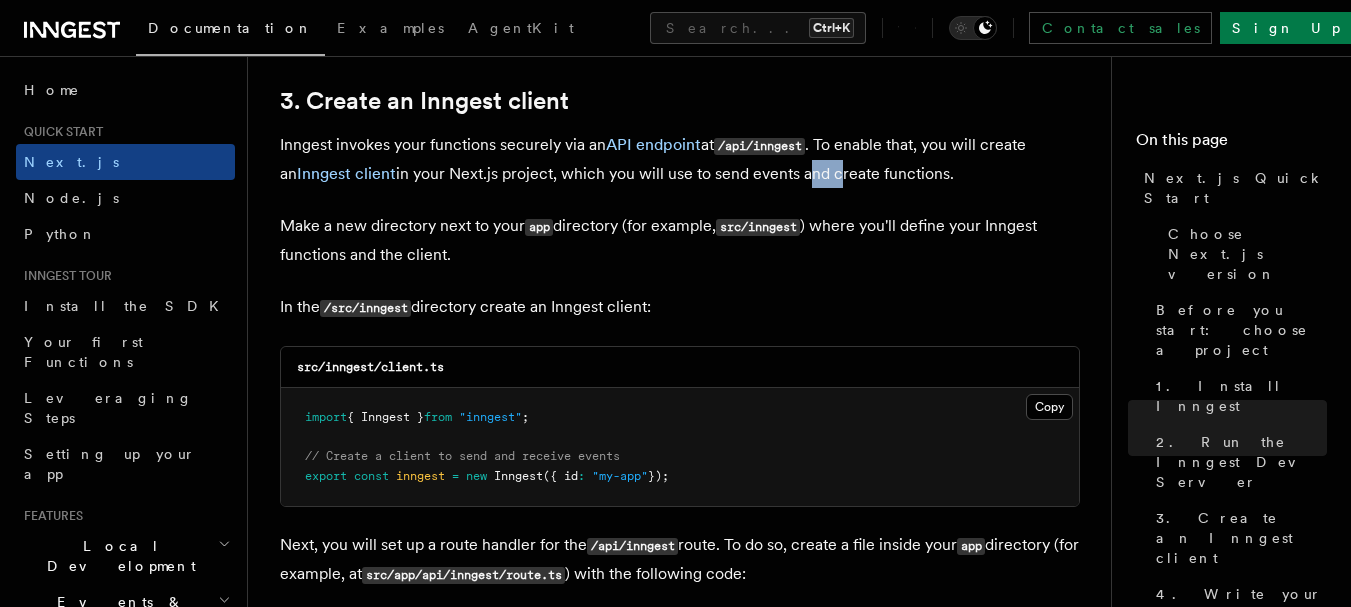 click on "Inngest invokes your functions securely via an  API endpoint  at  /api/inngest . To enable that, you will create an  Inngest client  in your Next.js project, which you will use to send events and create functions." at bounding box center (680, 159) 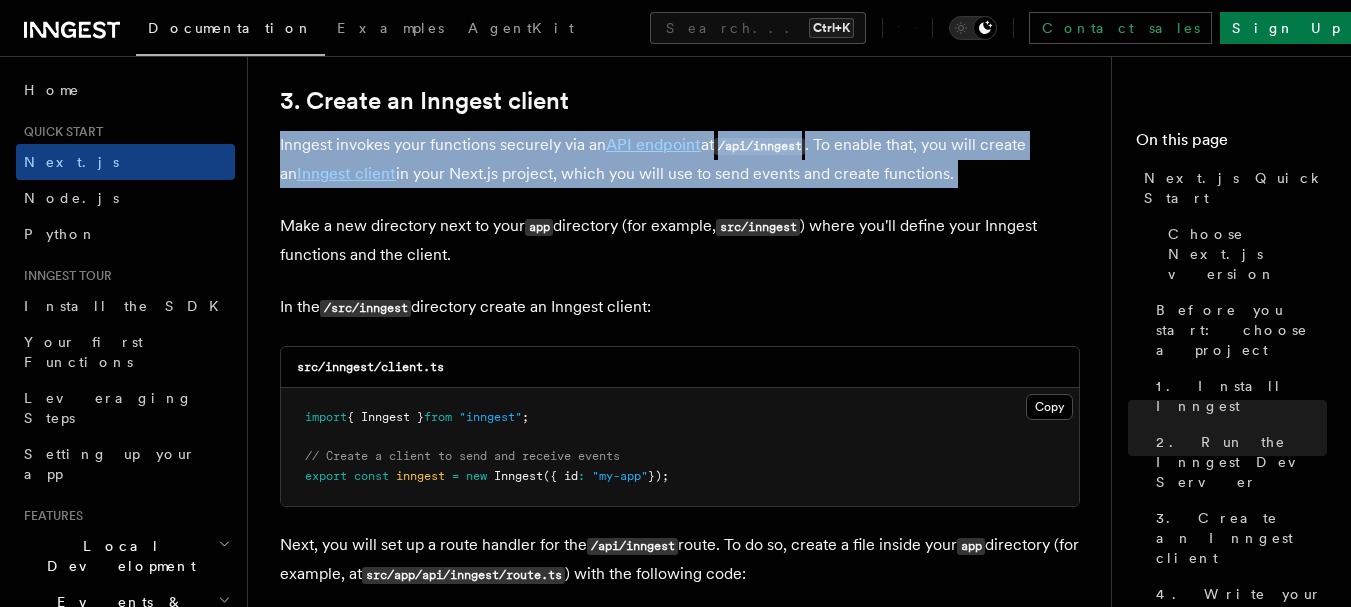 click on "Inngest invokes your functions securely via an  API endpoint  at  /api/inngest . To enable that, you will create an  Inngest client  in your Next.js project, which you will use to send events and create functions." at bounding box center (680, 159) 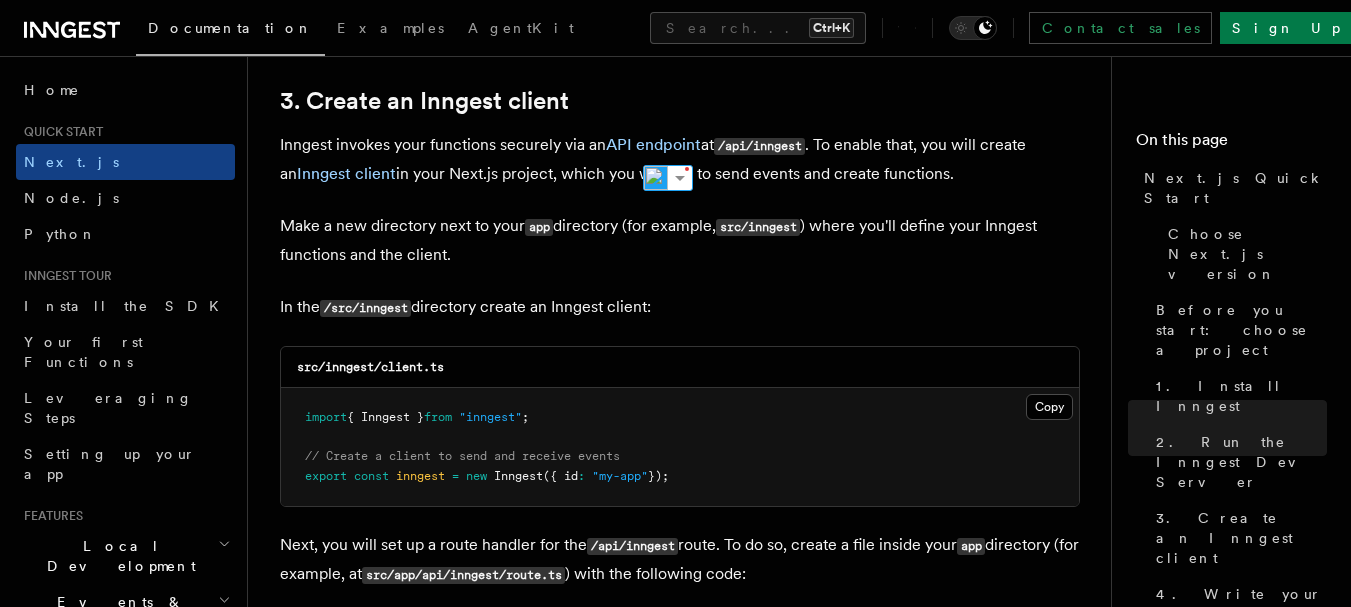 click on "Make a new directory next to your  app  directory (for example,  src/inngest ) where you'll define your Inngest functions and the client." at bounding box center [680, 240] 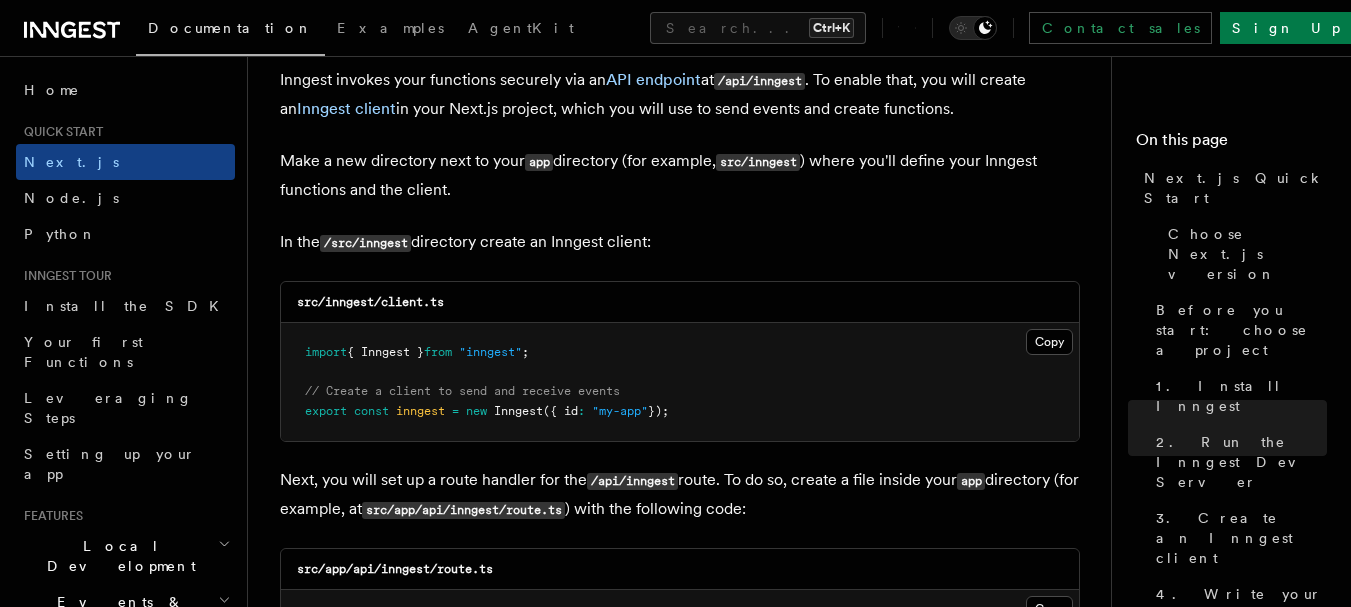 scroll, scrollTop: 3029, scrollLeft: 0, axis: vertical 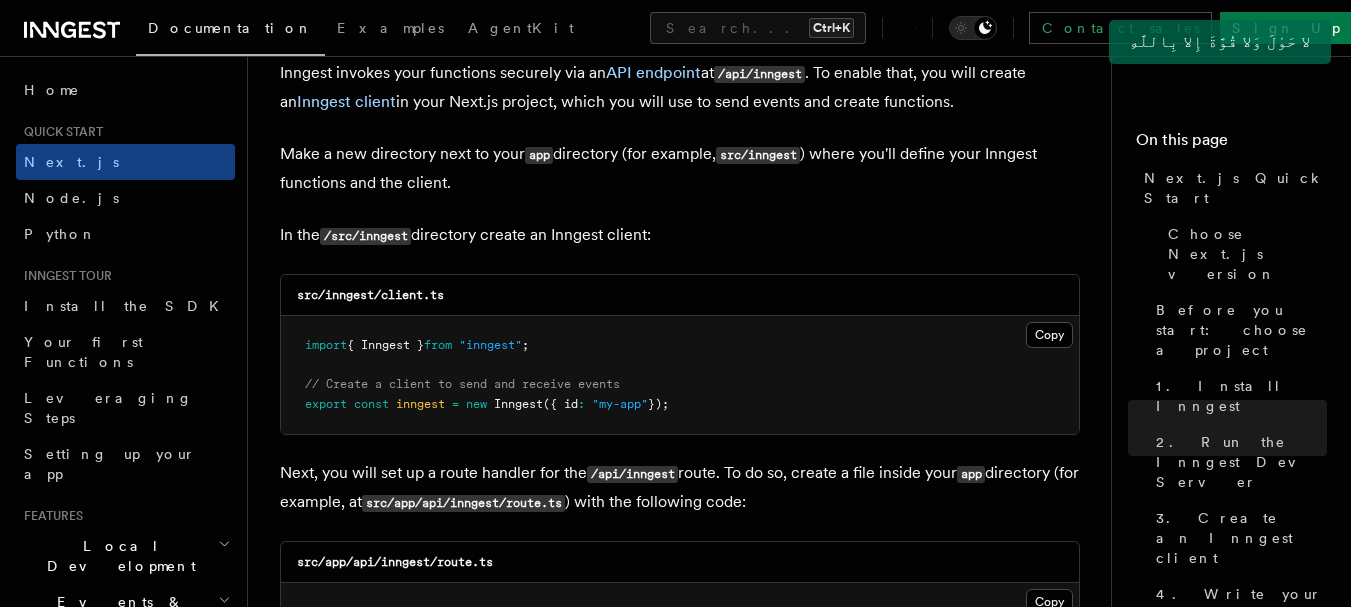 click at bounding box center (448, 404) 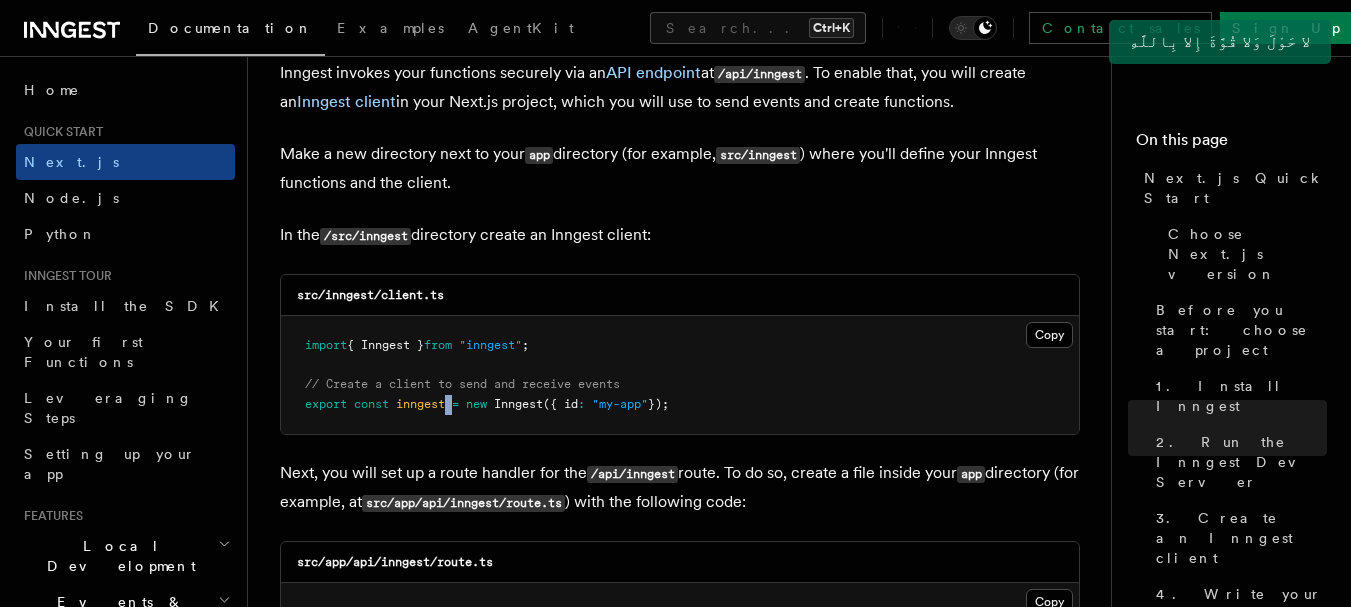 click at bounding box center (448, 404) 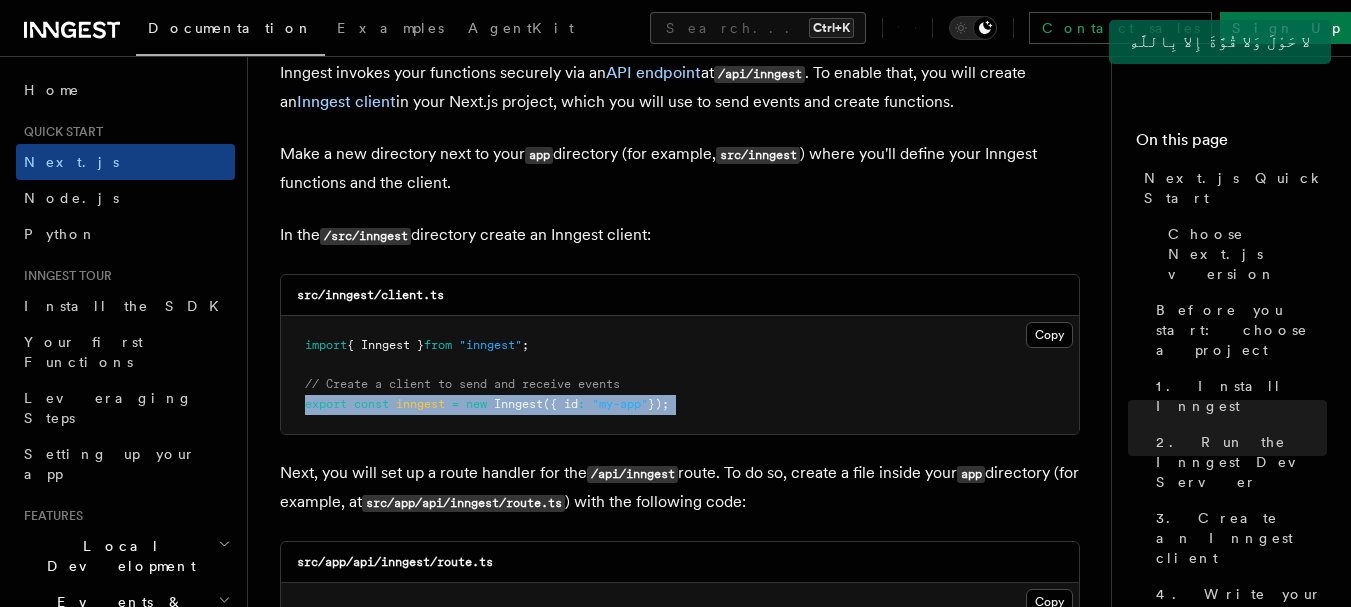 click at bounding box center (448, 404) 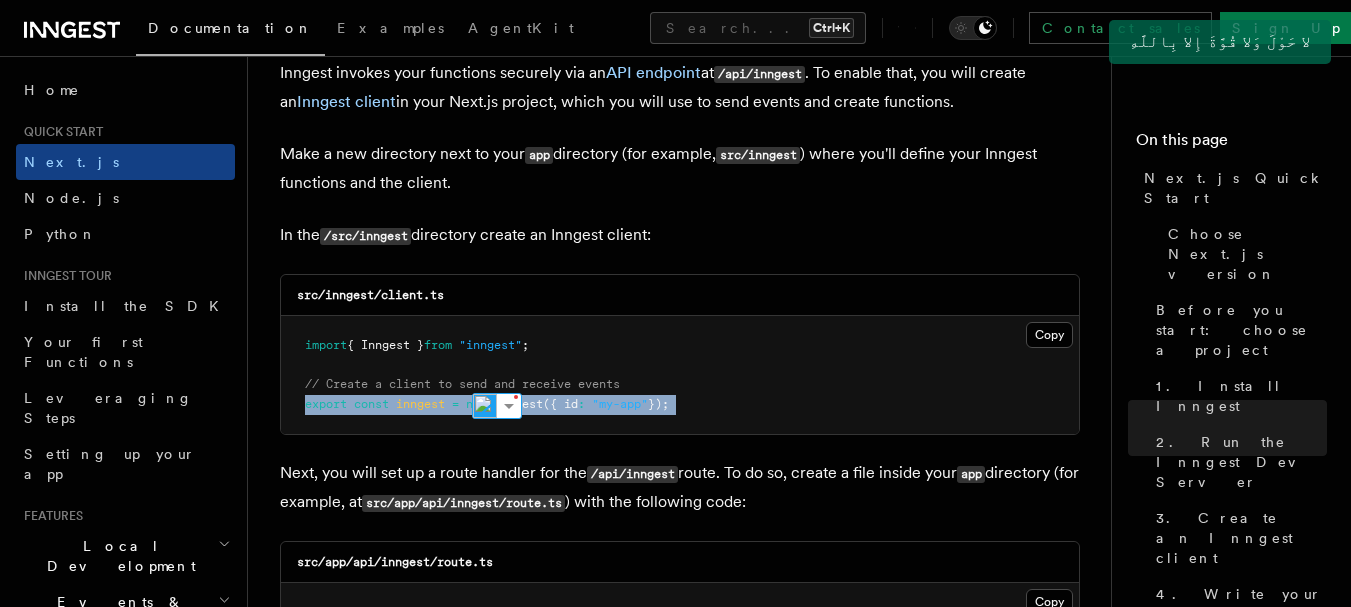 click at bounding box center [448, 404] 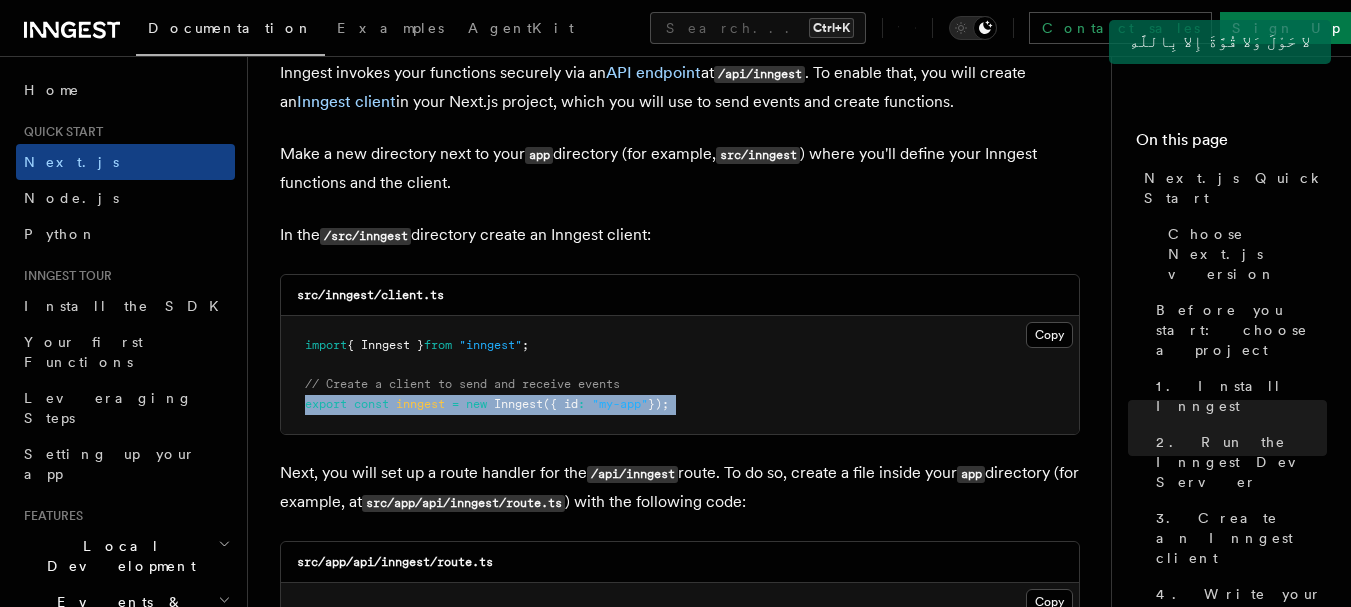 click at bounding box center [448, 404] 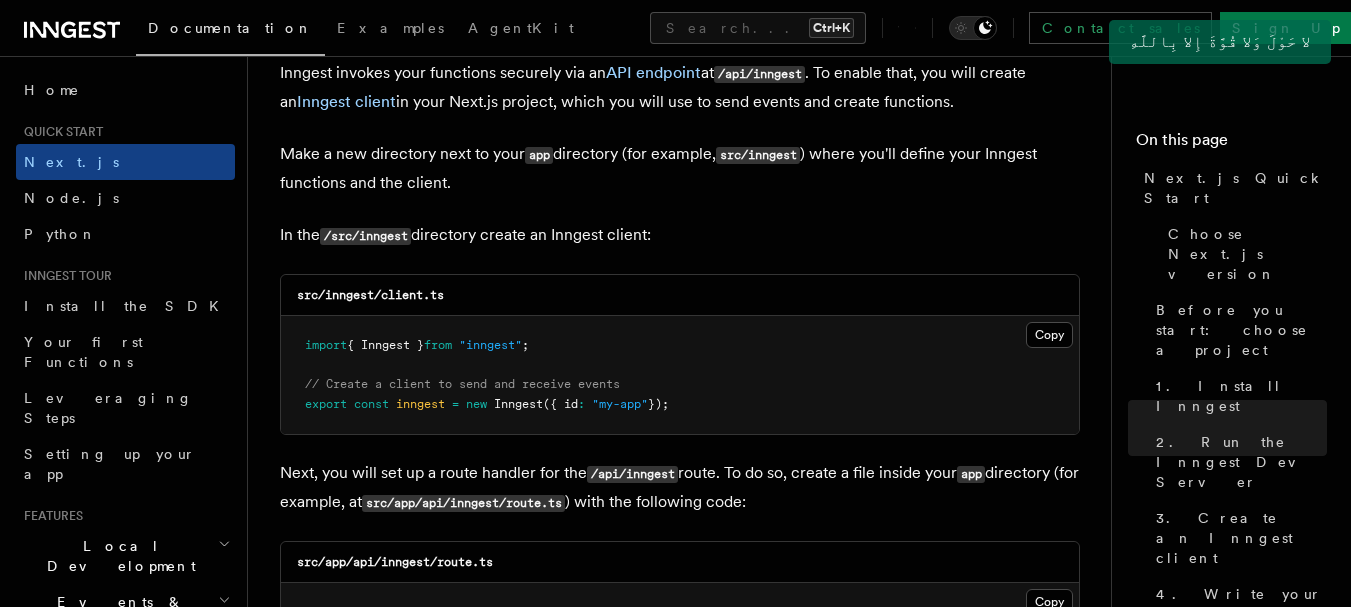 click at bounding box center (448, 404) 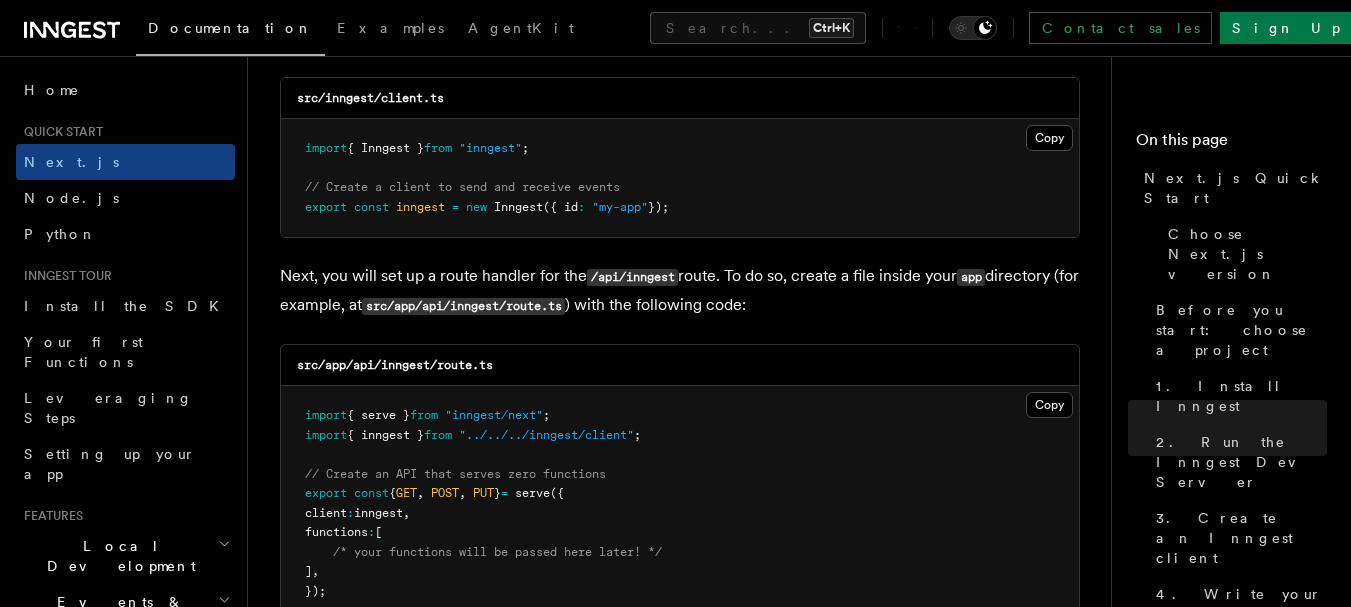 scroll, scrollTop: 3219, scrollLeft: 0, axis: vertical 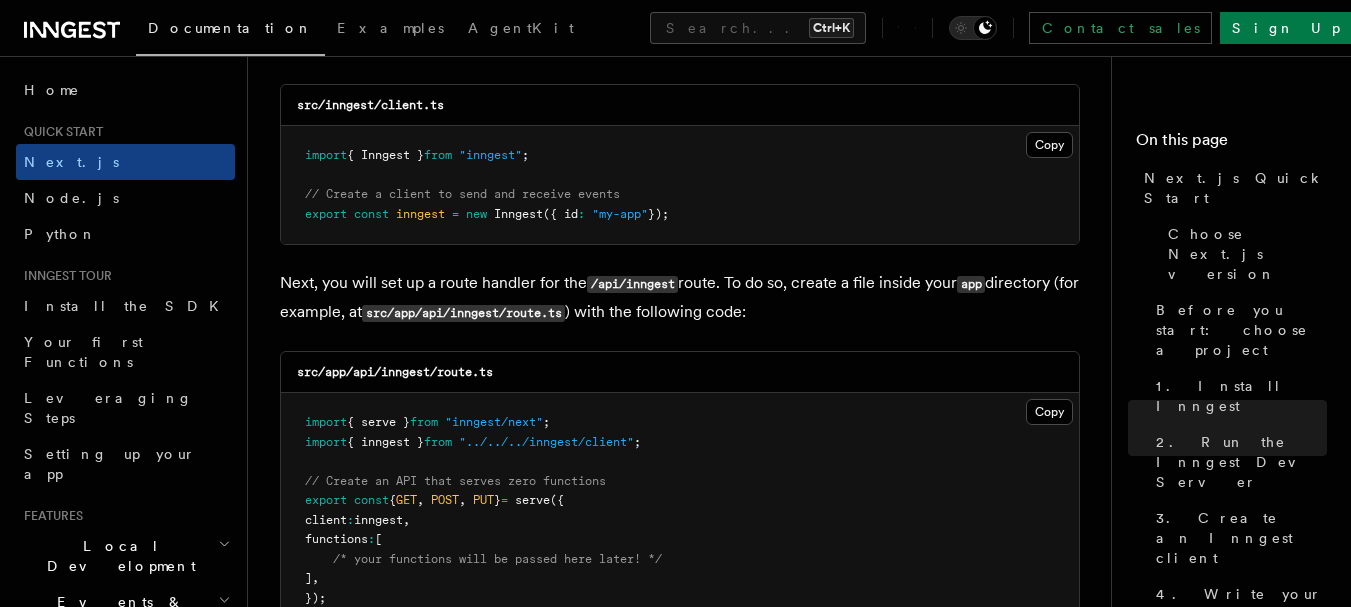 click on "/api/inngest" at bounding box center [632, 284] 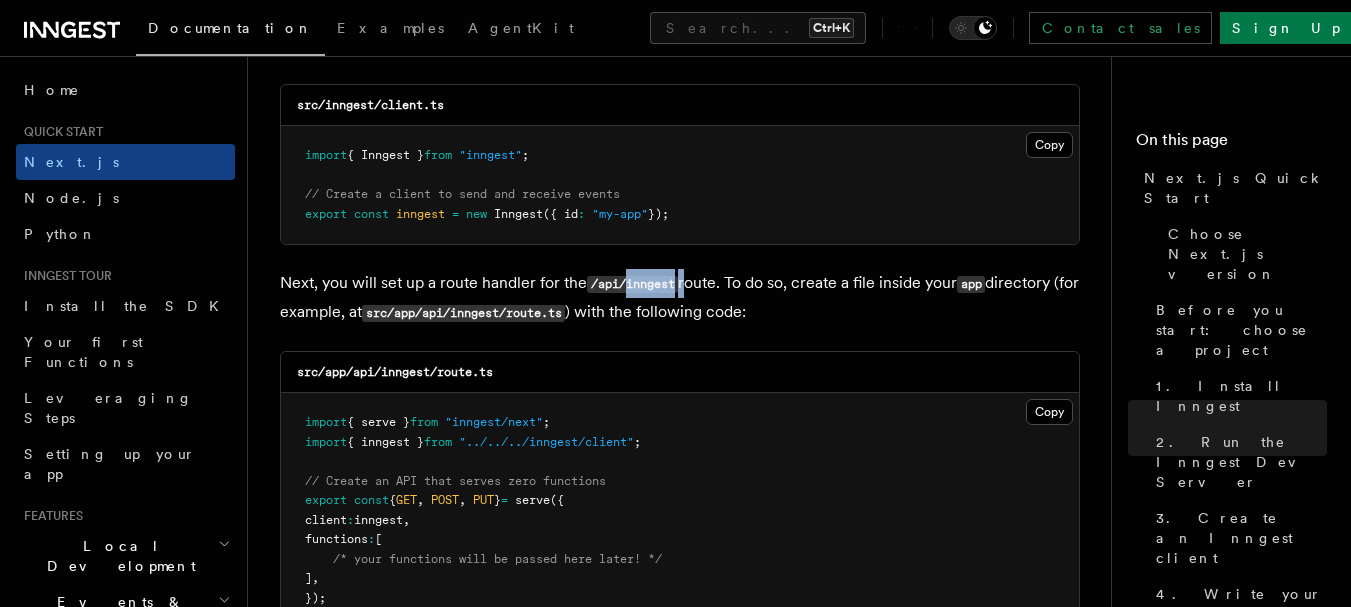 click on "/api/inngest" at bounding box center (632, 284) 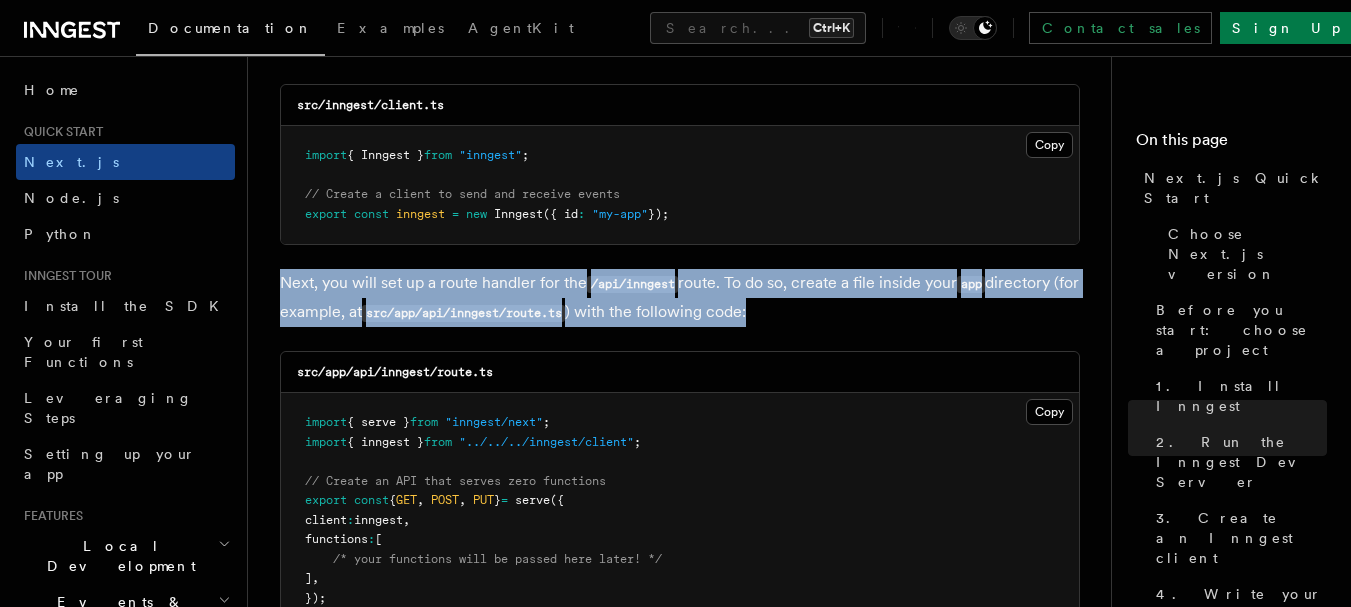 click on "/api/inngest" at bounding box center (632, 284) 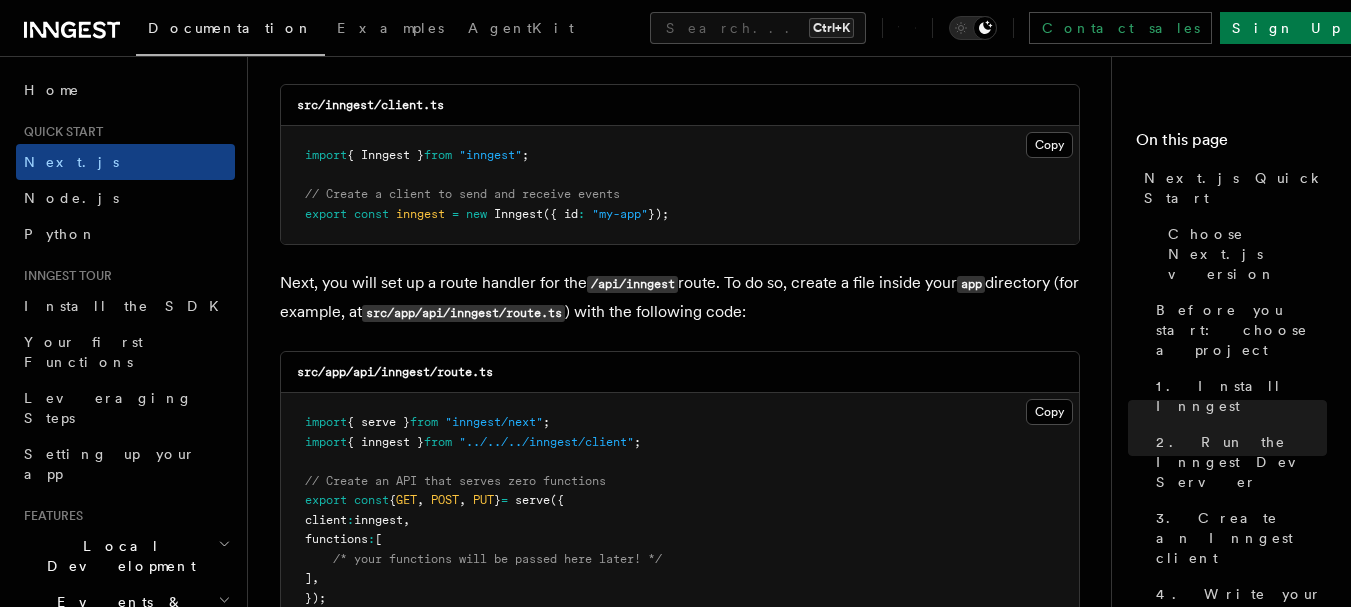 click on "src/app/api/inngest/route.ts" at bounding box center [463, 313] 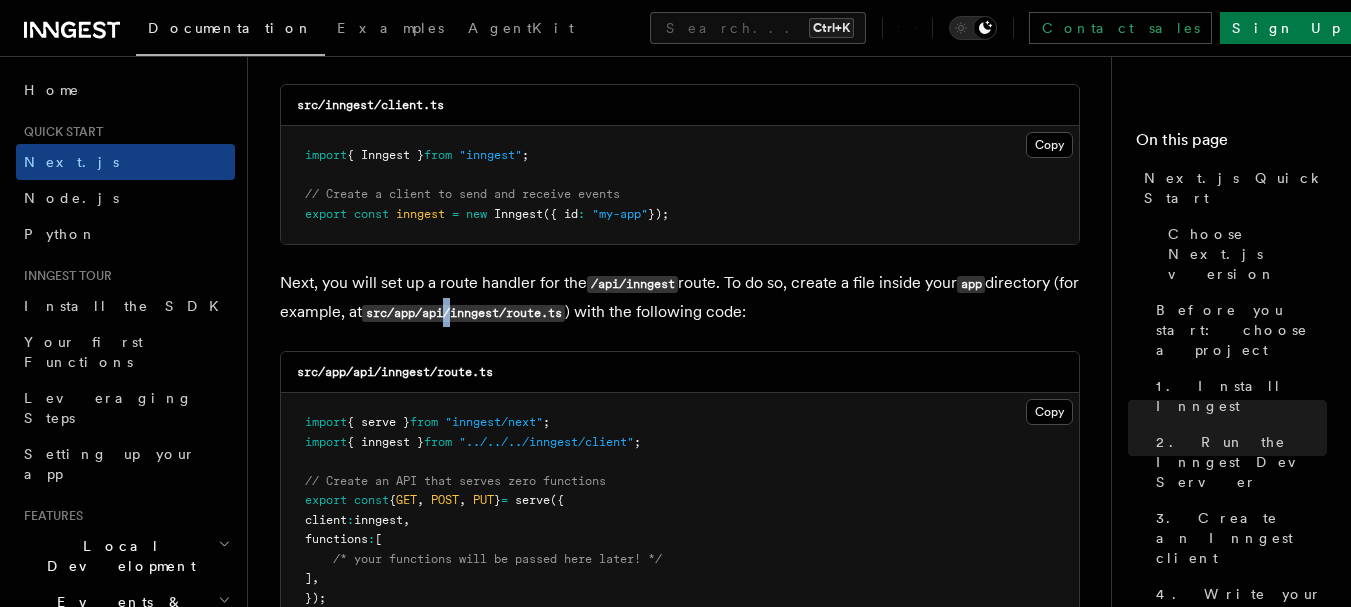 click on "src/app/api/inngest/route.ts" at bounding box center (463, 313) 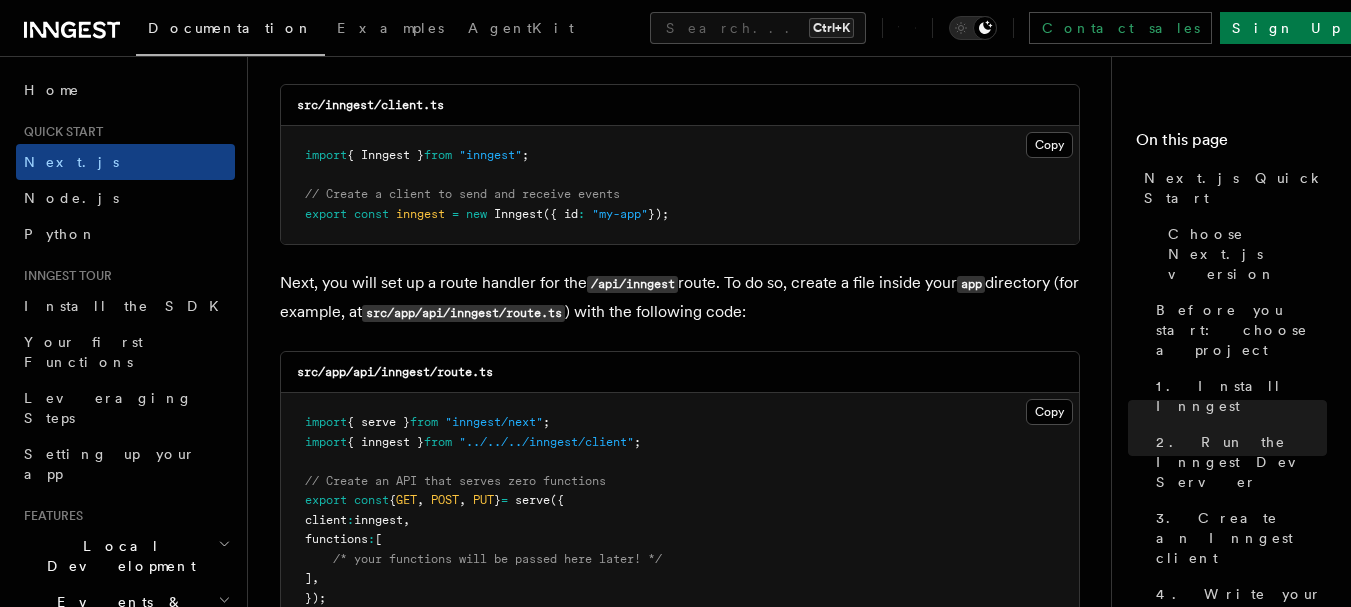click on "src/app/api/inngest/route.ts" at bounding box center (463, 313) 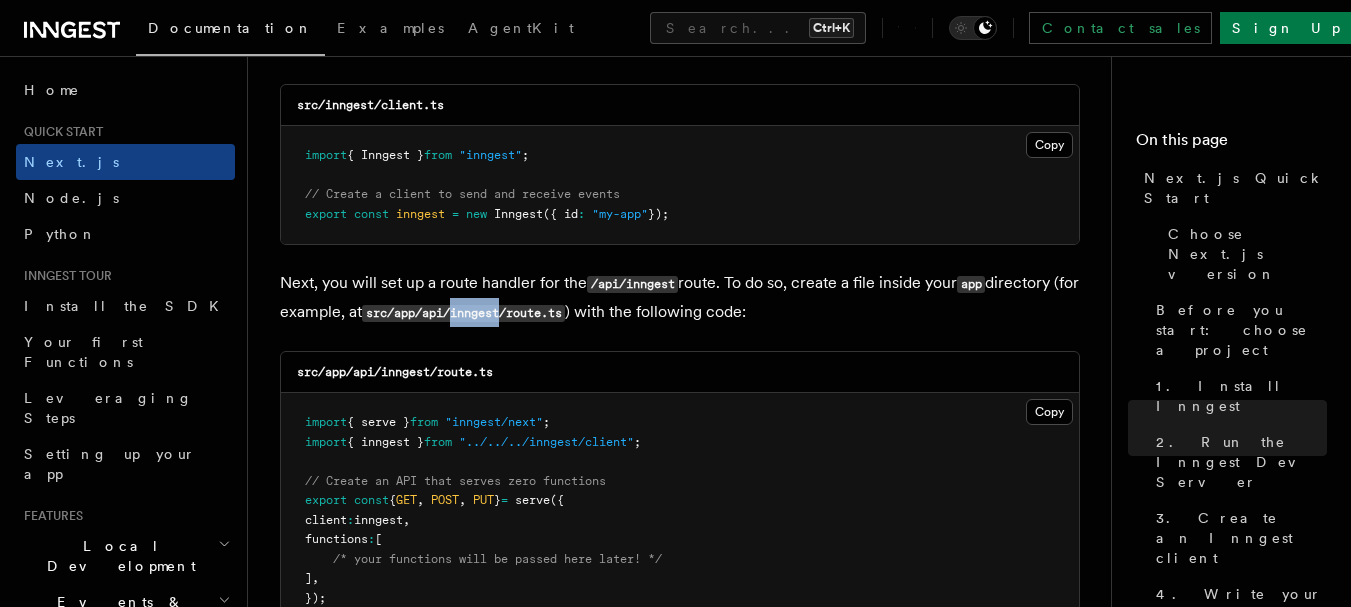 click on "src/app/api/inngest/route.ts" at bounding box center (463, 313) 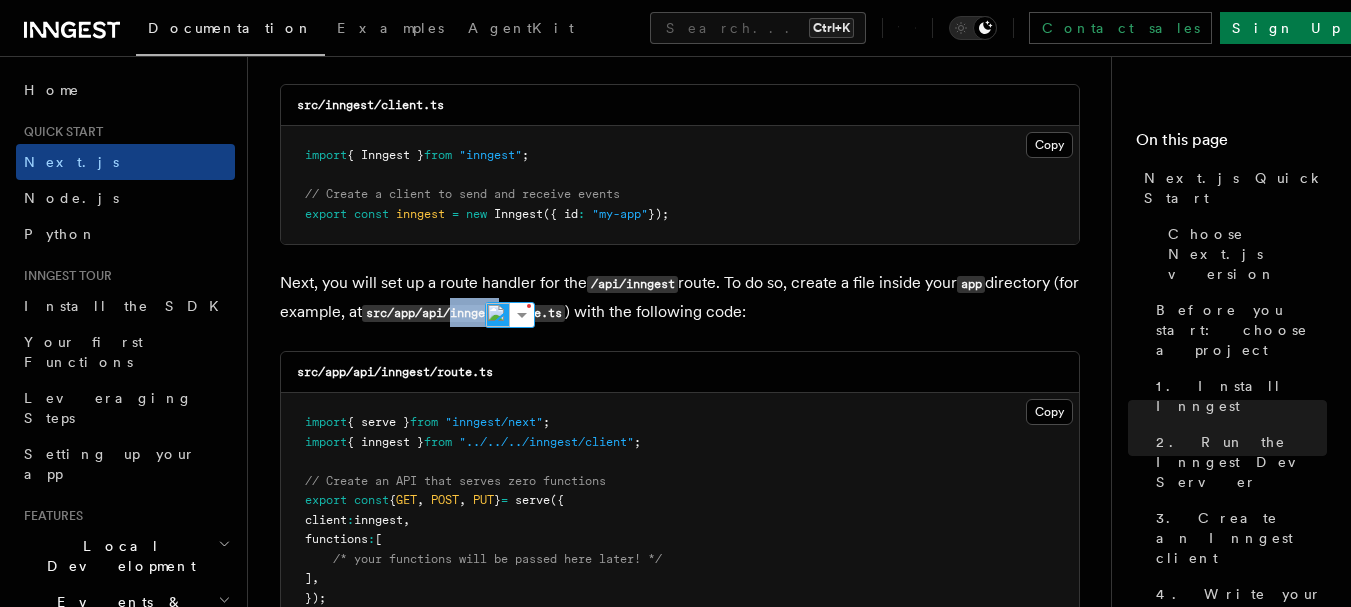 click on "src/app/api/inngest/route.ts" at bounding box center [463, 313] 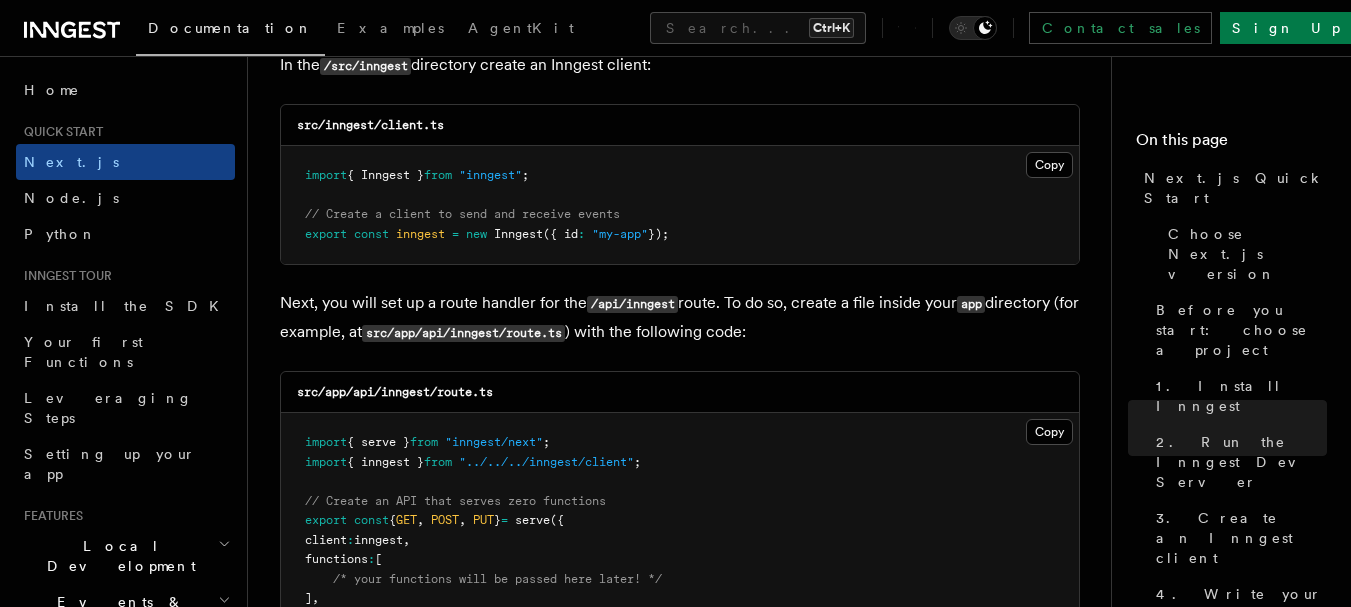 scroll, scrollTop: 3193, scrollLeft: 0, axis: vertical 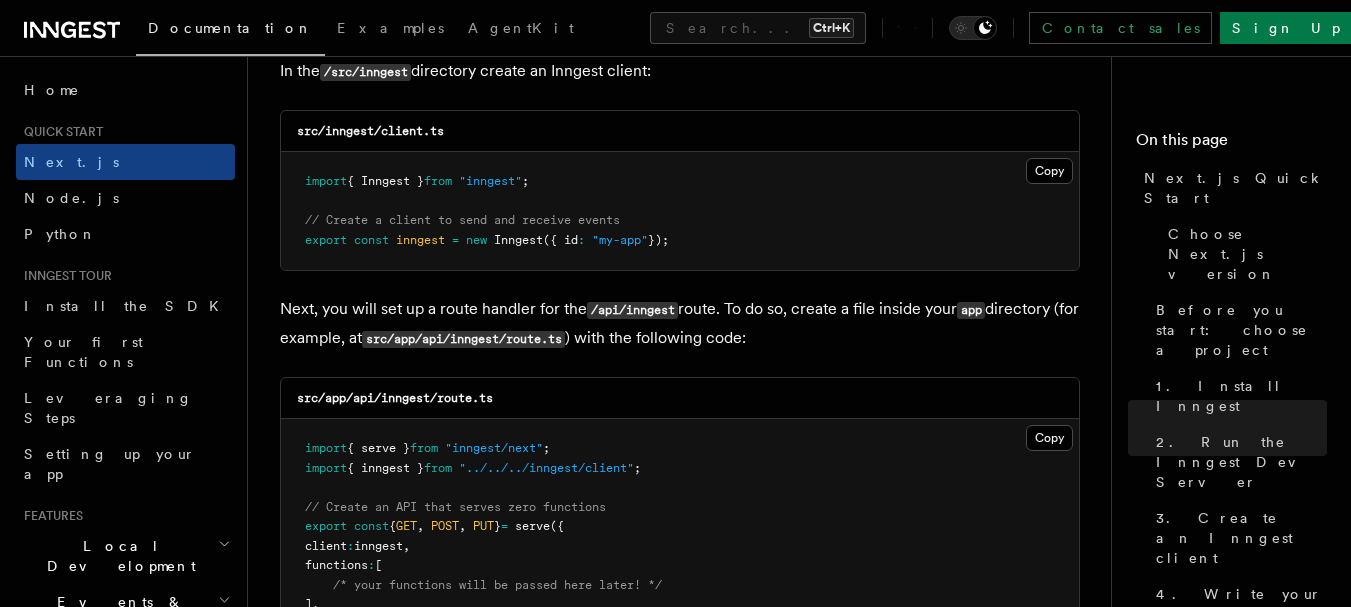 click on "src/app/api/inngest/route.ts" at bounding box center (463, 339) 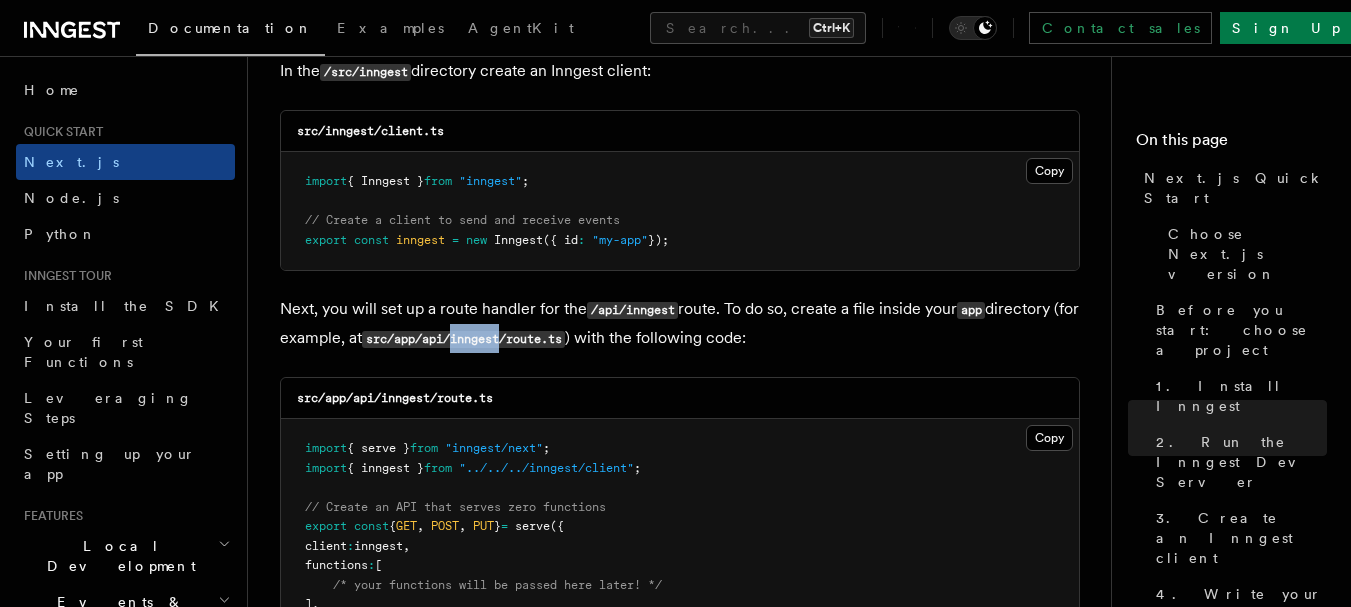 click on "src/app/api/inngest/route.ts" at bounding box center [463, 339] 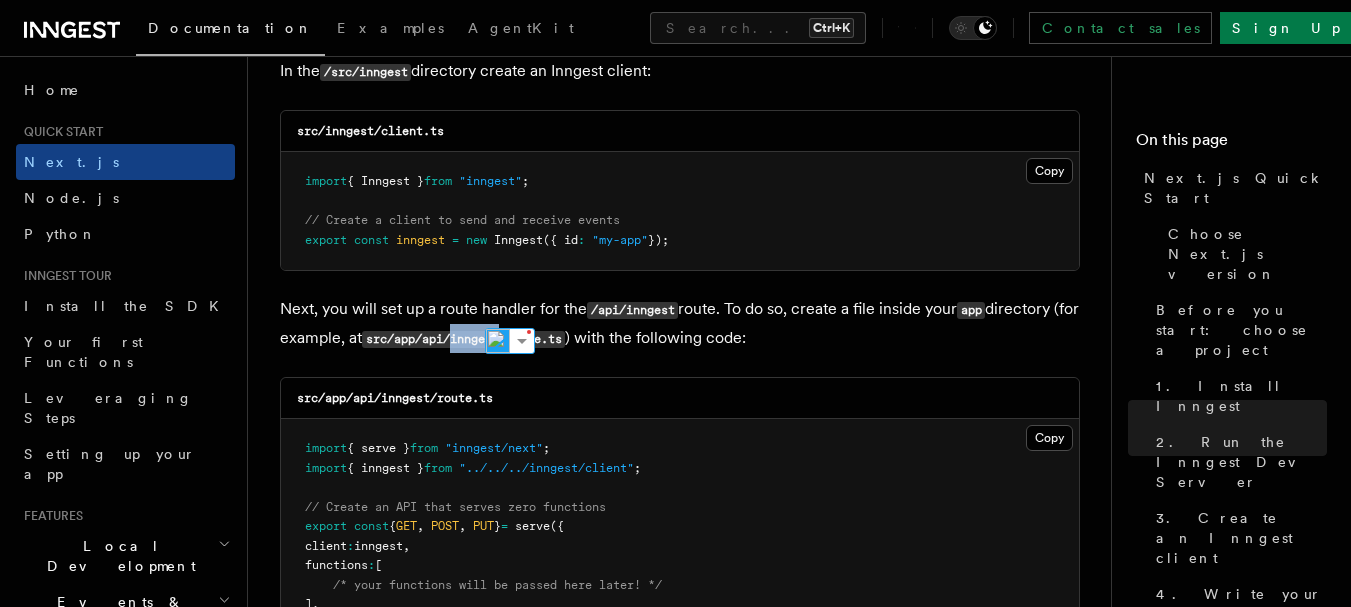 click on "src/app/api/inngest/route.ts" at bounding box center (463, 339) 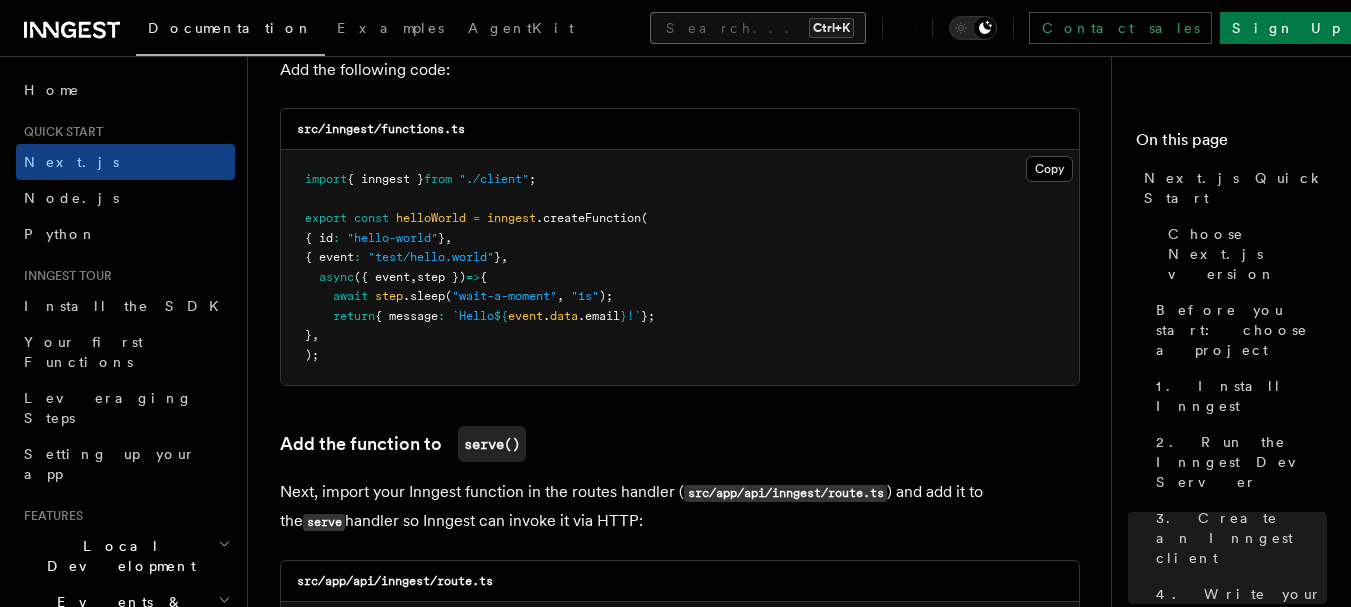 scroll, scrollTop: 4191, scrollLeft: 0, axis: vertical 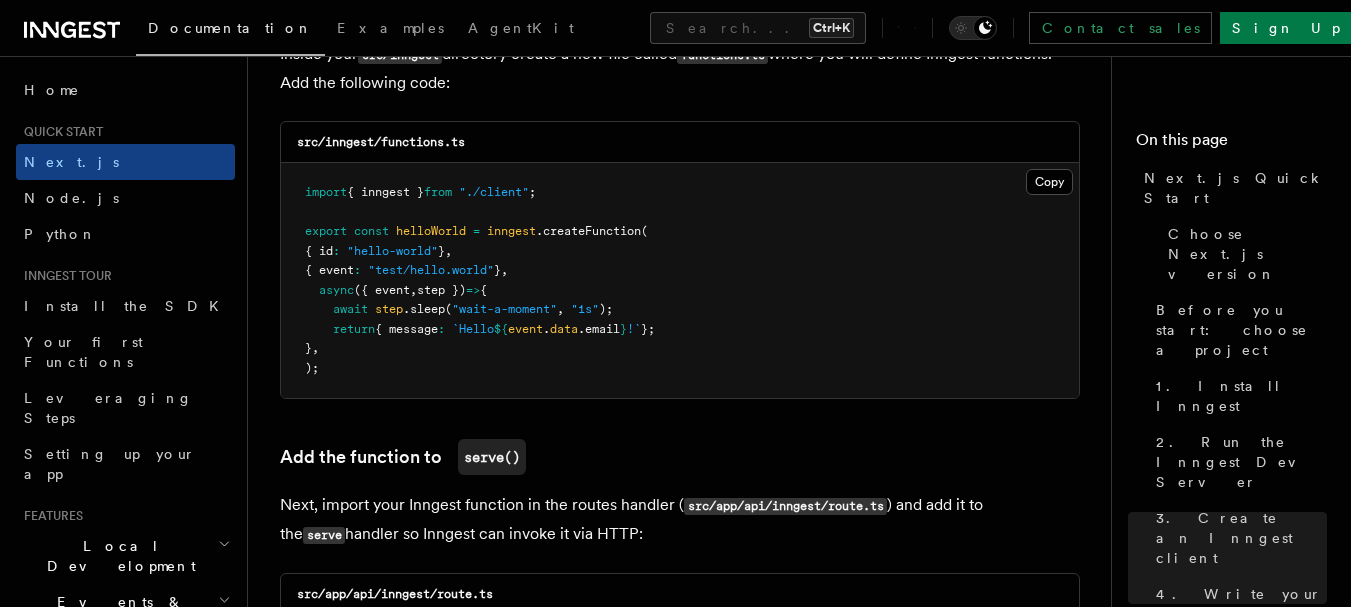 click on ""test/hello.world"" at bounding box center [431, 270] 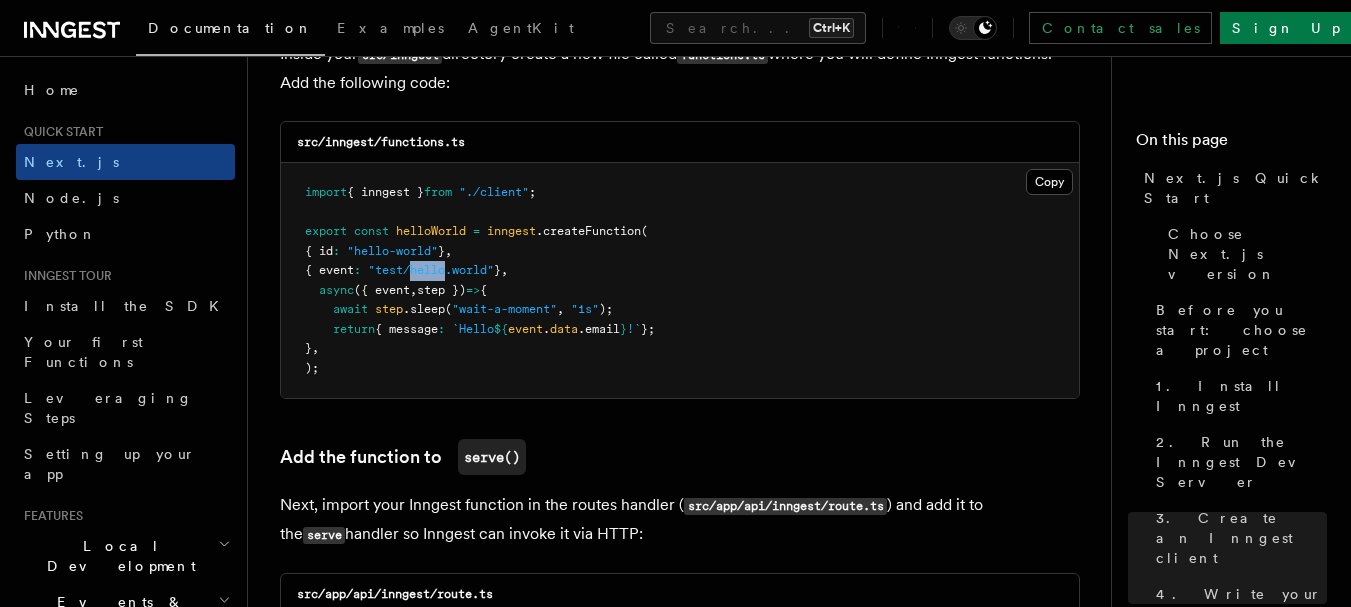 click on ""test/hello.world"" at bounding box center (431, 270) 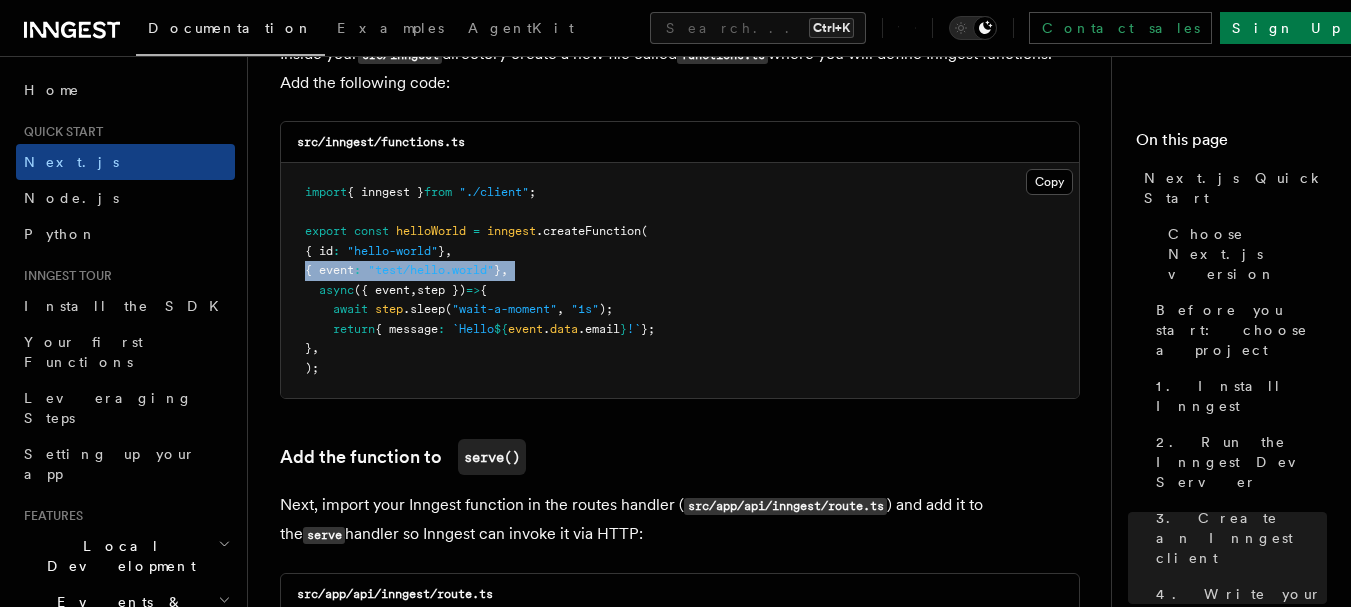 click on ""test/hello.world"" at bounding box center (431, 270) 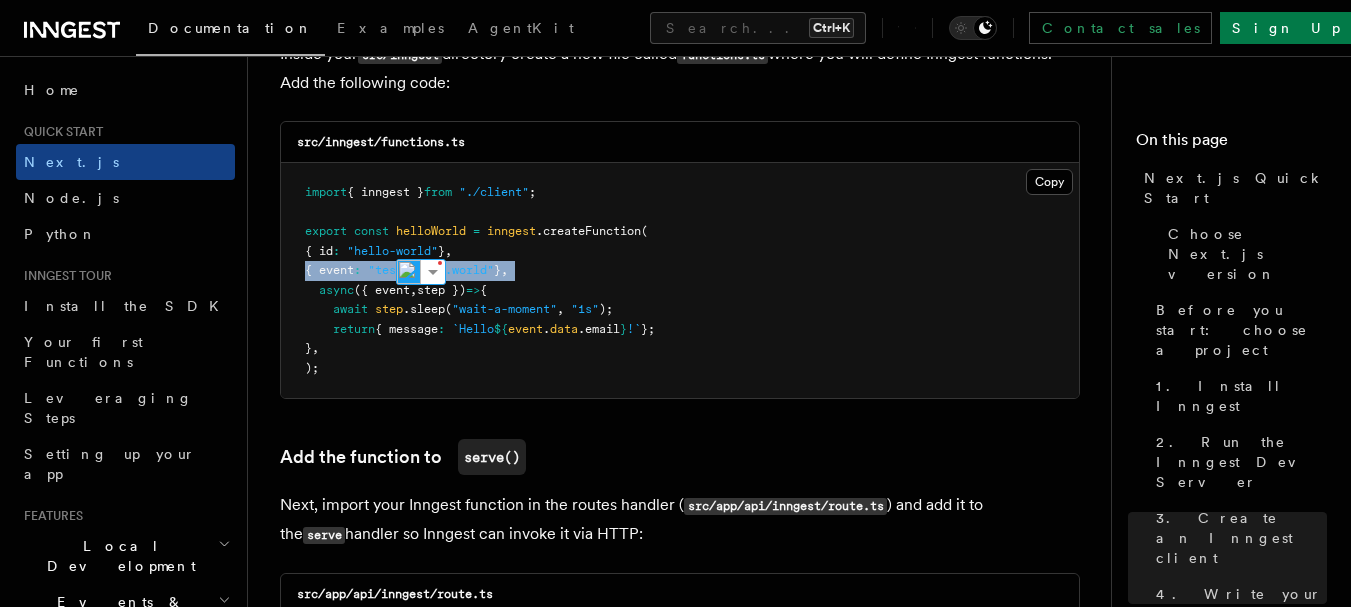 click on ""test/hello.world"" at bounding box center [431, 270] 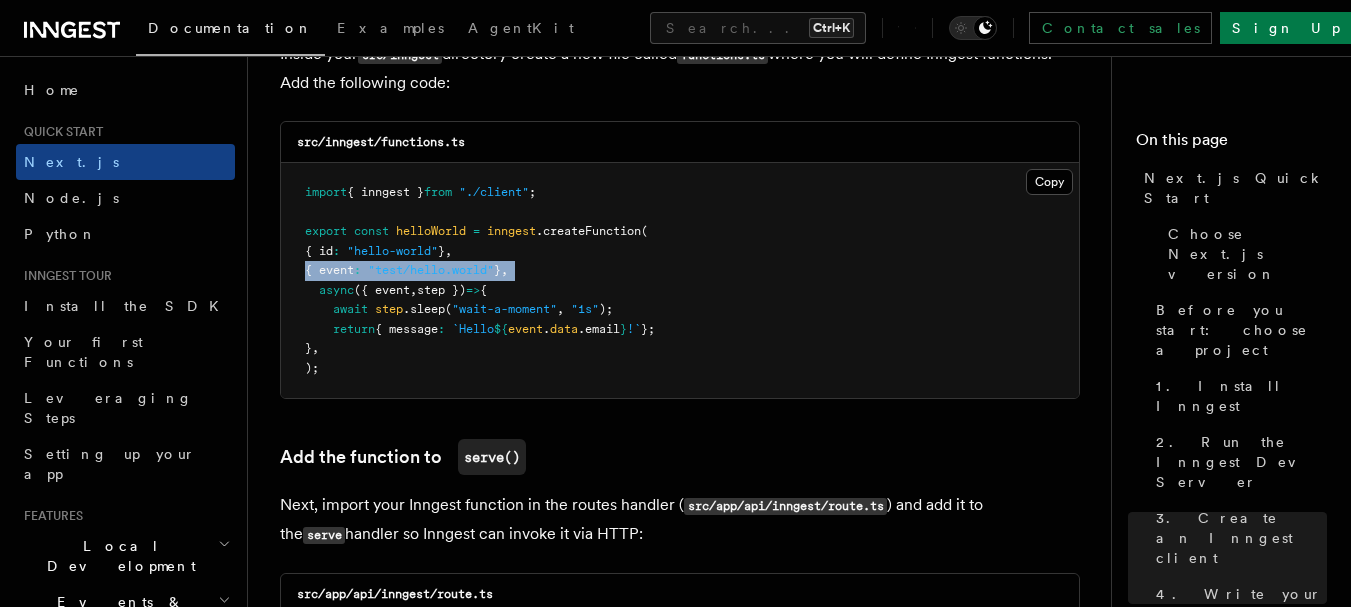 click on ""test/hello.world"" at bounding box center (431, 270) 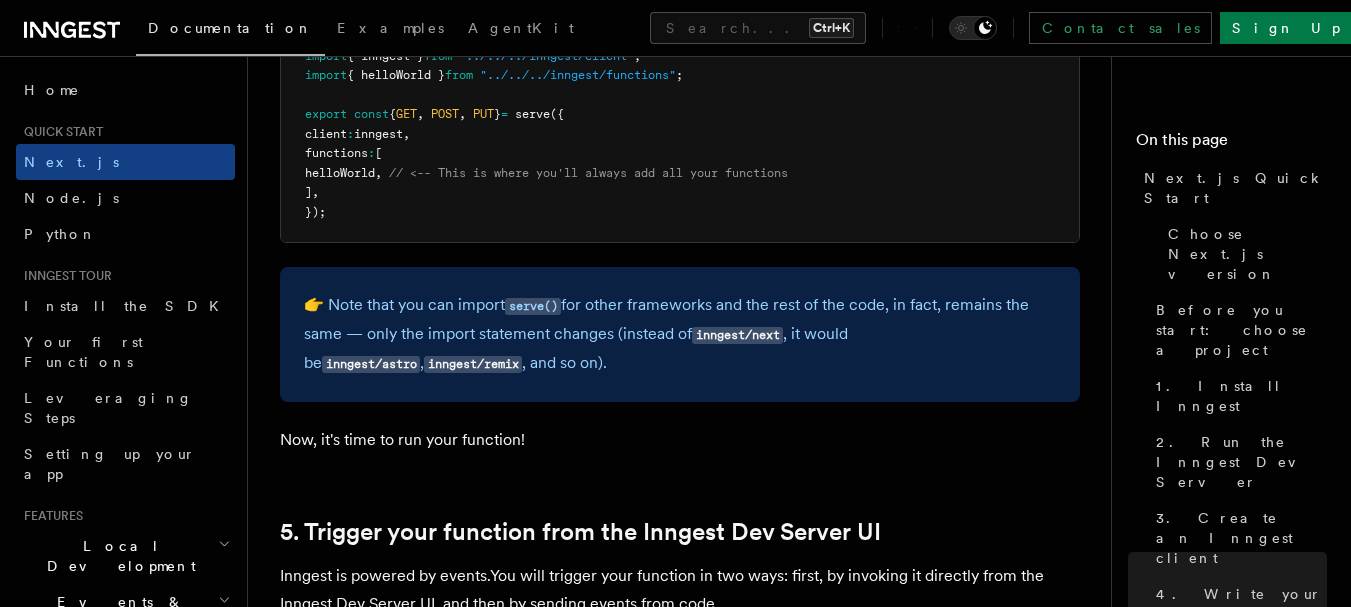 scroll, scrollTop: 4757, scrollLeft: 0, axis: vertical 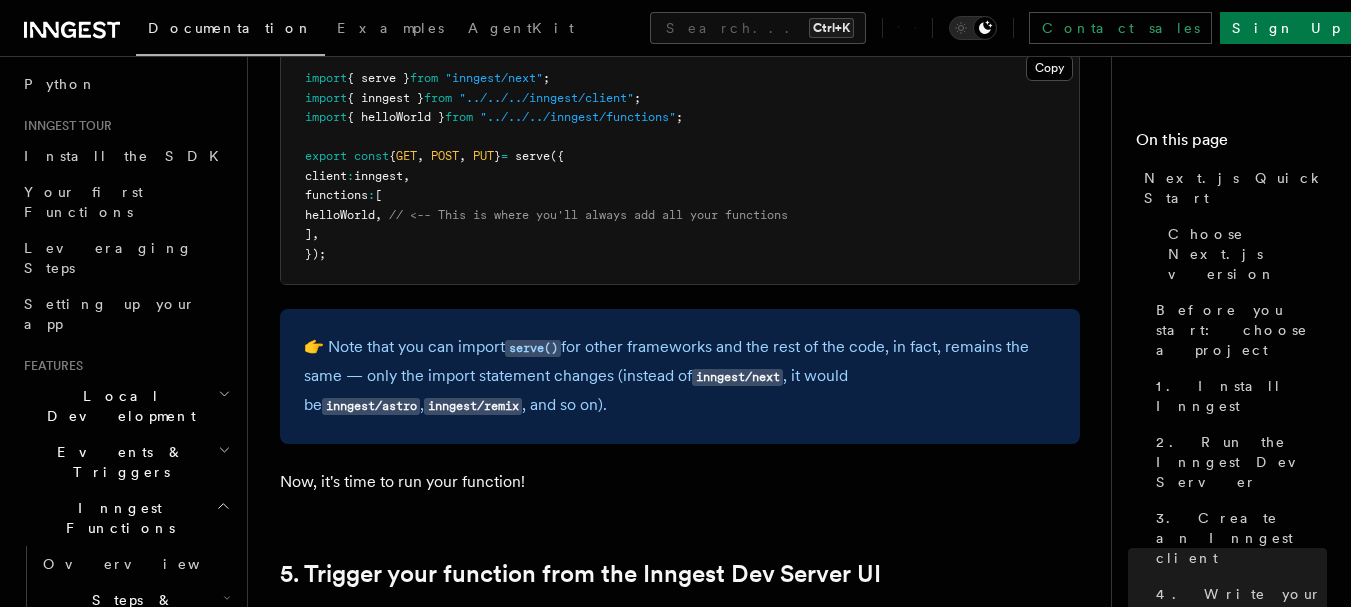 click 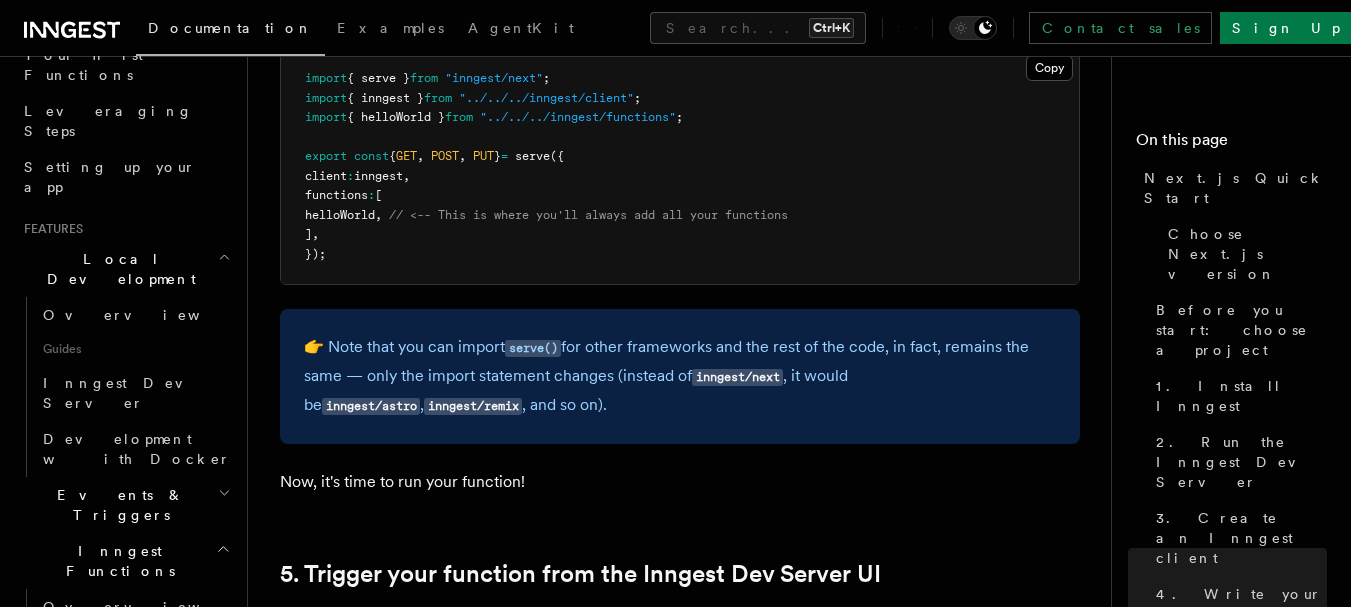 scroll, scrollTop: 344, scrollLeft: 0, axis: vertical 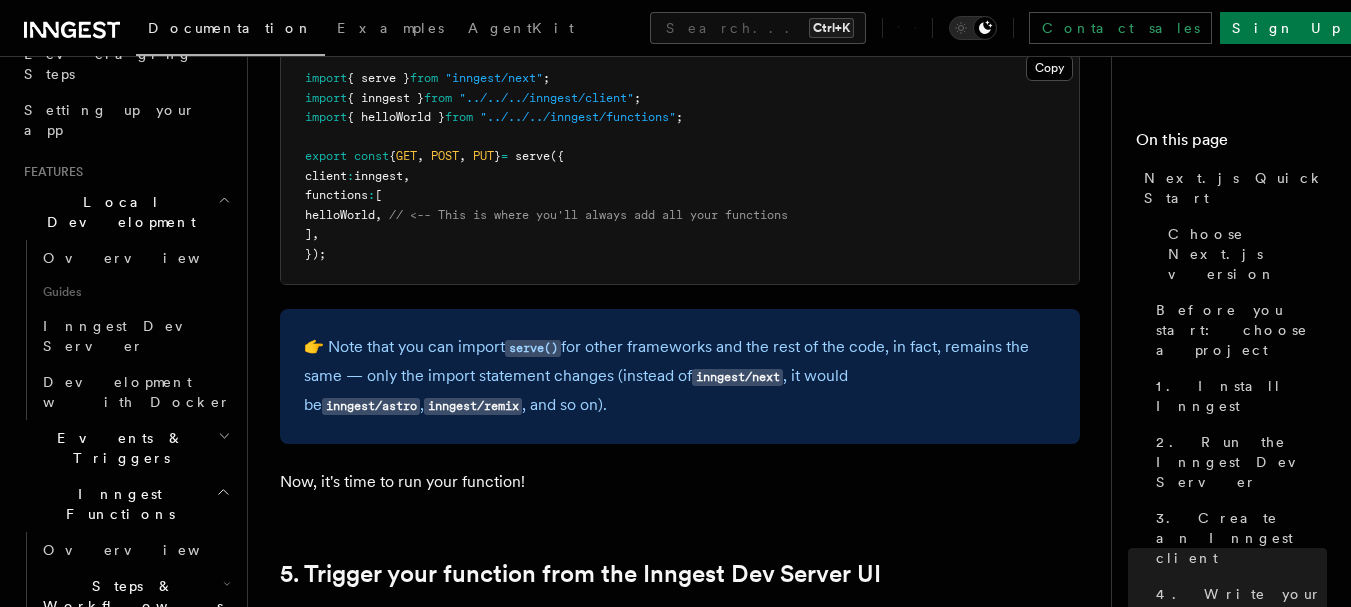 click 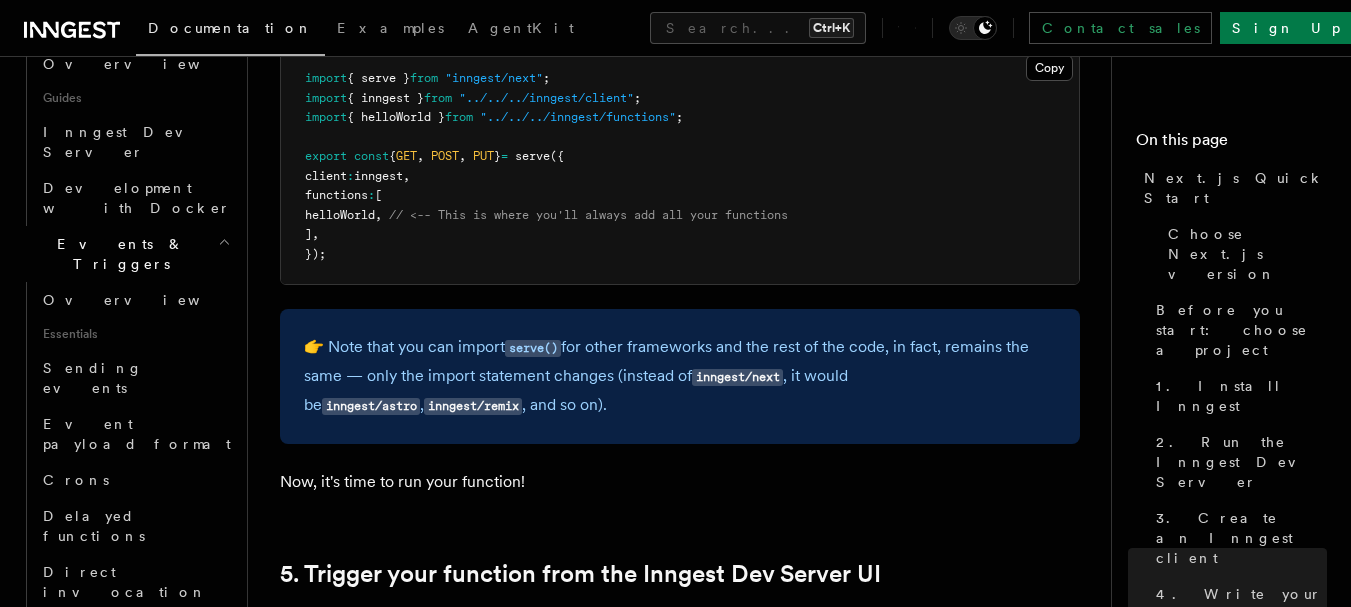 scroll, scrollTop: 534, scrollLeft: 0, axis: vertical 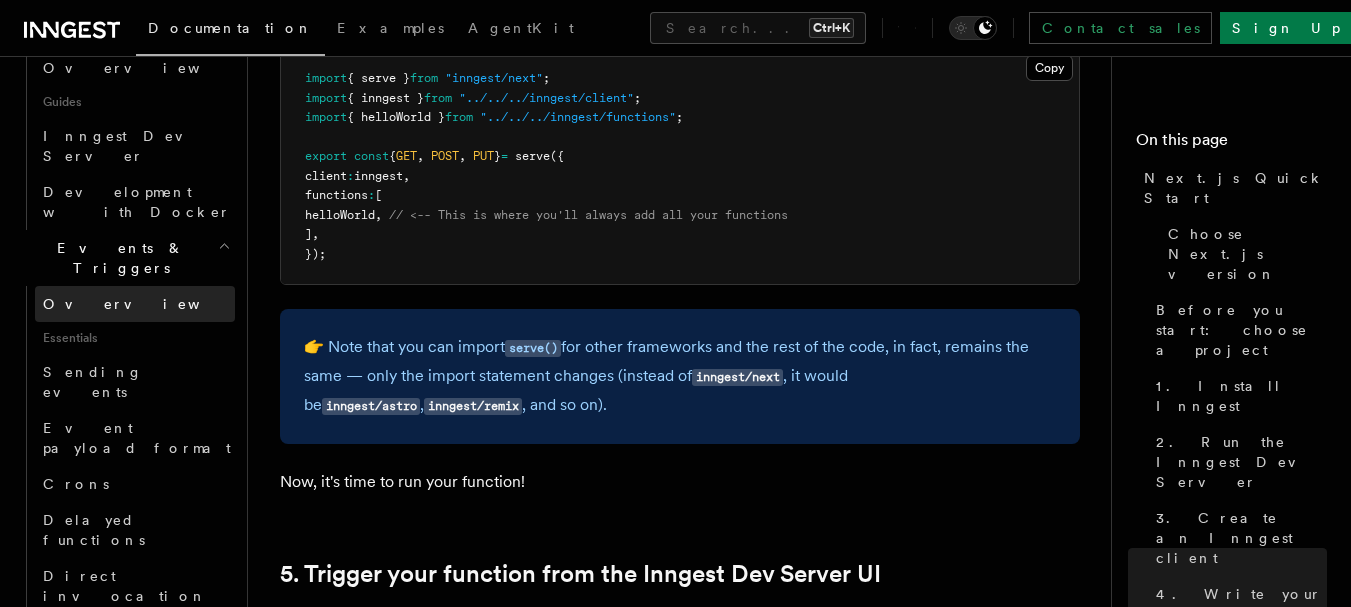 click on "Overview" at bounding box center [146, 304] 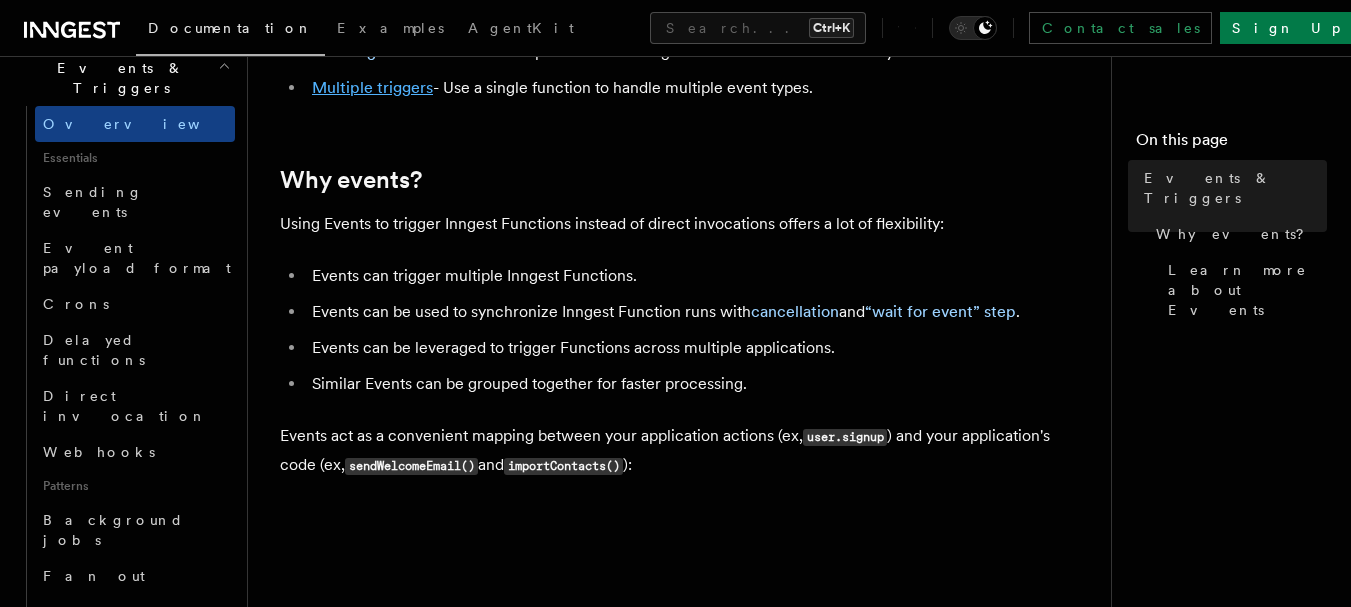scroll, scrollTop: 670, scrollLeft: 0, axis: vertical 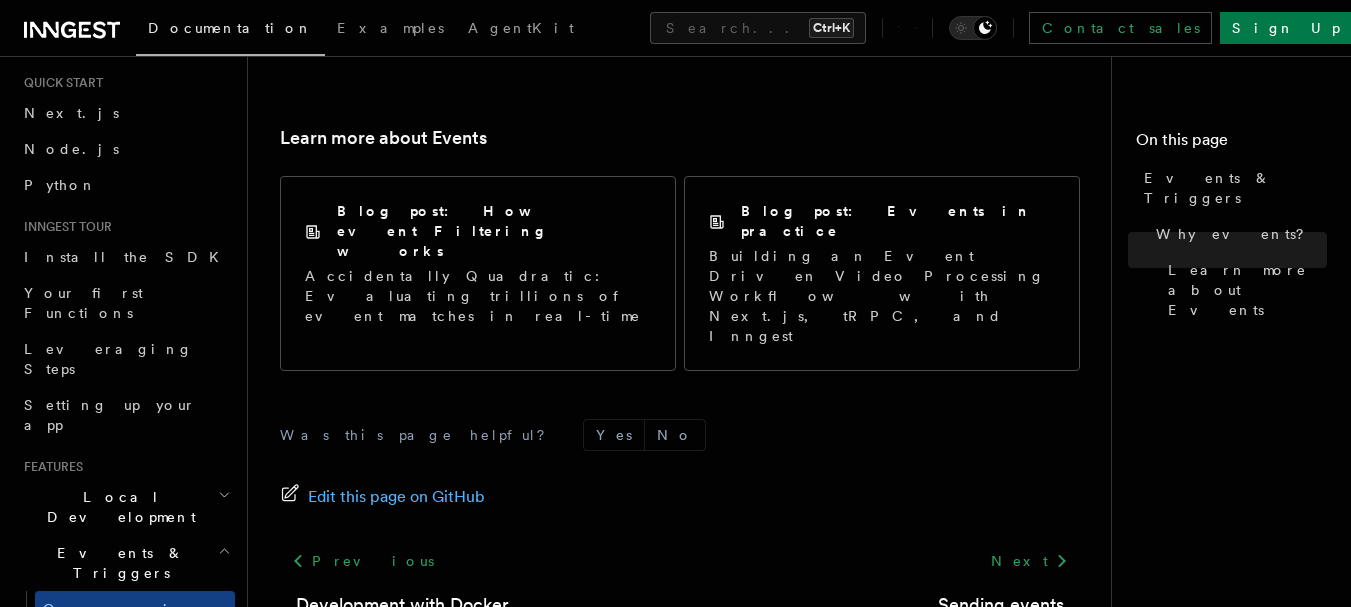 click on "Sending events" at bounding box center (93, 687) 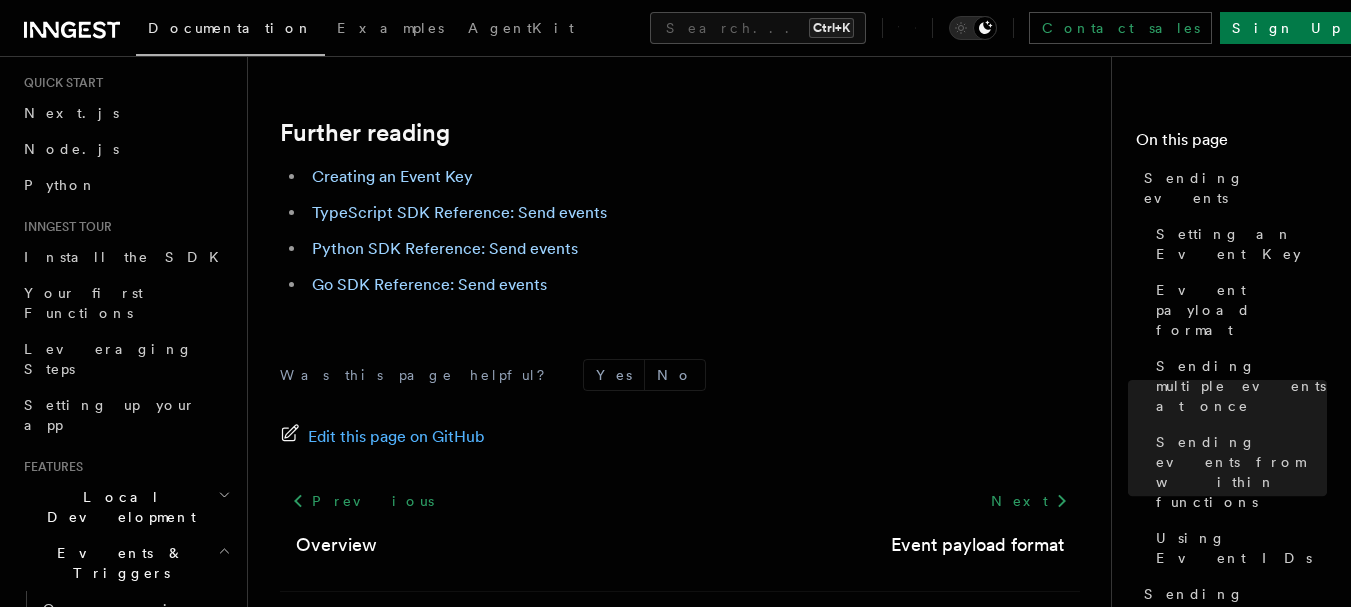 scroll, scrollTop: 6011, scrollLeft: 0, axis: vertical 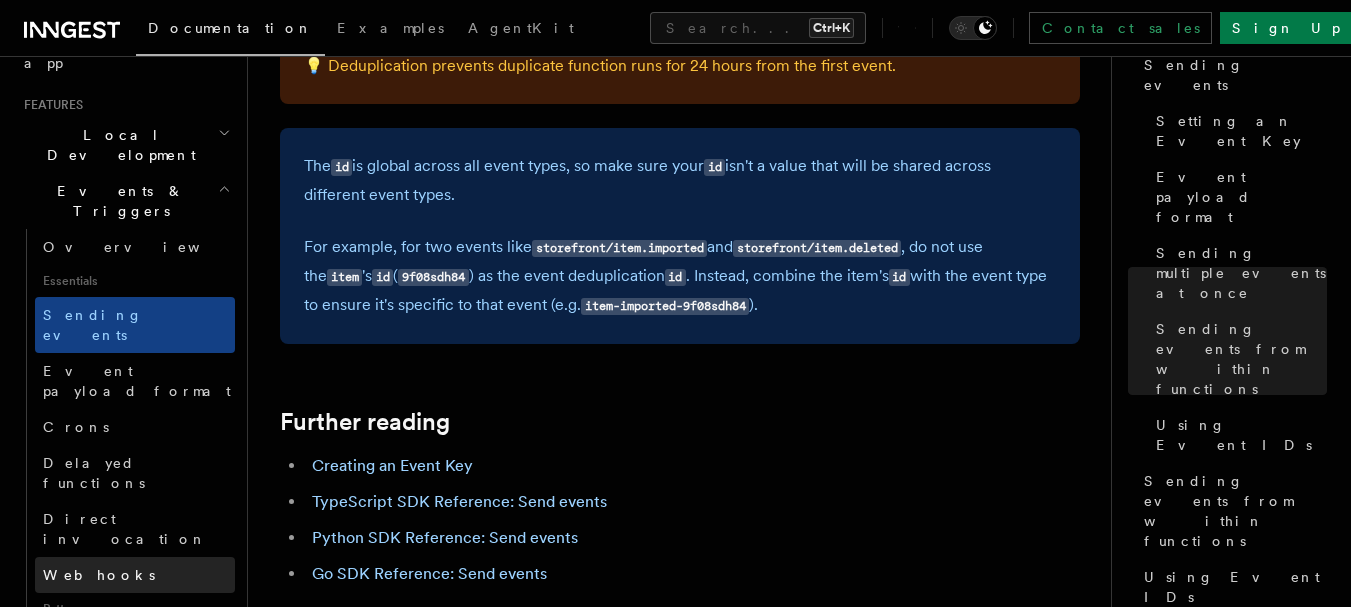 click on "Webhooks" at bounding box center (99, 575) 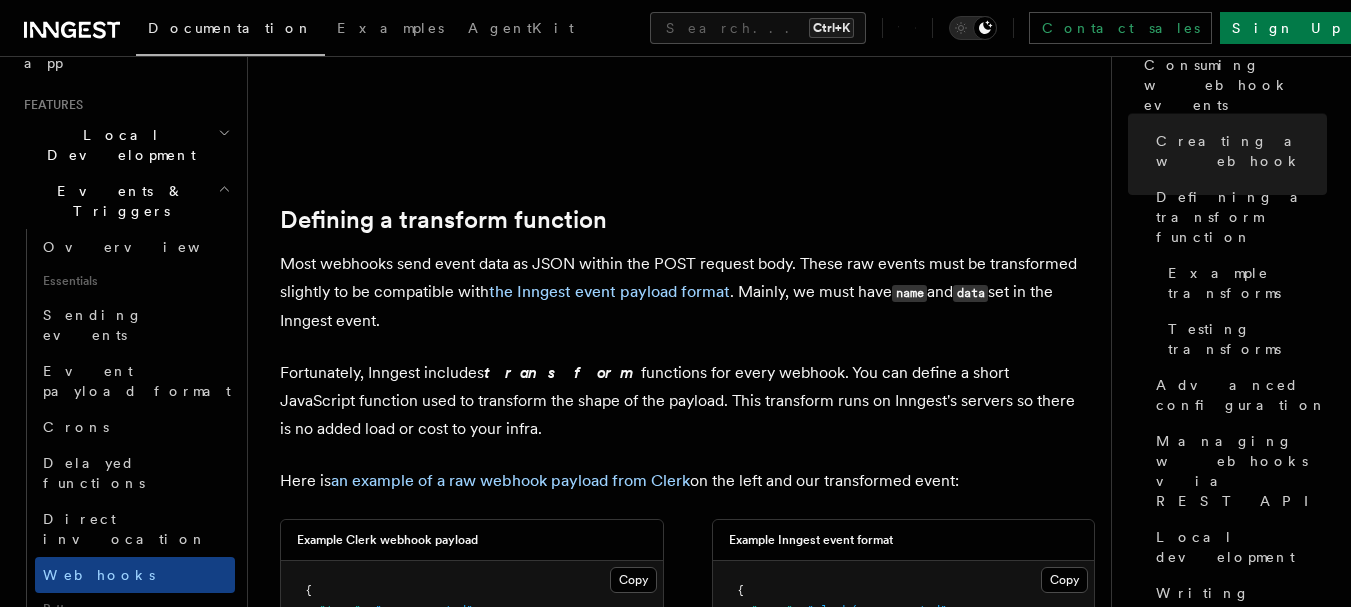 scroll, scrollTop: 1250, scrollLeft: 0, axis: vertical 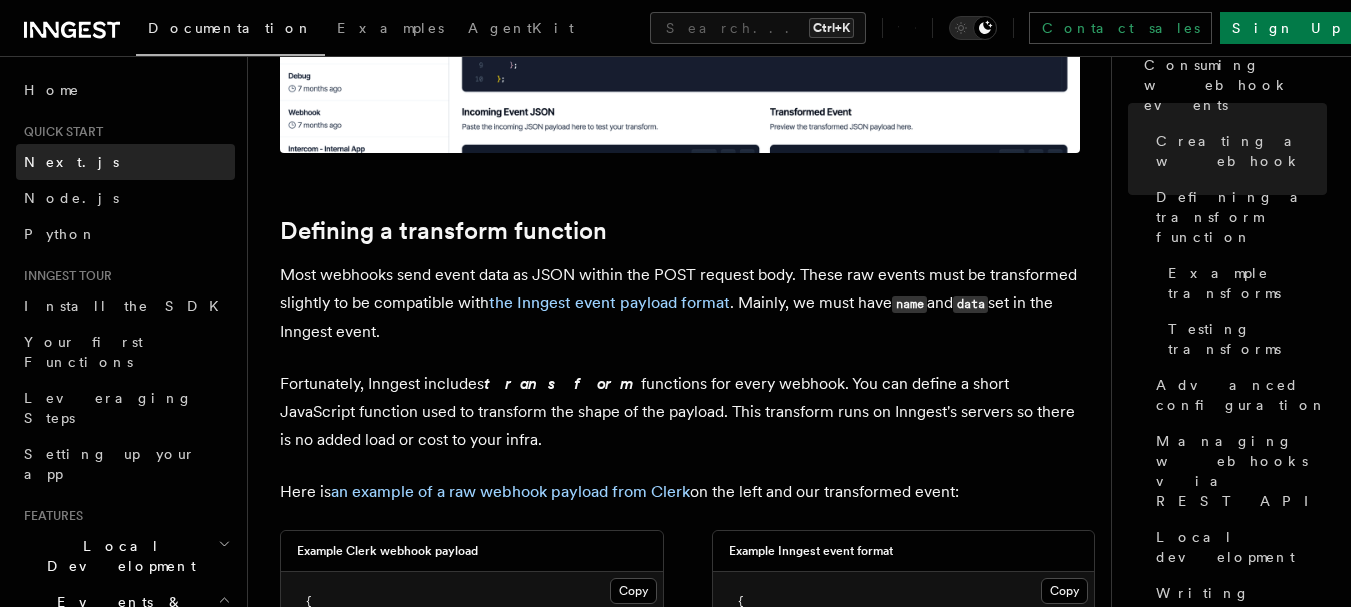 click on "Next.js" at bounding box center (125, 162) 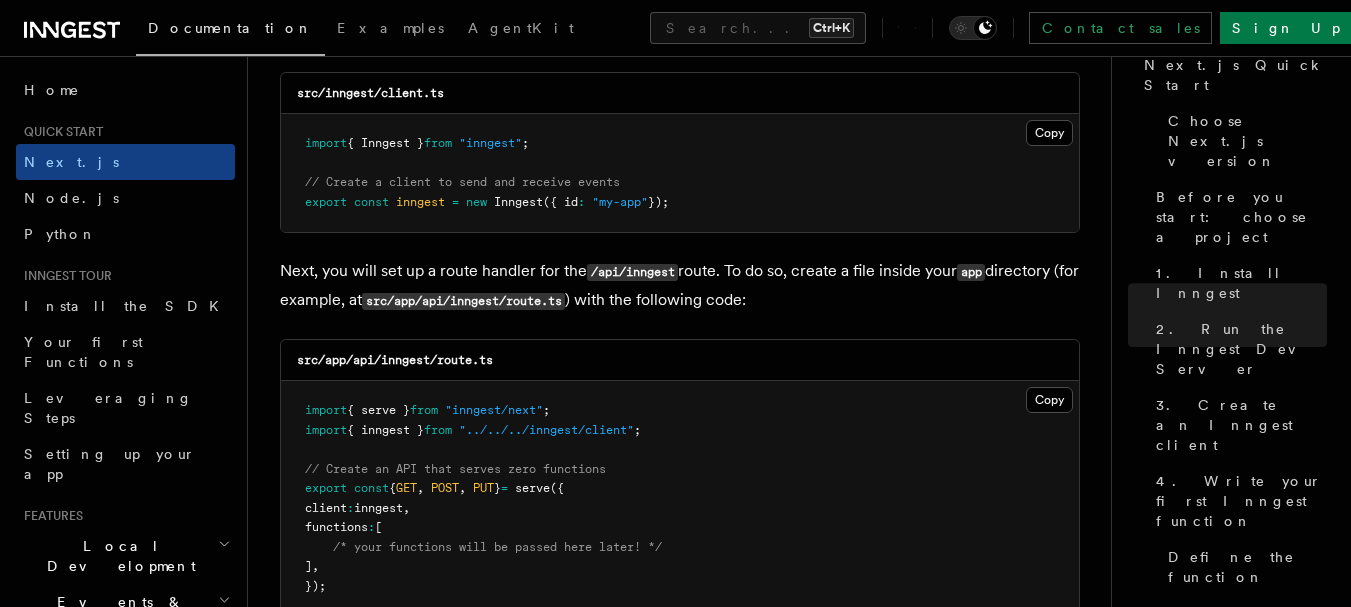scroll, scrollTop: 2719, scrollLeft: 0, axis: vertical 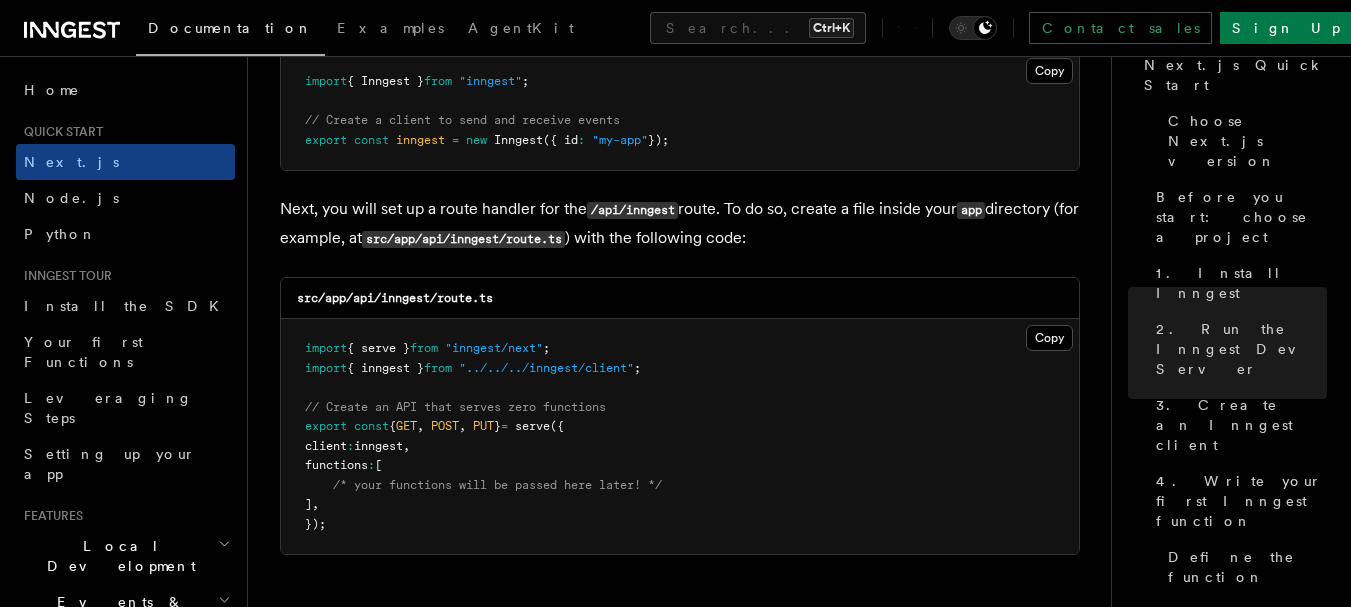 click on "=" at bounding box center [504, 426] 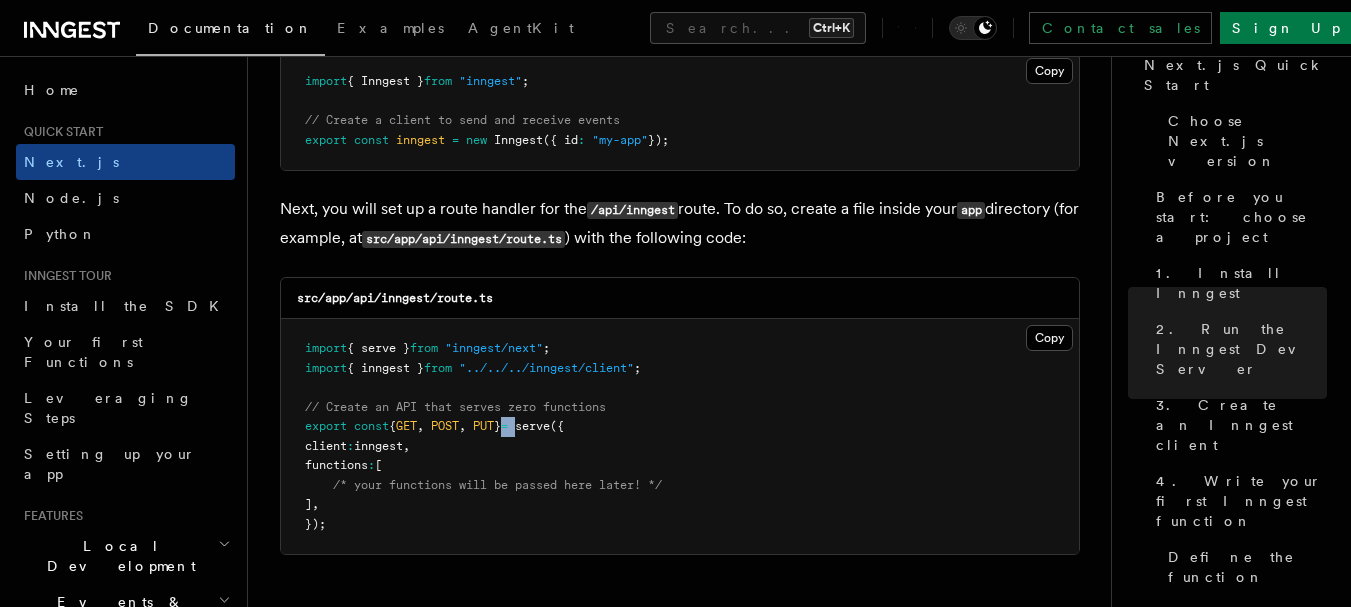 click on "=" at bounding box center (504, 426) 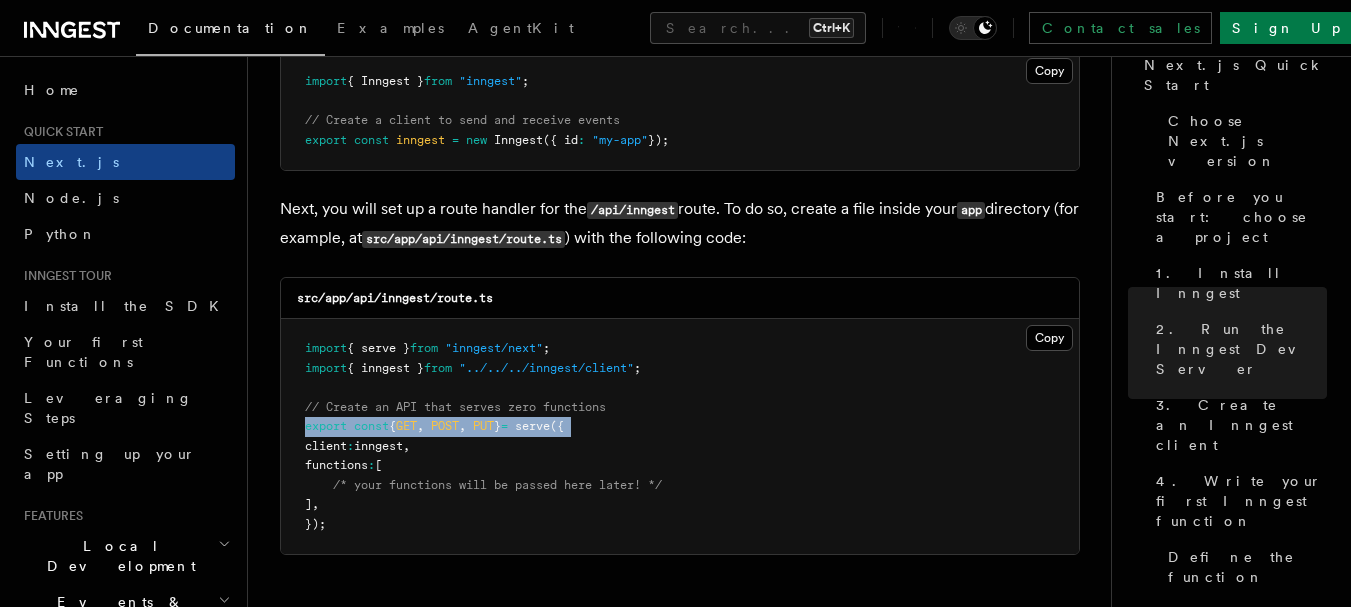 click on "=" at bounding box center [504, 426] 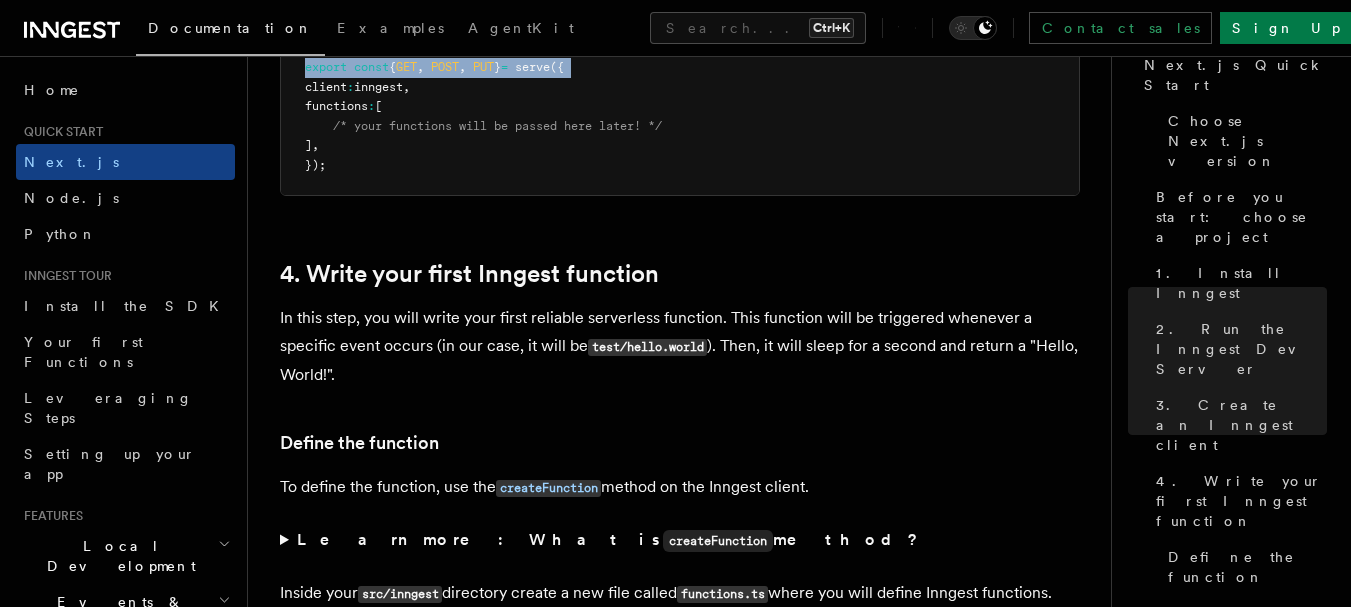scroll, scrollTop: 3147, scrollLeft: 0, axis: vertical 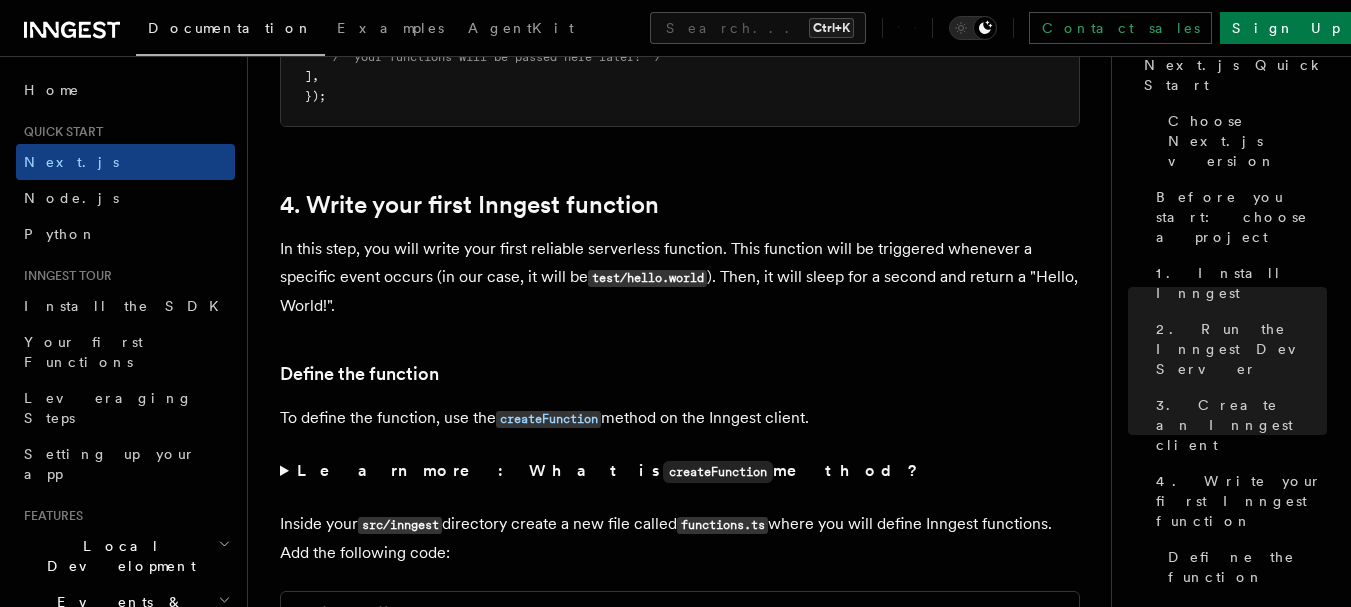 click on "In this step, you will write your first reliable serverless function. This function will be triggered whenever a specific event occurs (in our case, it will be  test/hello.world ). Then, it will sleep for a second and return a "Hello, World!"." at bounding box center (680, 277) 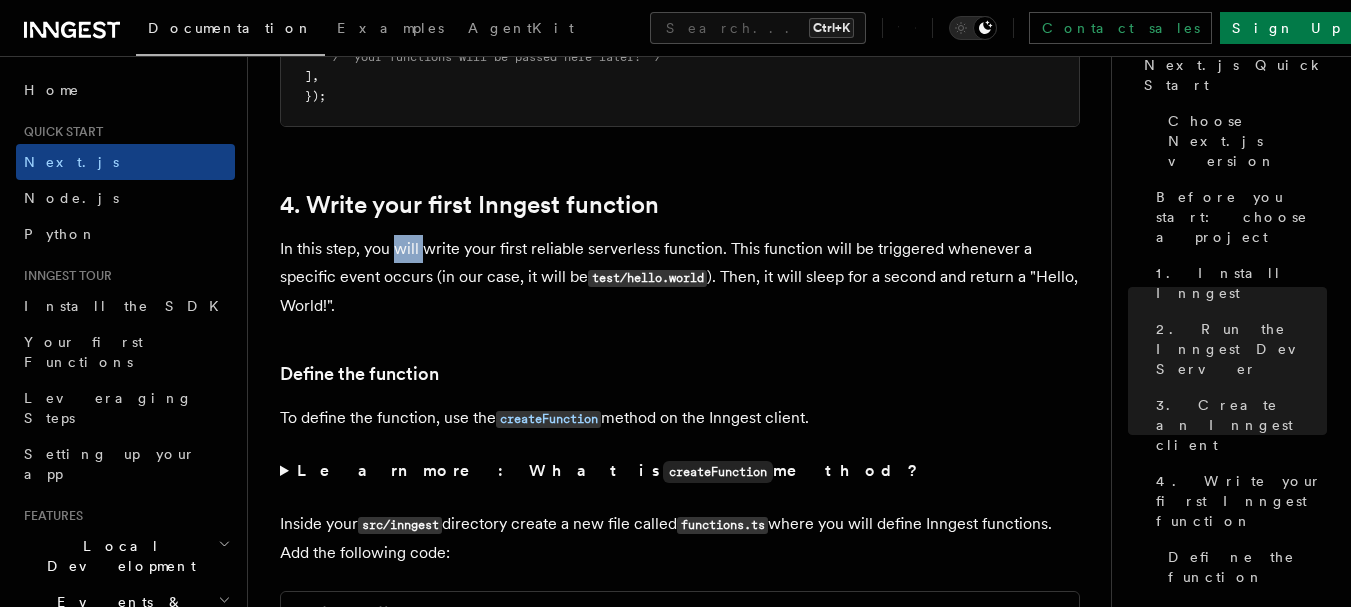 click on "In this step, you will write your first reliable serverless function. This function will be triggered whenever a specific event occurs (in our case, it will be  test/hello.world ). Then, it will sleep for a second and return a "Hello, World!"." at bounding box center [680, 277] 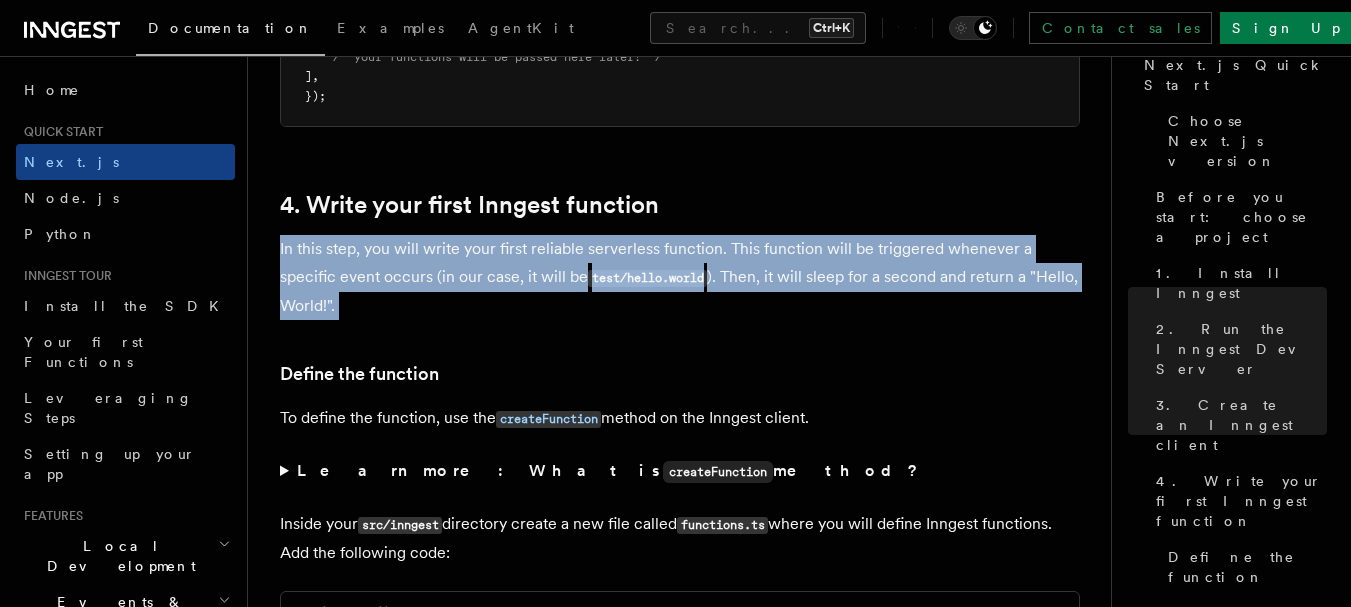 click on "In this step, you will write your first reliable serverless function. This function will be triggered whenever a specific event occurs (in our case, it will be  test/hello.world ). Then, it will sleep for a second and return a "Hello, World!"." at bounding box center (680, 277) 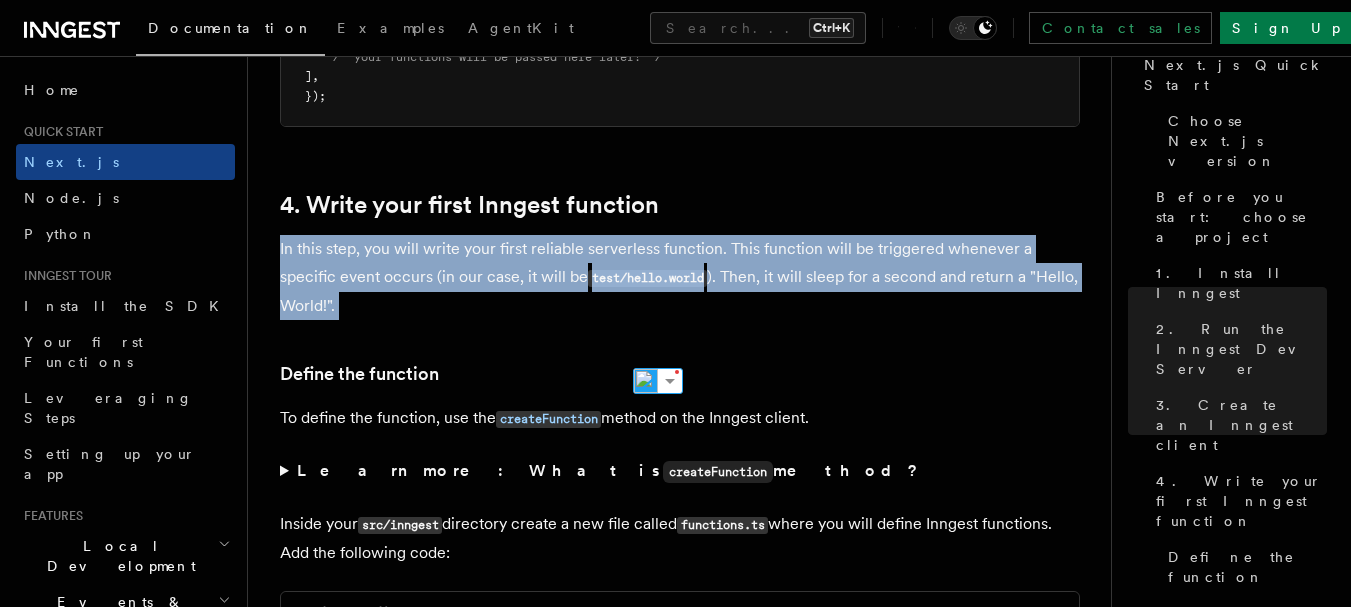 click on "In this step, you will write your first reliable serverless function. This function will be triggered whenever a specific event occurs (in our case, it will be  test/hello.world ). Then, it will sleep for a second and return a "Hello, World!"." at bounding box center (680, 277) 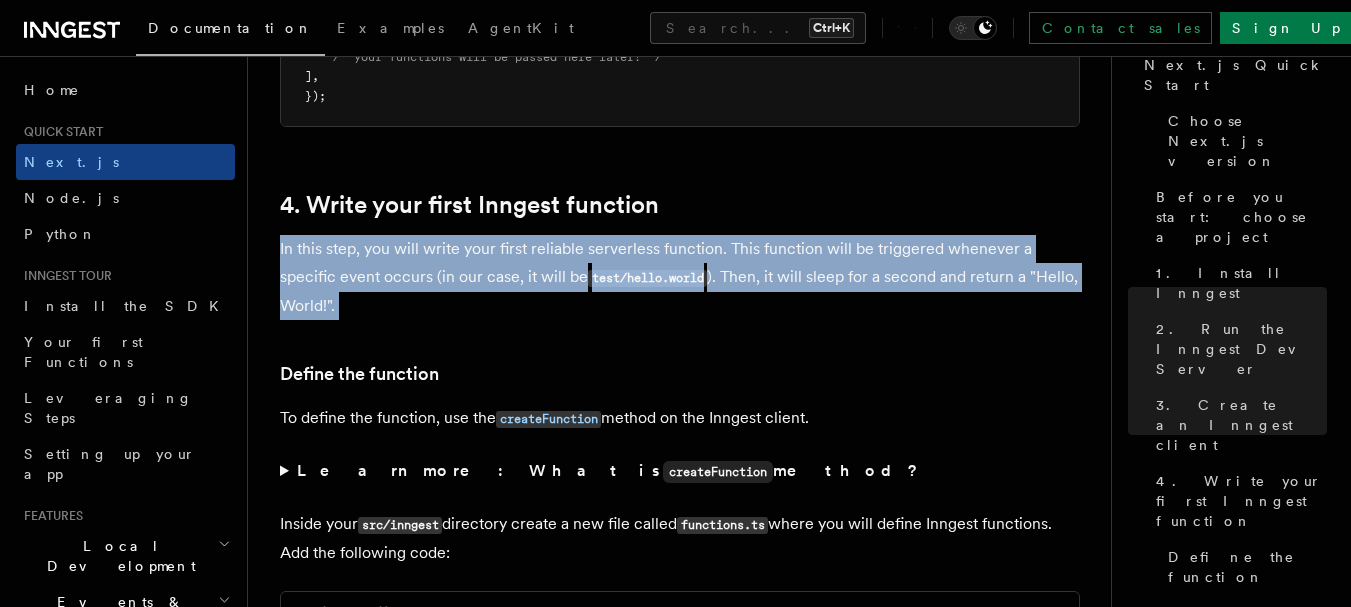 click on "In this step, you will write your first reliable serverless function. This function will be triggered whenever a specific event occurs (in our case, it will be  test/hello.world ). Then, it will sleep for a second and return a "Hello, World!"." at bounding box center (680, 277) 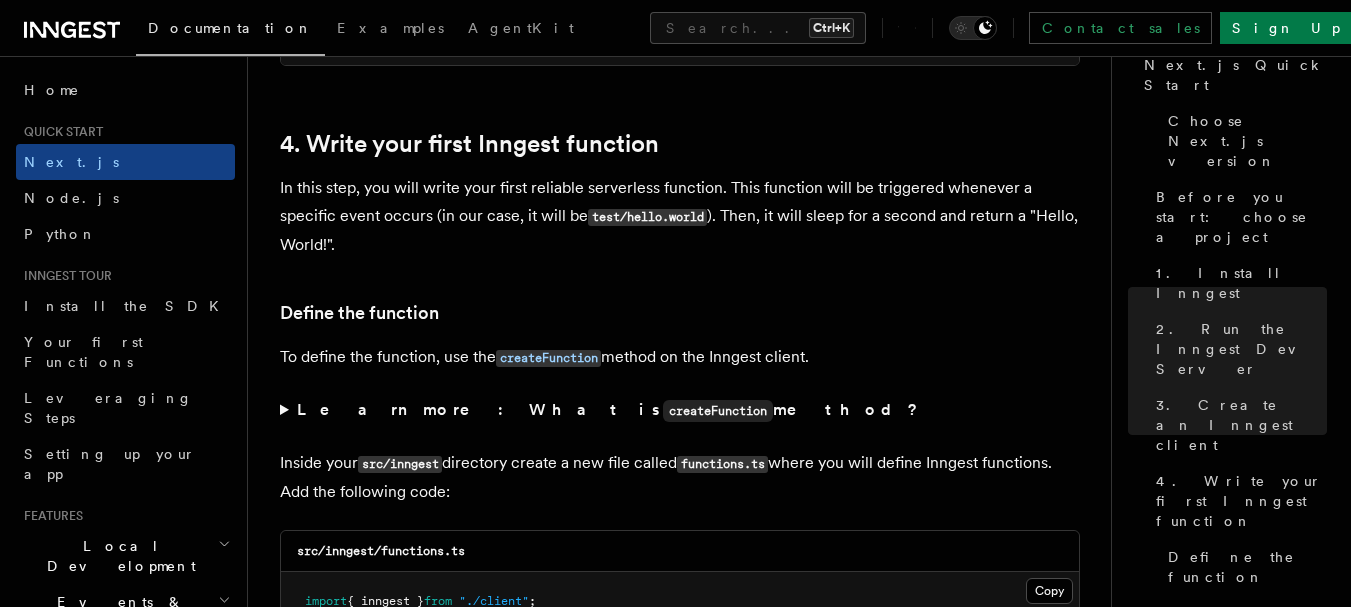 scroll, scrollTop: 3221, scrollLeft: 0, axis: vertical 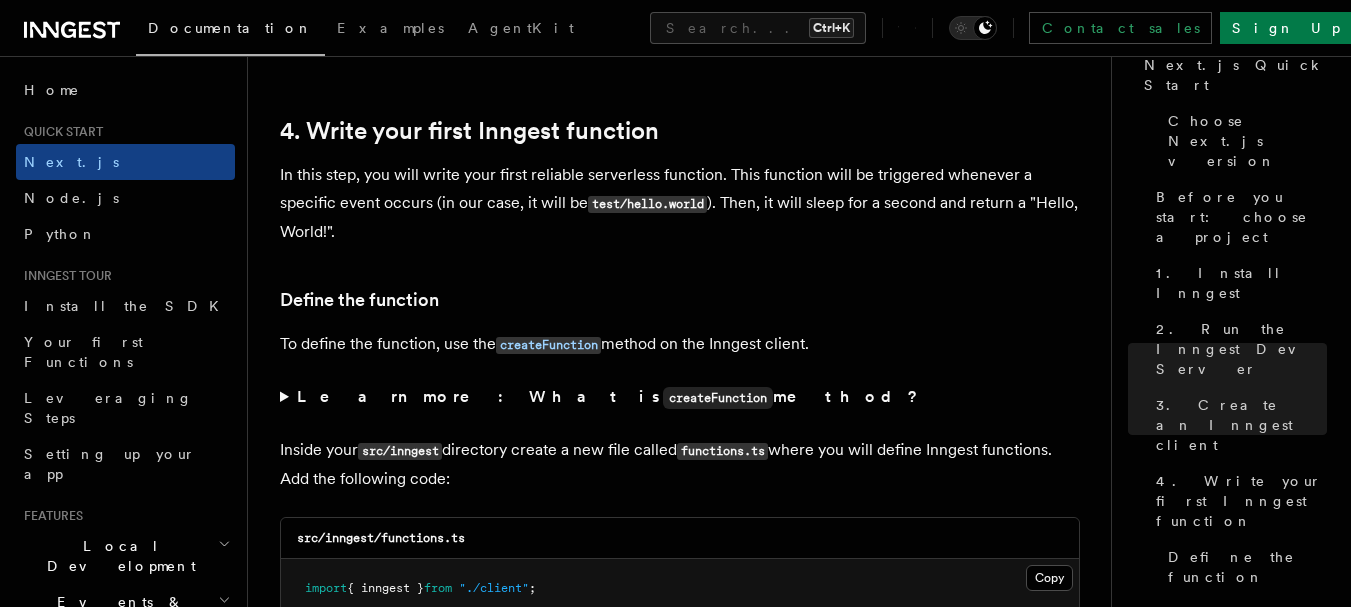 click on "In this step, you will write your first reliable serverless function. This function will be triggered whenever a specific event occurs (in our case, it will be  test/hello.world ). Then, it will sleep for a second and return a "Hello, World!"." at bounding box center (680, 203) 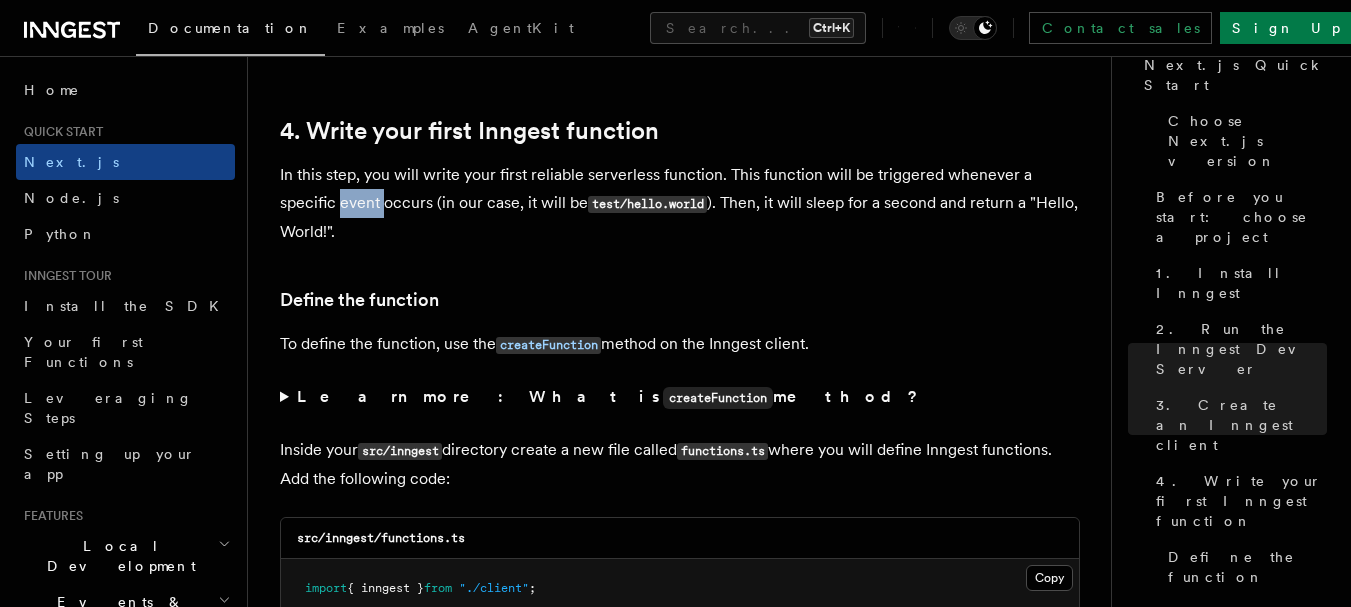 click on "In this step, you will write your first reliable serverless function. This function will be triggered whenever a specific event occurs (in our case, it will be  test/hello.world ). Then, it will sleep for a second and return a "Hello, World!"." at bounding box center (680, 203) 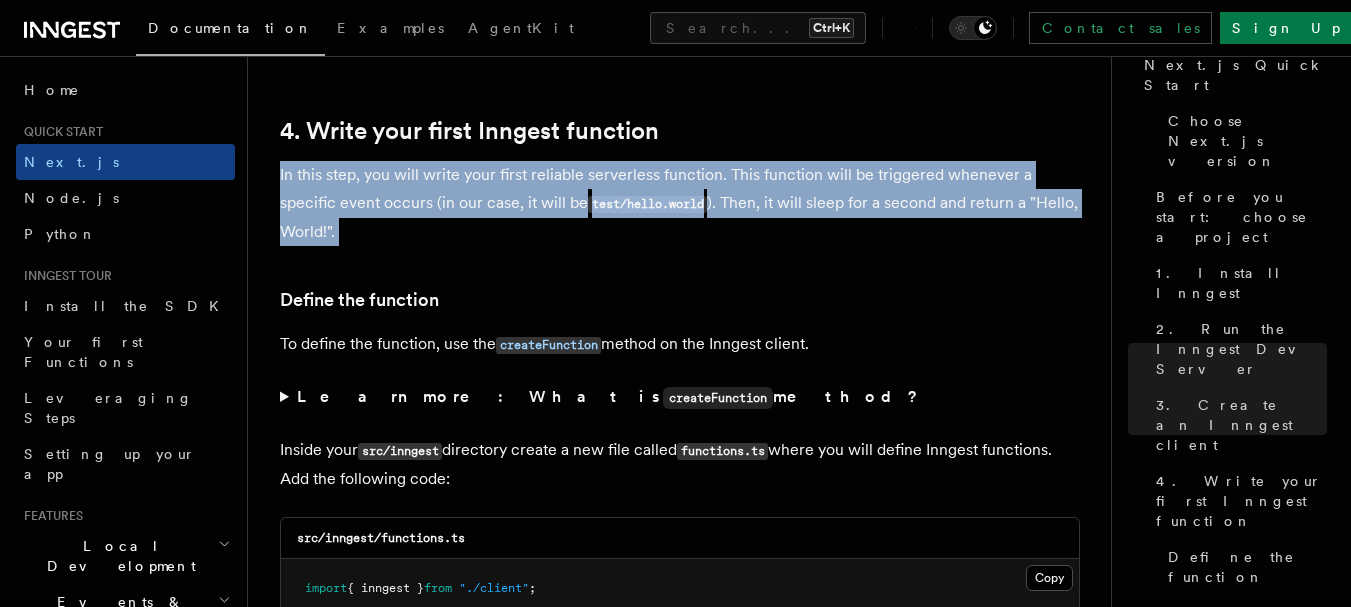 click on "In this step, you will write your first reliable serverless function. This function will be triggered whenever a specific event occurs (in our case, it will be  test/hello.world ). Then, it will sleep for a second and return a "Hello, World!"." at bounding box center (680, 203) 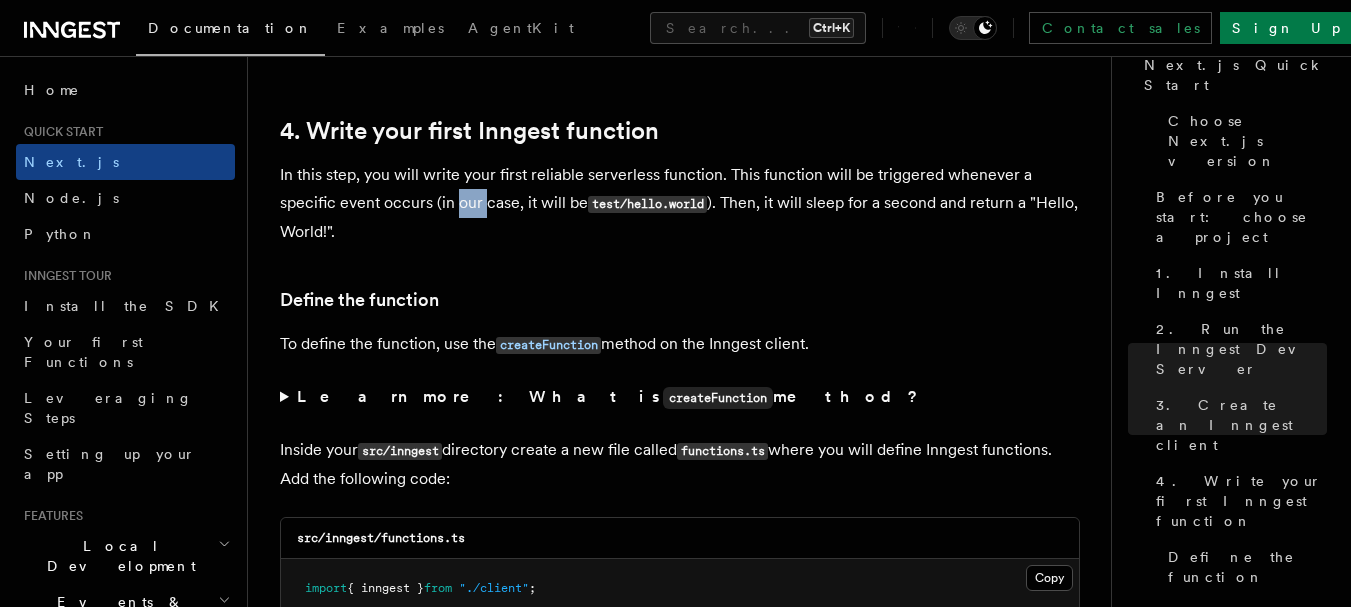 click on "In this step, you will write your first reliable serverless function. This function will be triggered whenever a specific event occurs (in our case, it will be  test/hello.world ). Then, it will sleep for a second and return a "Hello, World!"." at bounding box center [680, 203] 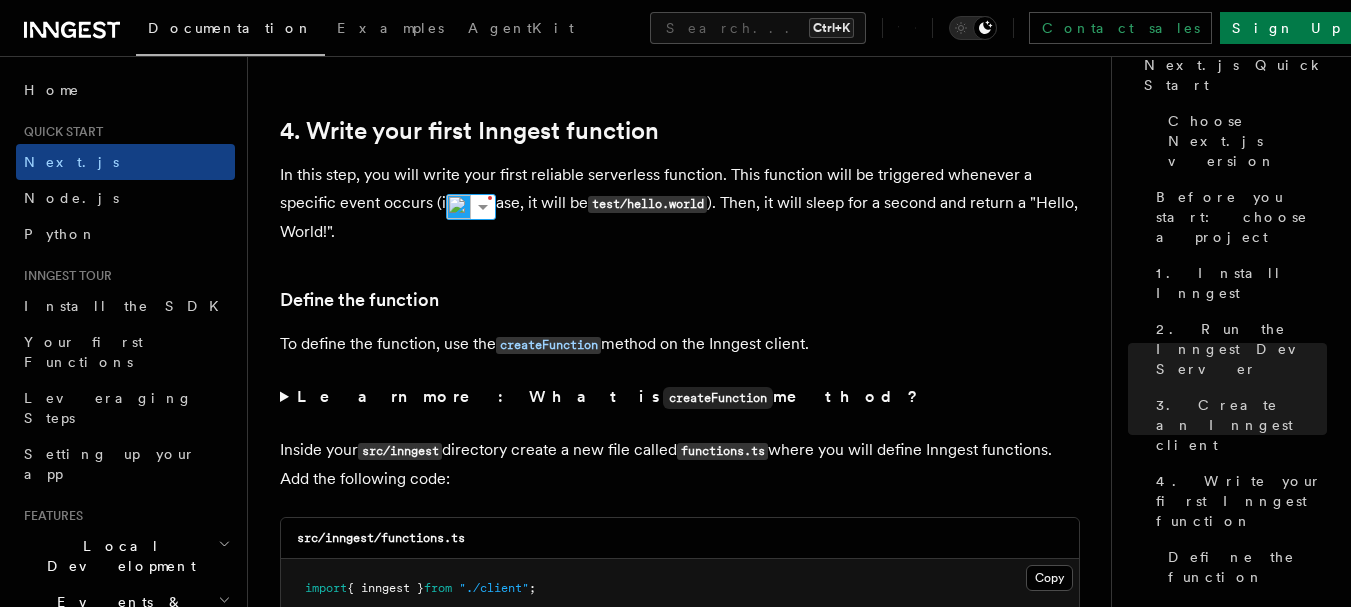 click on "test/hello.world" at bounding box center [647, 204] 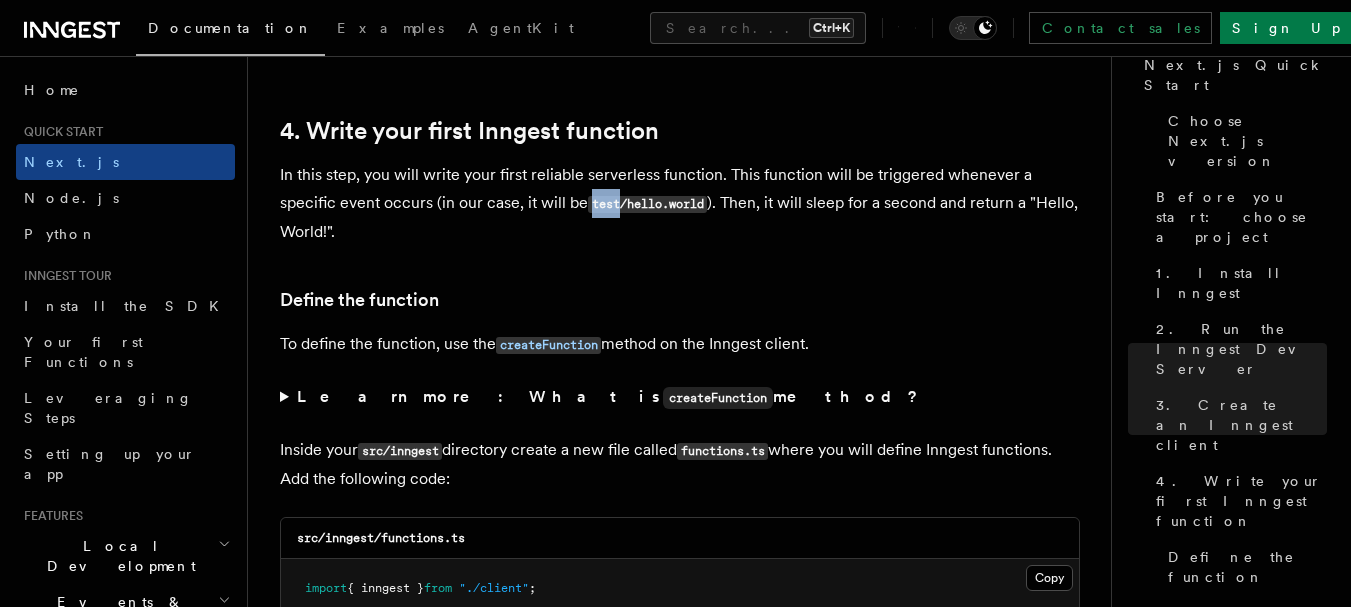 click on "test/hello.world" at bounding box center (647, 204) 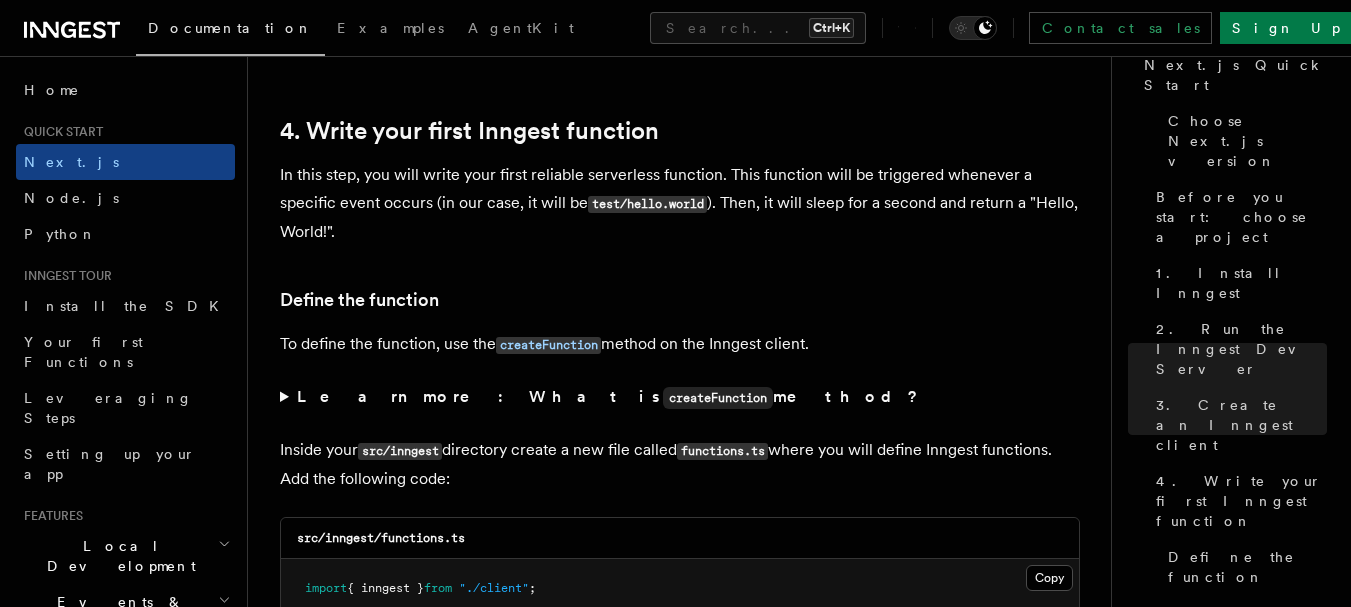 click on "In this step, you will write your first reliable serverless function. This function will be triggered whenever a specific event occurs (in our case, it will be  test/hello.world ). Then, it will sleep for a second and return a "Hello, World!"." at bounding box center (680, 203) 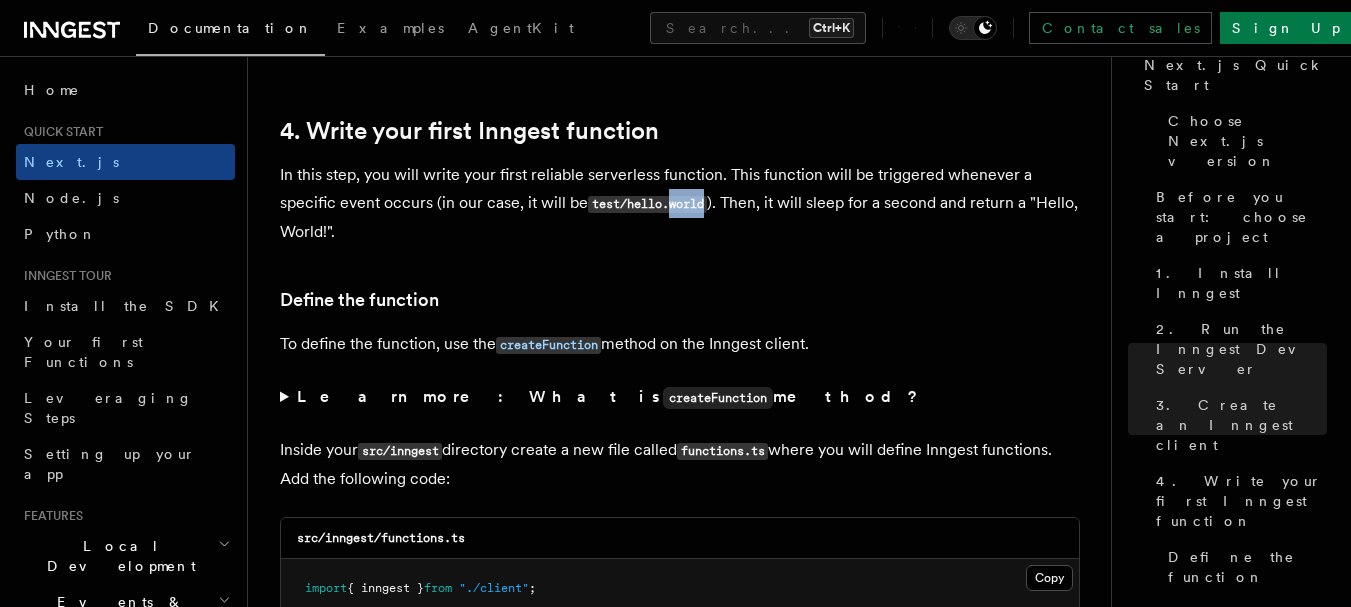 click on "In this step, you will write your first reliable serverless function. This function will be triggered whenever a specific event occurs (in our case, it will be  test/hello.world ). Then, it will sleep for a second and return a "Hello, World!"." at bounding box center (680, 203) 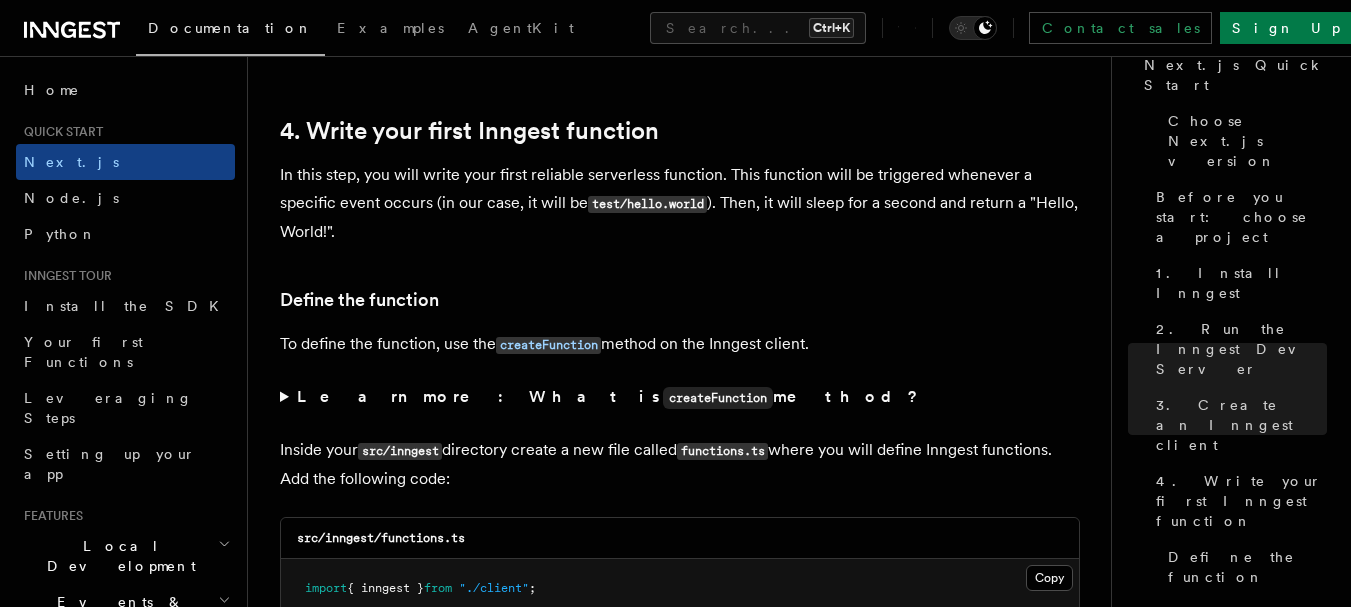 click on "In this step, you will write your first reliable serverless function. This function will be triggered whenever a specific event occurs (in our case, it will be  test/hello.world ). Then, it will sleep for a second and return a "Hello, World!"." at bounding box center [680, 203] 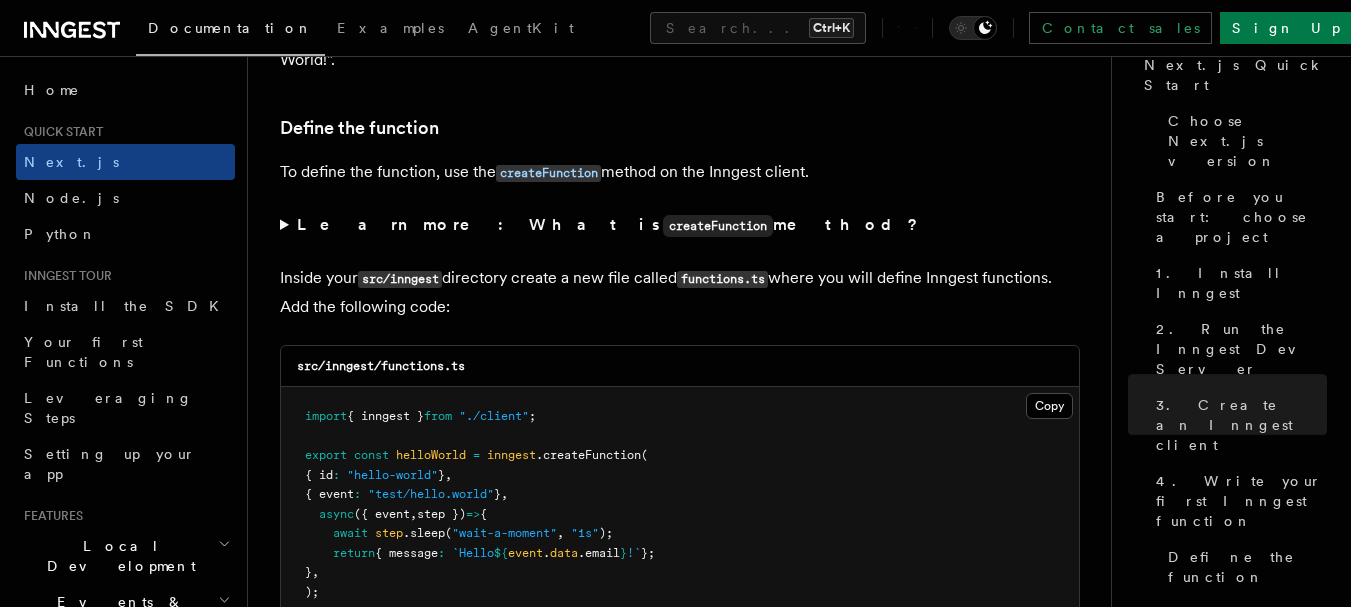 scroll, scrollTop: 3394, scrollLeft: 0, axis: vertical 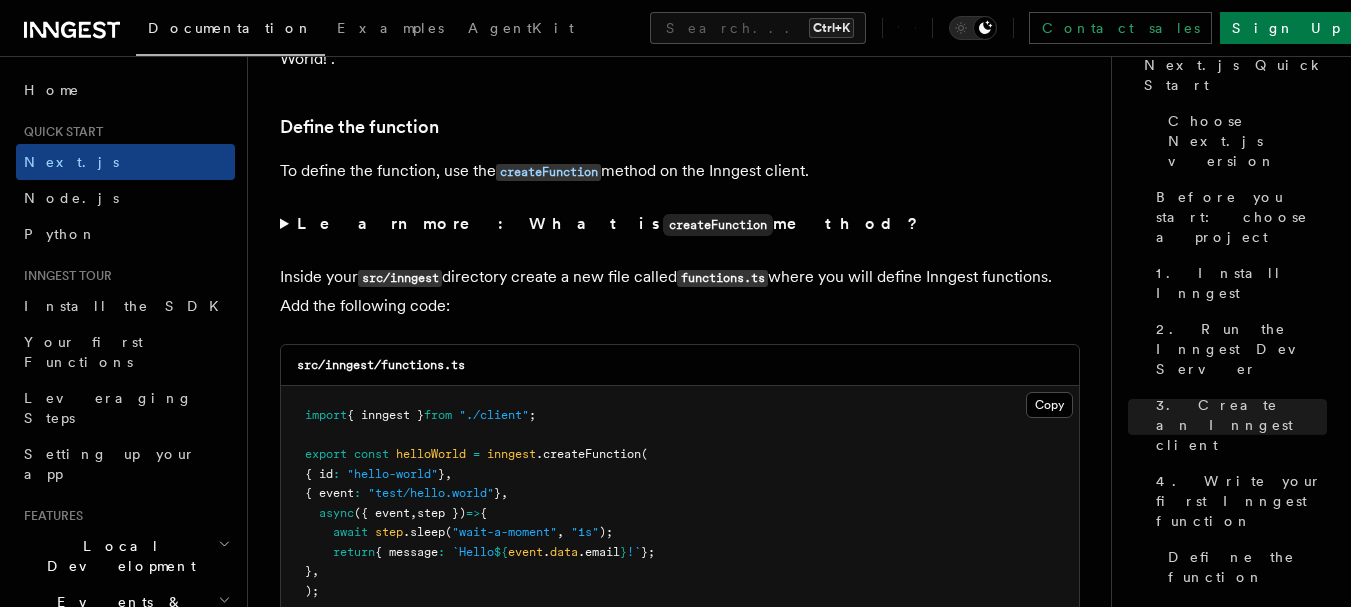 click on "Learn more: What is  createFunction  method?" at bounding box center [680, 224] 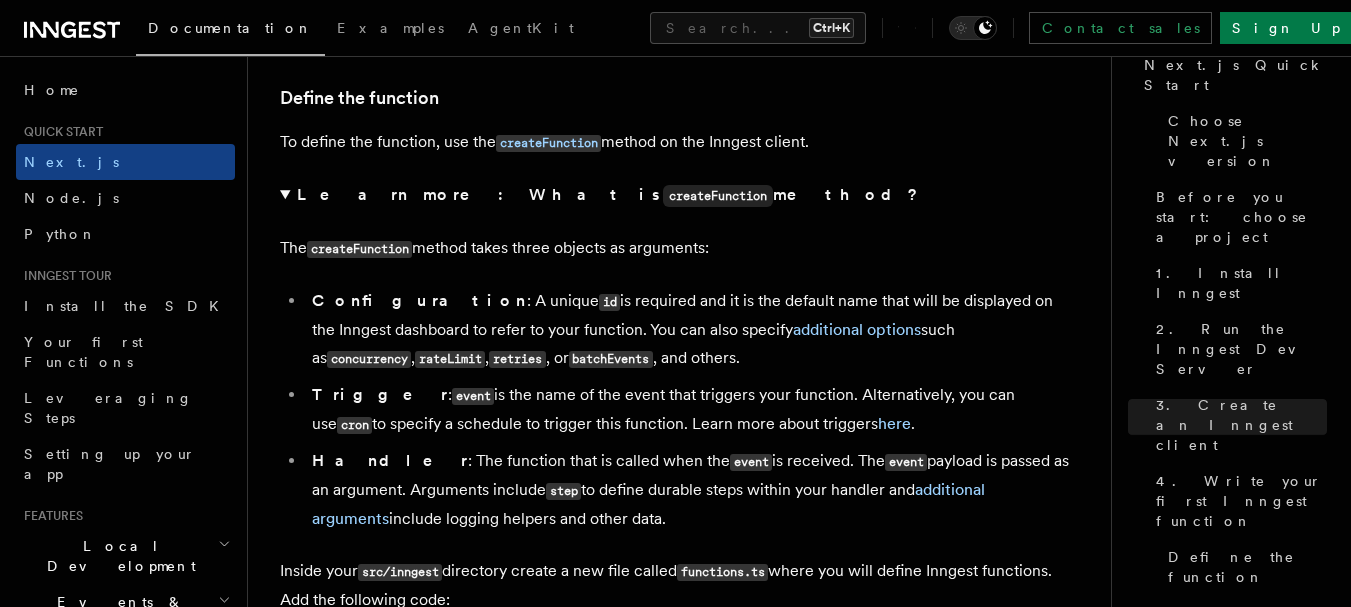 scroll, scrollTop: 3407, scrollLeft: 0, axis: vertical 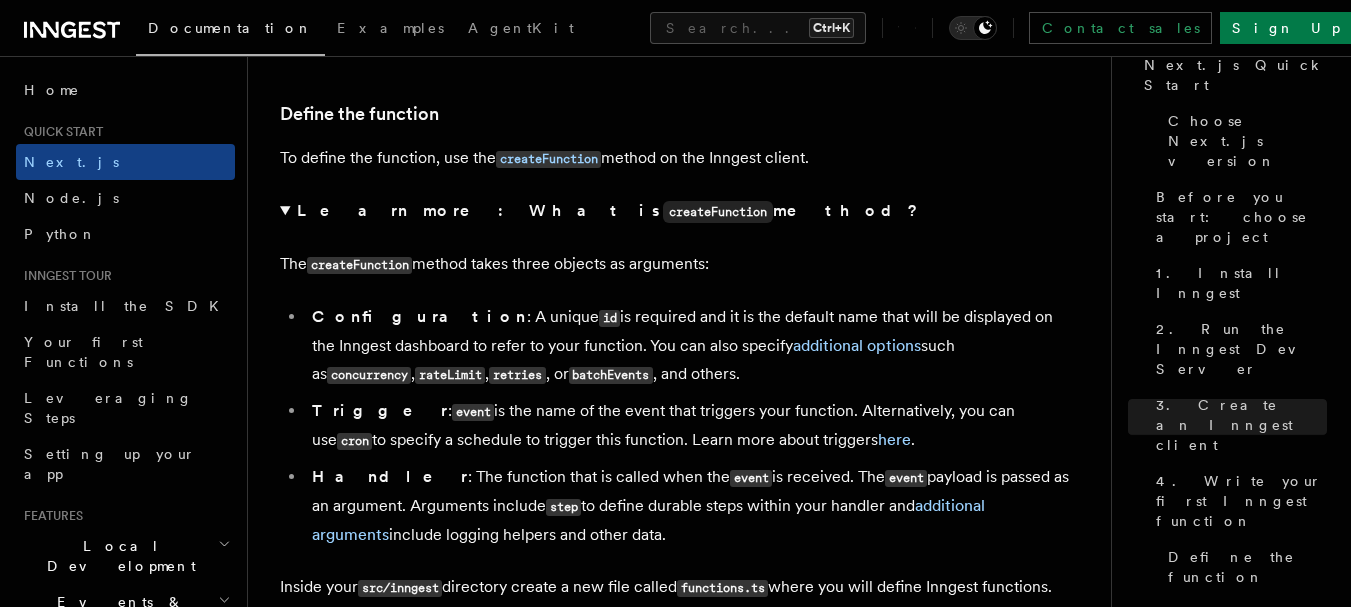 click on "The  createFunction  method takes three objects as arguments:" at bounding box center (680, 264) 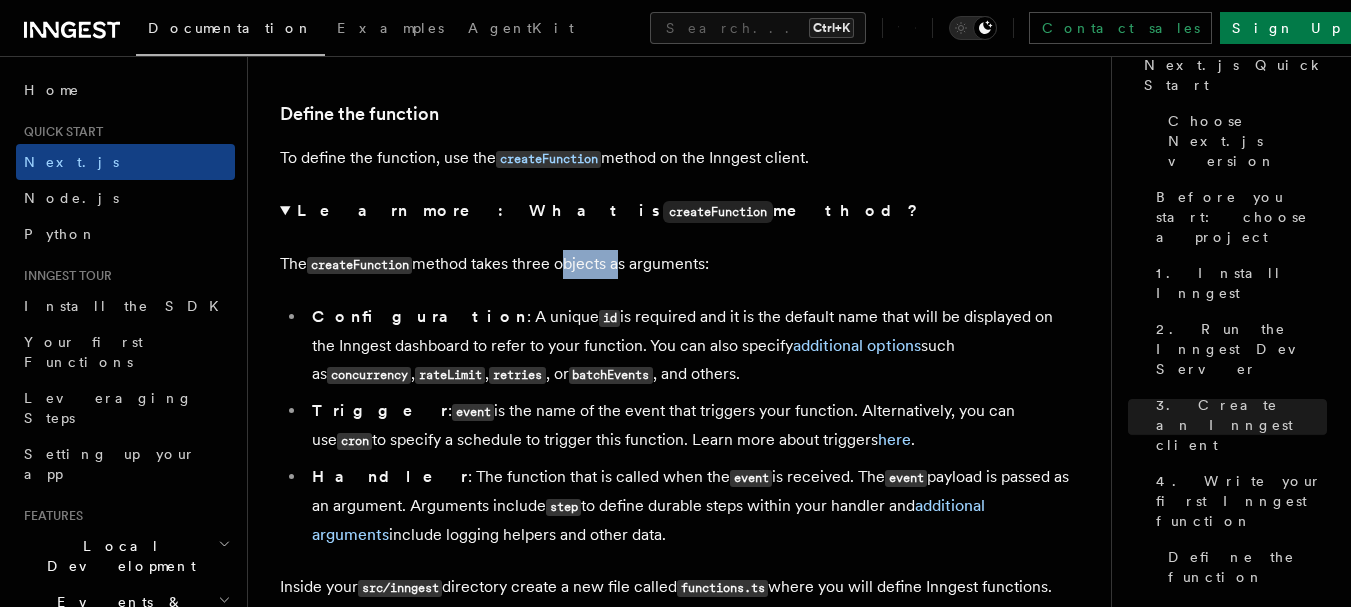 click on "The  createFunction  method takes three objects as arguments:" at bounding box center [680, 264] 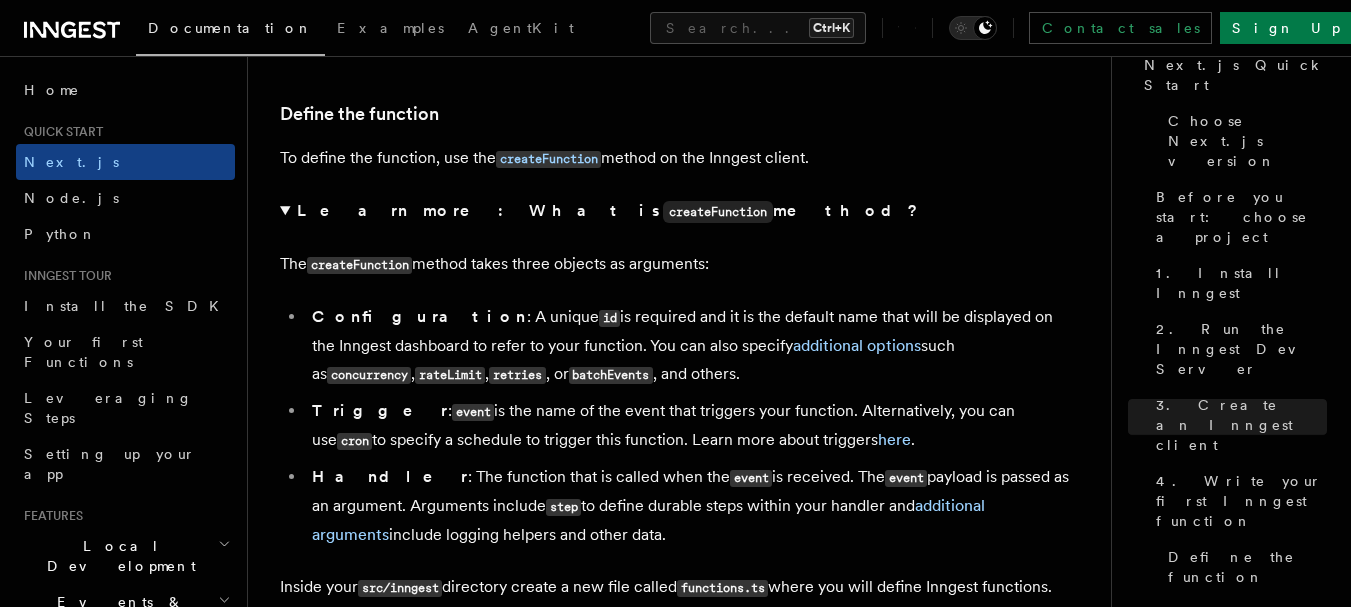click on "The  createFunction  method takes three objects as arguments:" at bounding box center (680, 264) 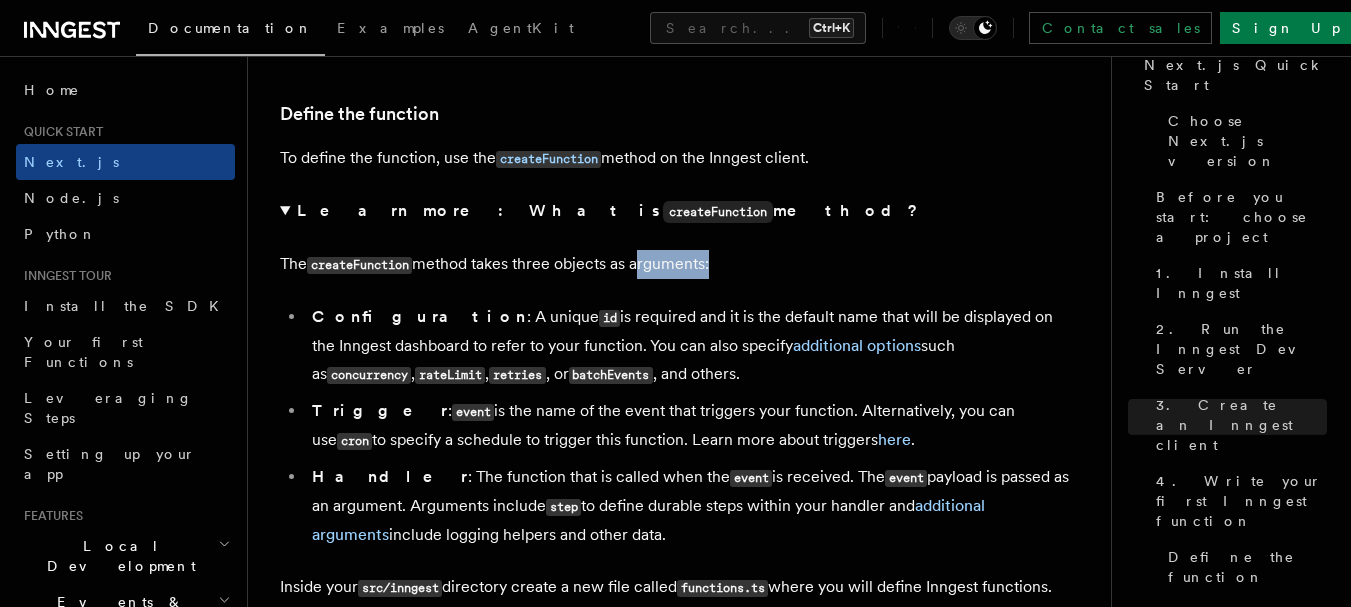 click on "The  createFunction  method takes three objects as arguments:" at bounding box center [680, 264] 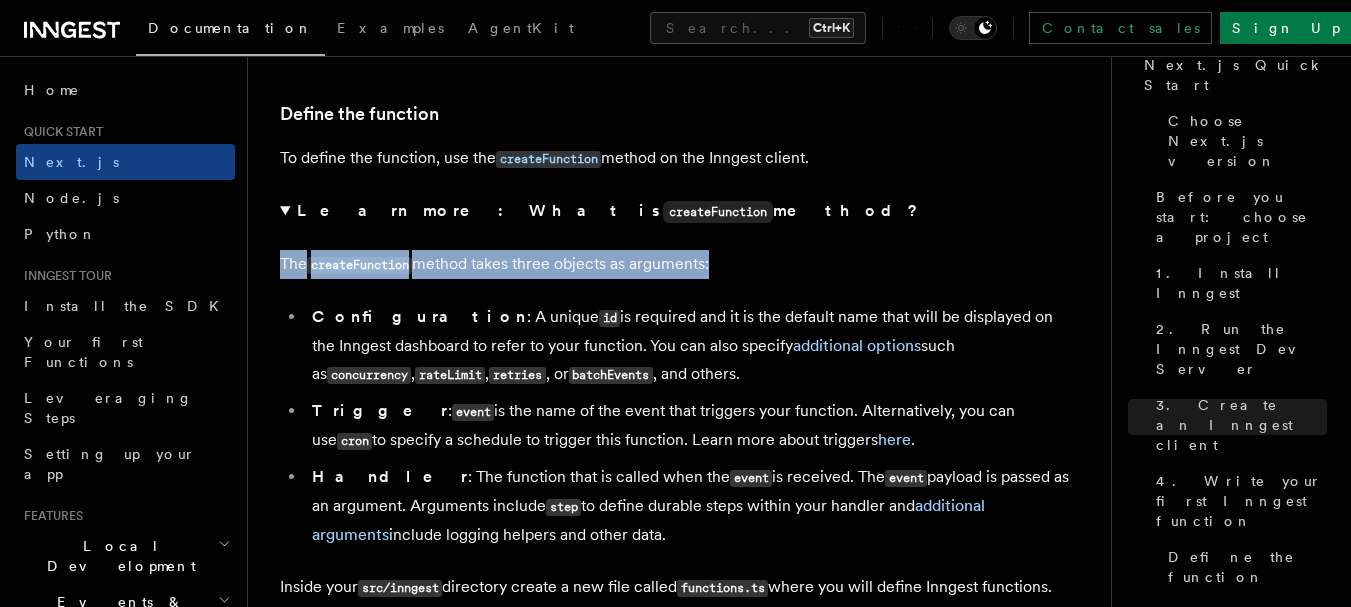 click on "The  createFunction  method takes three objects as arguments:" at bounding box center (680, 264) 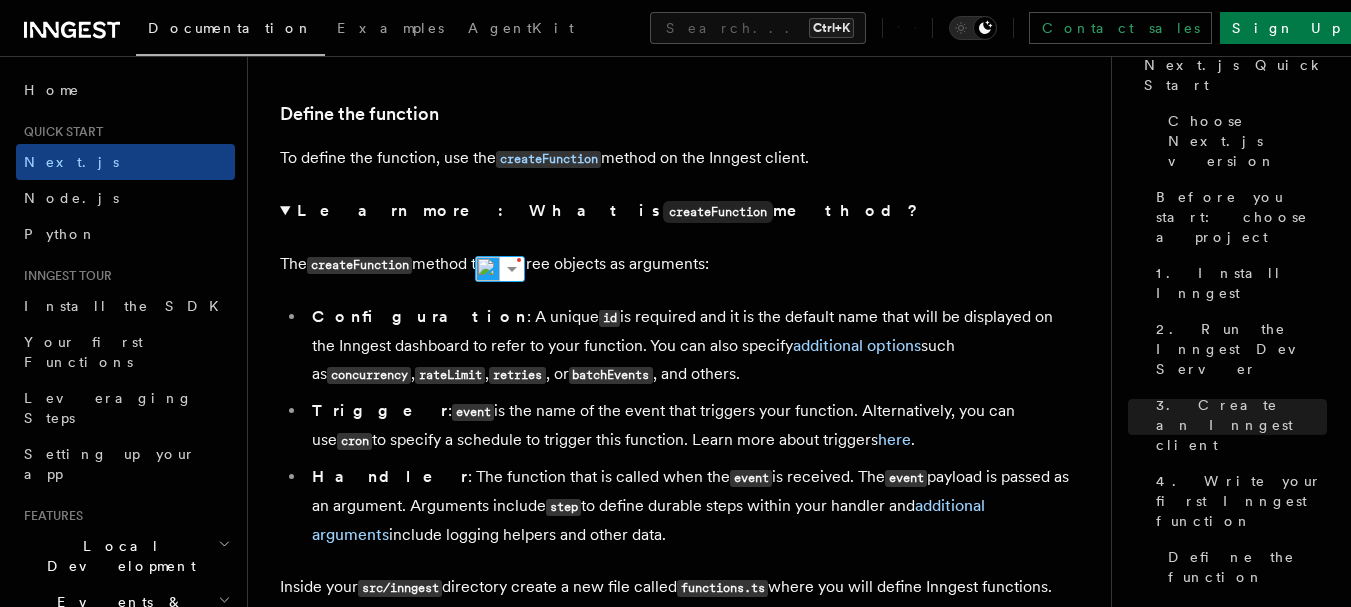 click on "Learn more: What is  createFunction  method? The  createFunction  method takes three objects as arguments:
Configuration : A unique  id  is required and it is the default name that will be displayed on the Inngest dashboard to refer to your function. You can also specify  additional options  such as  concurrency ,  rateLimit ,  retries , or  batchEvents , and others.
Trigger :  event  is the name of the event that triggers your function. Alternatively, you can use  cron  to specify a schedule to trigger this function. Learn more about triggers  here .
Handler : The function that is called when the  event  is received. The  event  payload is passed as an argument. Arguments include  step  to define durable steps within your handler and  additional arguments  include logging helpers and other data." at bounding box center (680, 373) 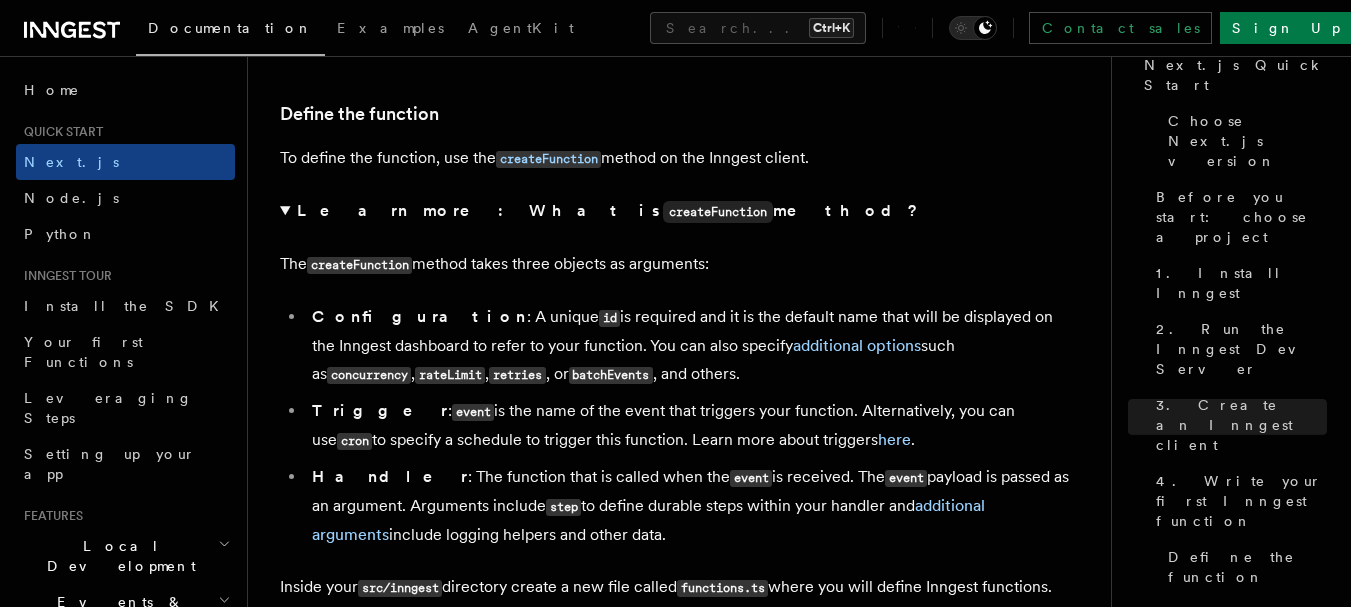 click on "id" at bounding box center [609, 318] 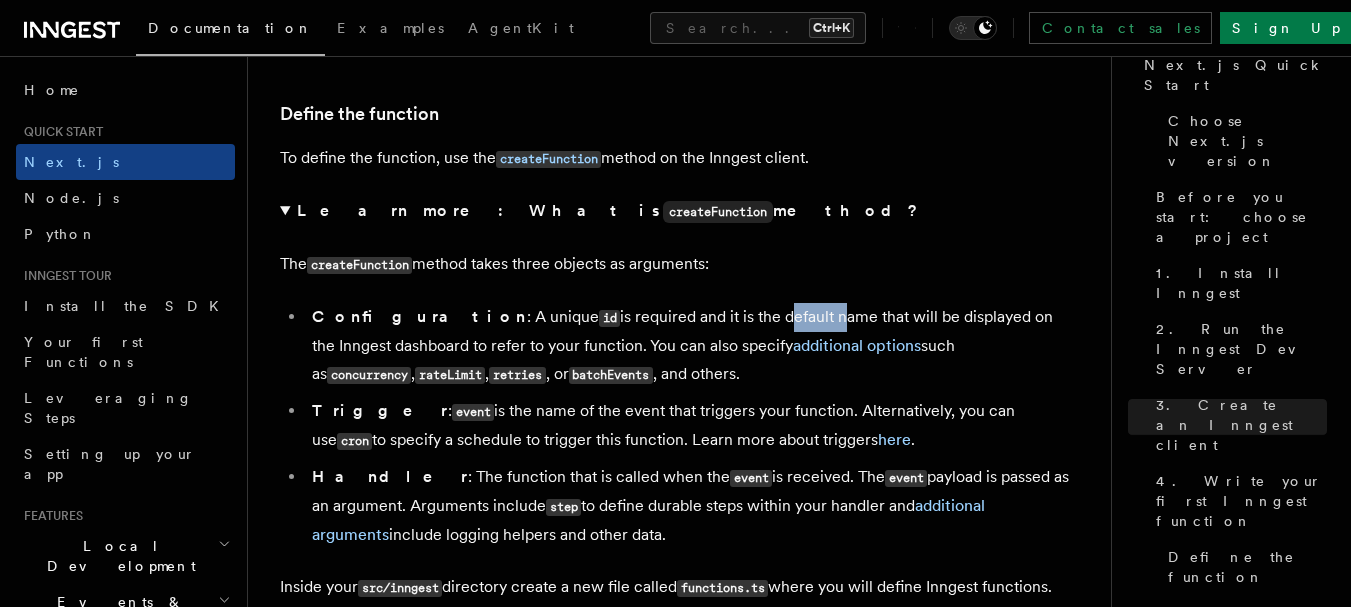 click on "Configuration : A unique  id  is required and it is the default name that will be displayed on the Inngest dashboard to refer to your function. You can also specify  additional options  such as  concurrency ,  rateLimit ,  retries , or  batchEvents , and others." at bounding box center [693, 346] 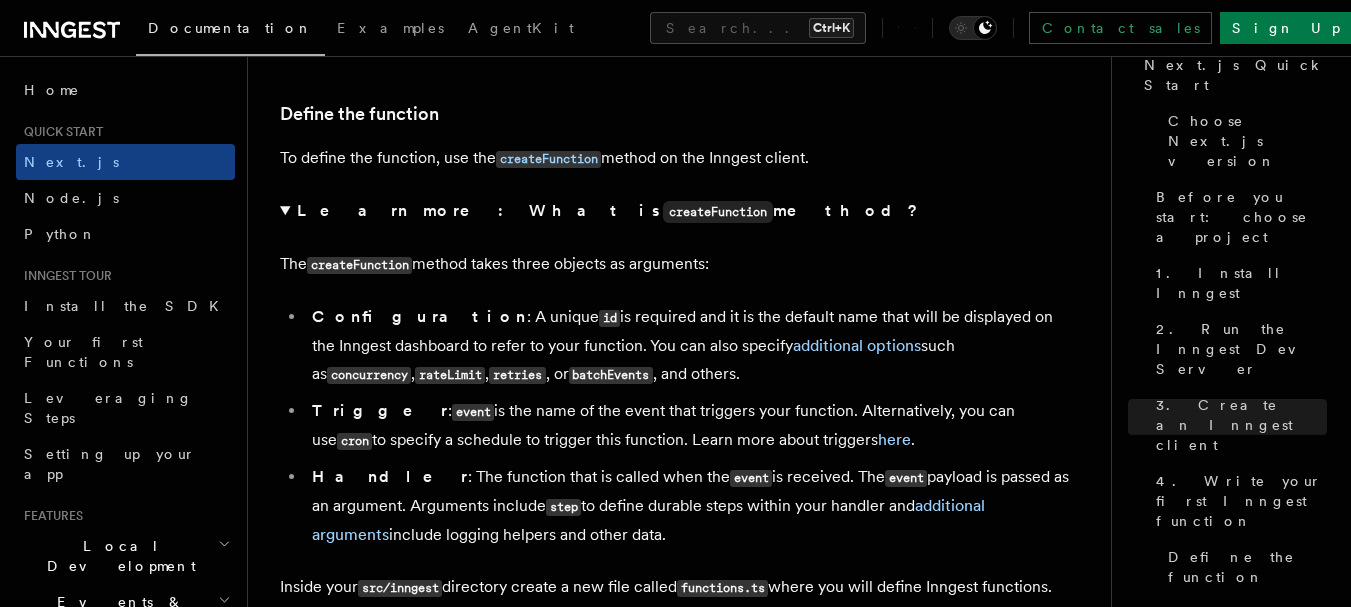 click on "Configuration : A unique  id  is required and it is the default name that will be displayed on the Inngest dashboard to refer to your function. You can also specify  additional options  such as  concurrency ,  rateLimit ,  retries , or  batchEvents , and others." at bounding box center [693, 346] 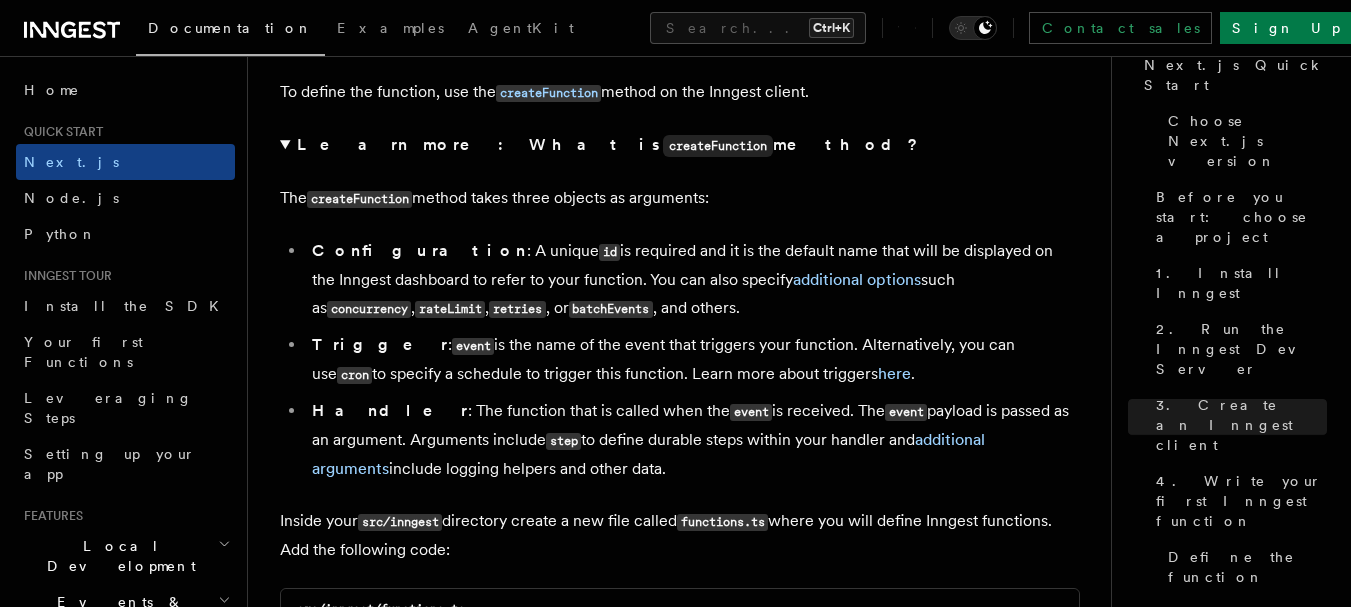 scroll, scrollTop: 3483, scrollLeft: 0, axis: vertical 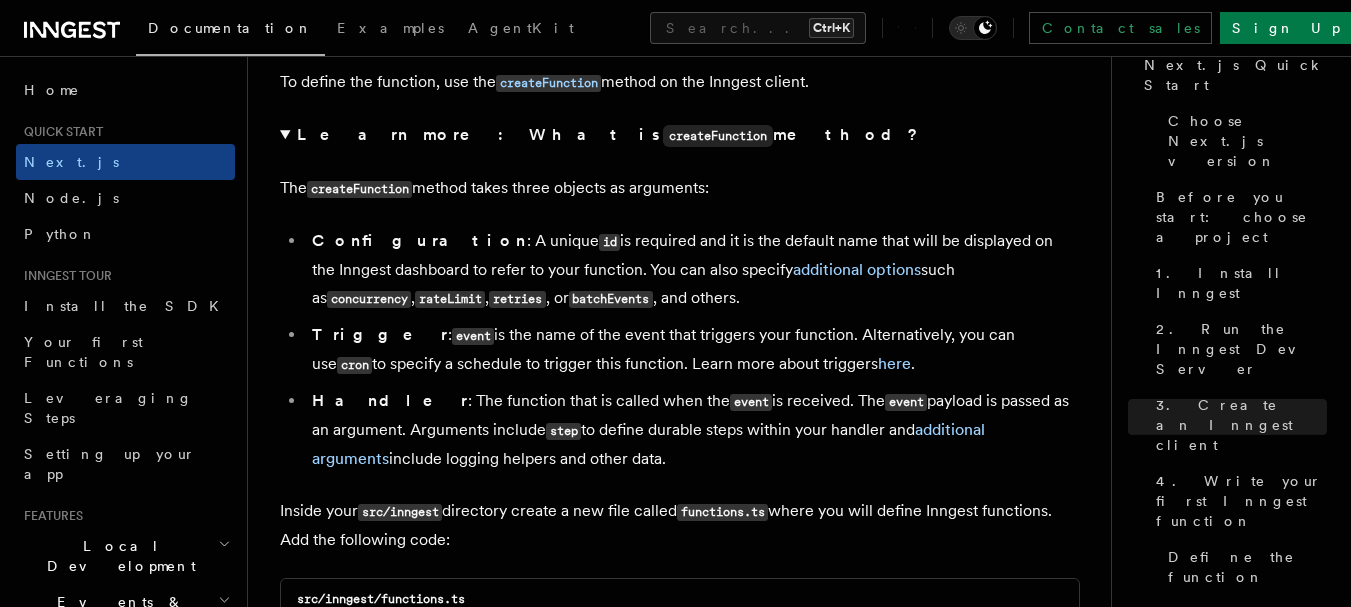 click on "Configuration : A unique  id  is required and it is the default name that will be displayed on the Inngest dashboard to refer to your function. You can also specify  additional options  such as  concurrency ,  rateLimit ,  retries , or  batchEvents , and others." at bounding box center [693, 270] 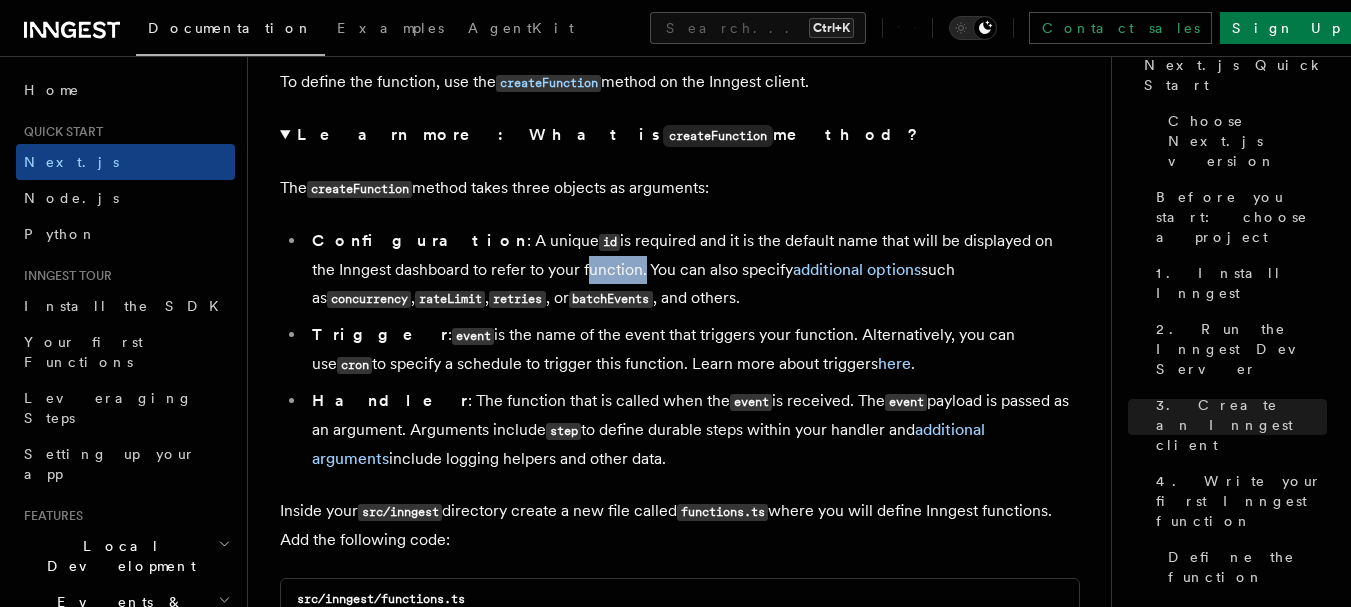 click on "Configuration : A unique  id  is required and it is the default name that will be displayed on the Inngest dashboard to refer to your function. You can also specify  additional options  such as  concurrency ,  rateLimit ,  retries , or  batchEvents , and others." at bounding box center [693, 270] 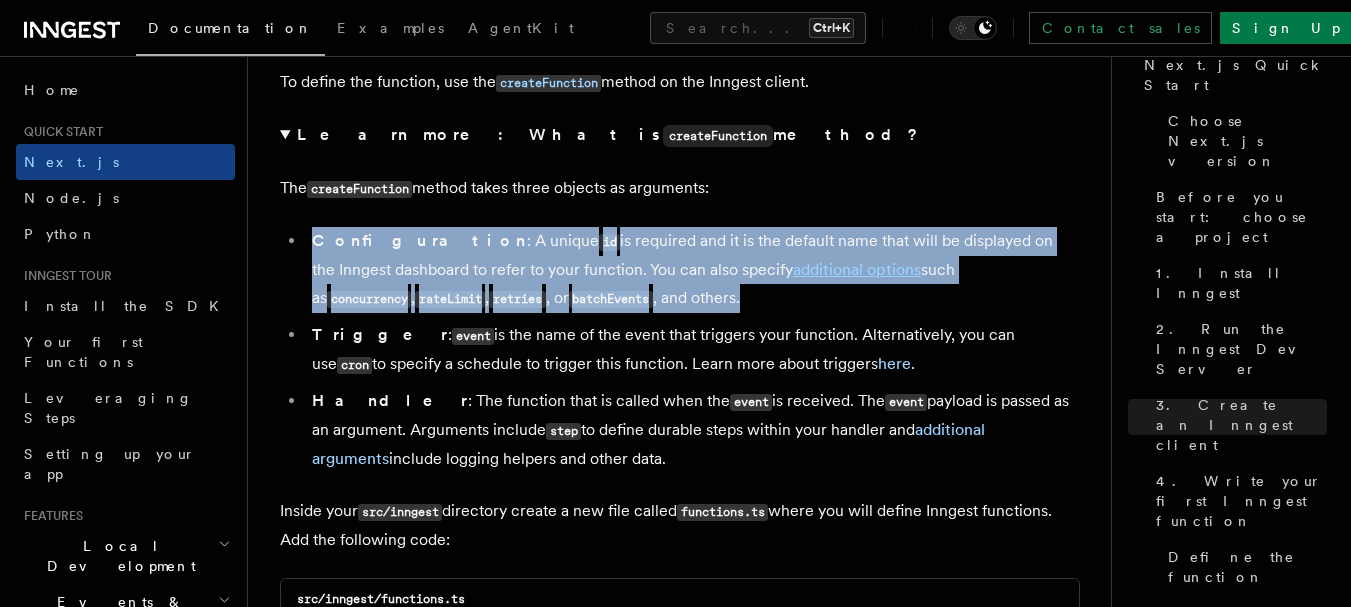click on "Configuration : A unique  id  is required and it is the default name that will be displayed on the Inngest dashboard to refer to your function. You can also specify  additional options  such as  concurrency ,  rateLimit ,  retries , or  batchEvents , and others." at bounding box center (693, 270) 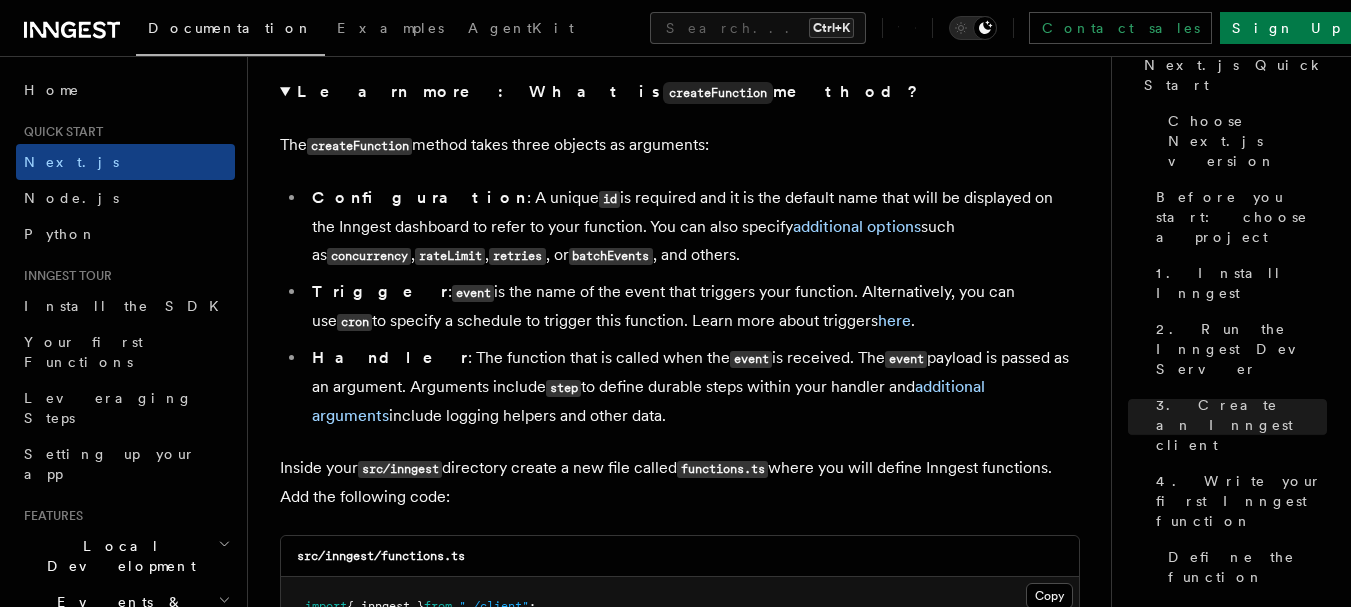scroll, scrollTop: 3520, scrollLeft: 0, axis: vertical 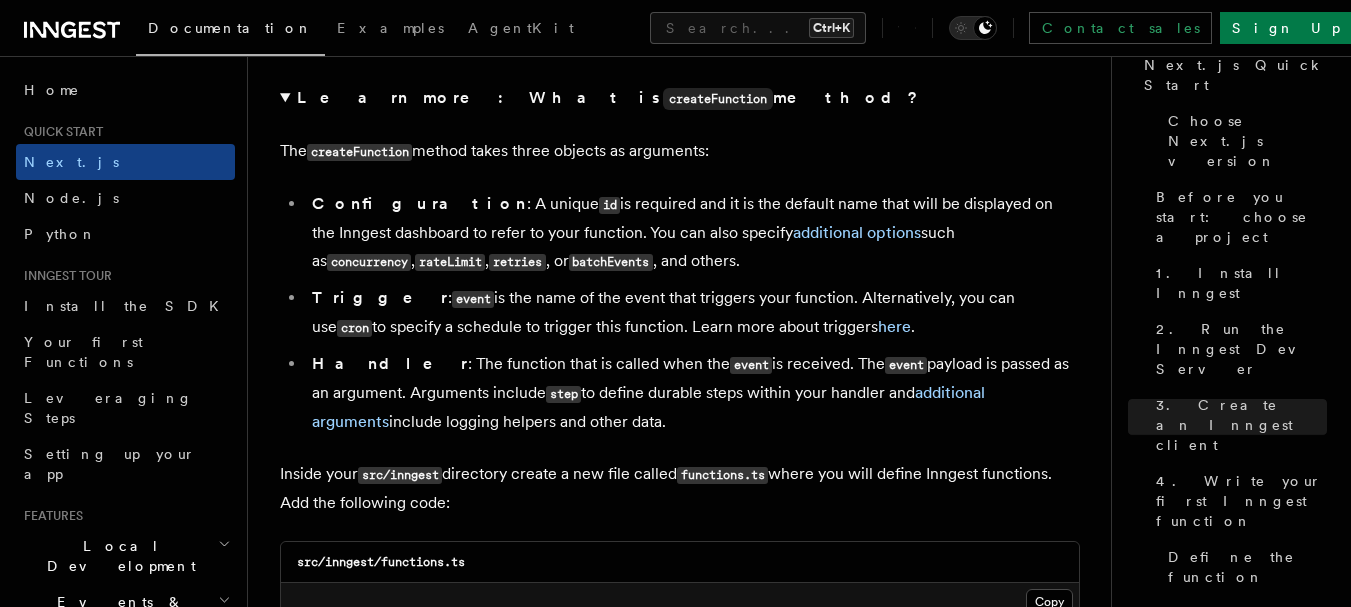 click on "Trigger :  event  is the name of the event that triggers your function. Alternatively, you can use  cron  to specify a schedule to trigger this function. Learn more about triggers  here ." at bounding box center (693, 313) 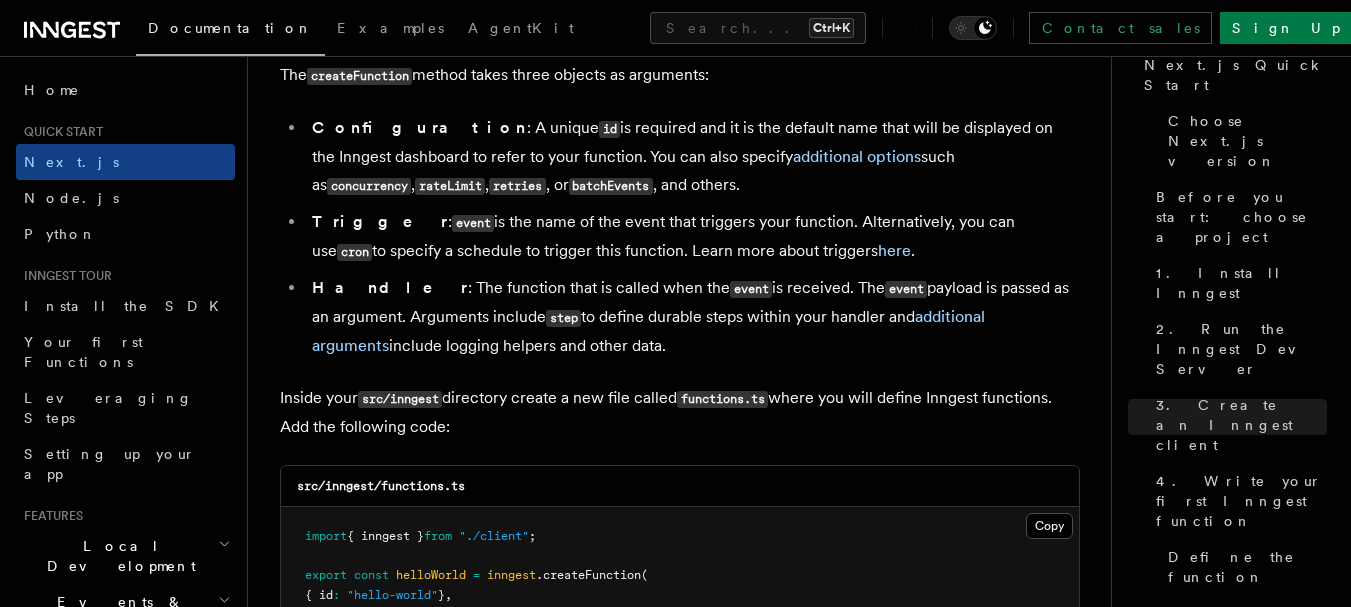 scroll, scrollTop: 3597, scrollLeft: 0, axis: vertical 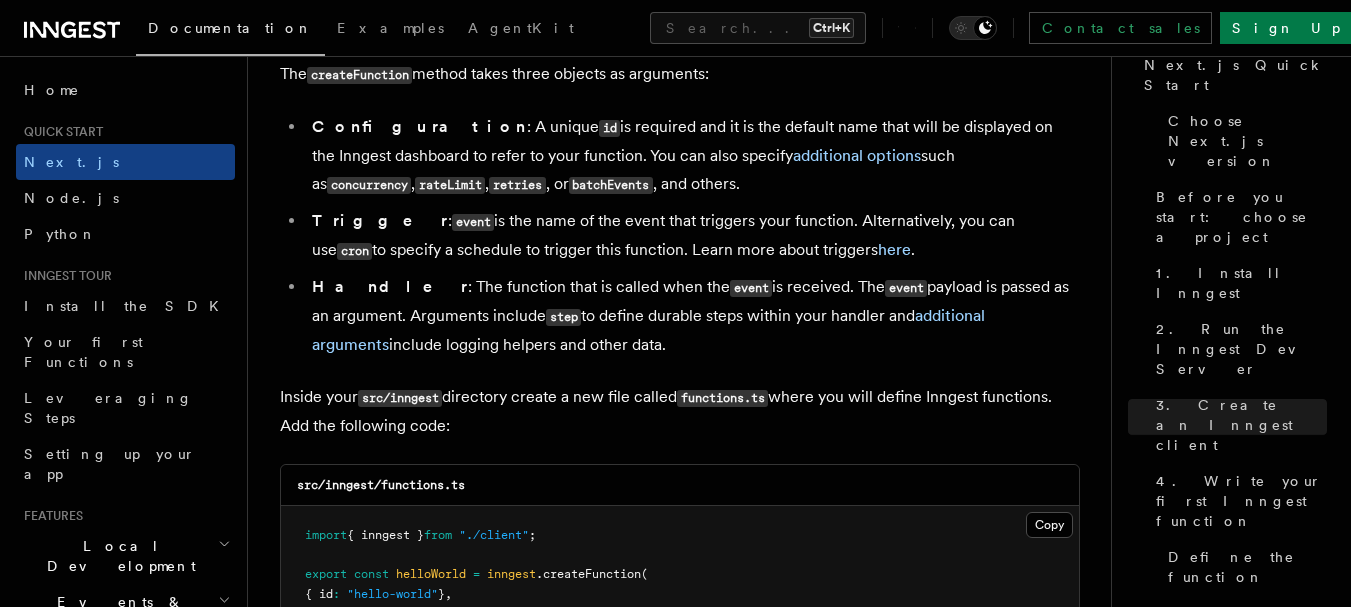 click on "event" at bounding box center [751, 288] 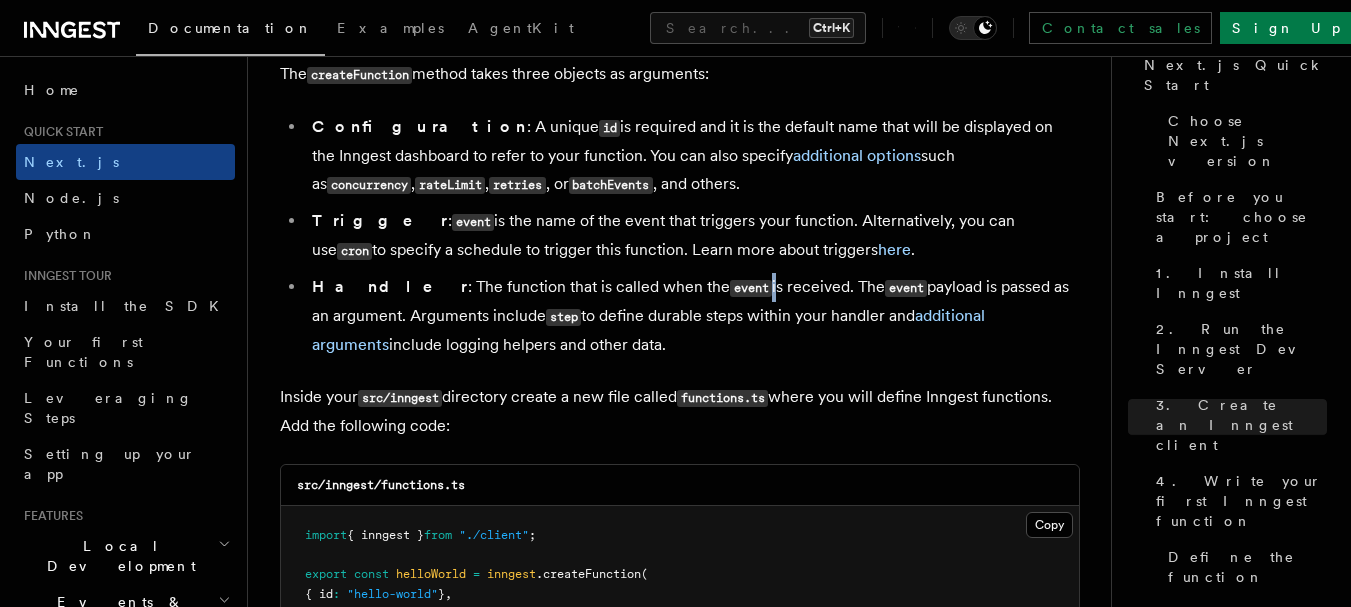 click on "event" at bounding box center (751, 288) 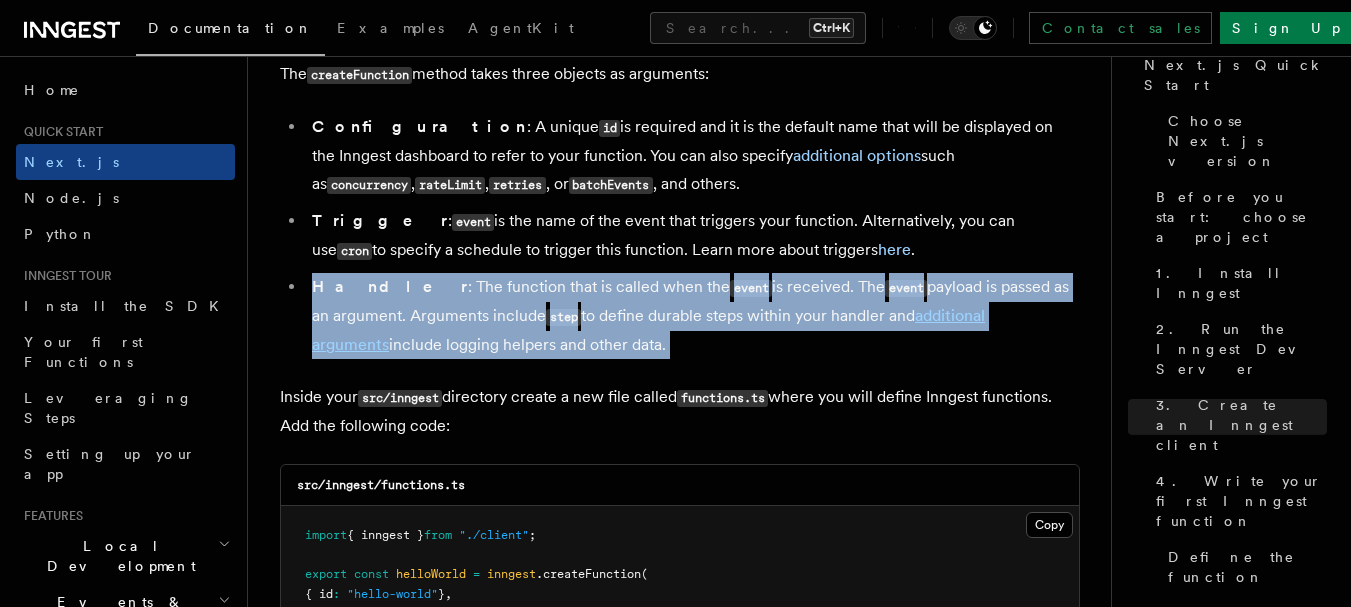 click on "event" at bounding box center [751, 288] 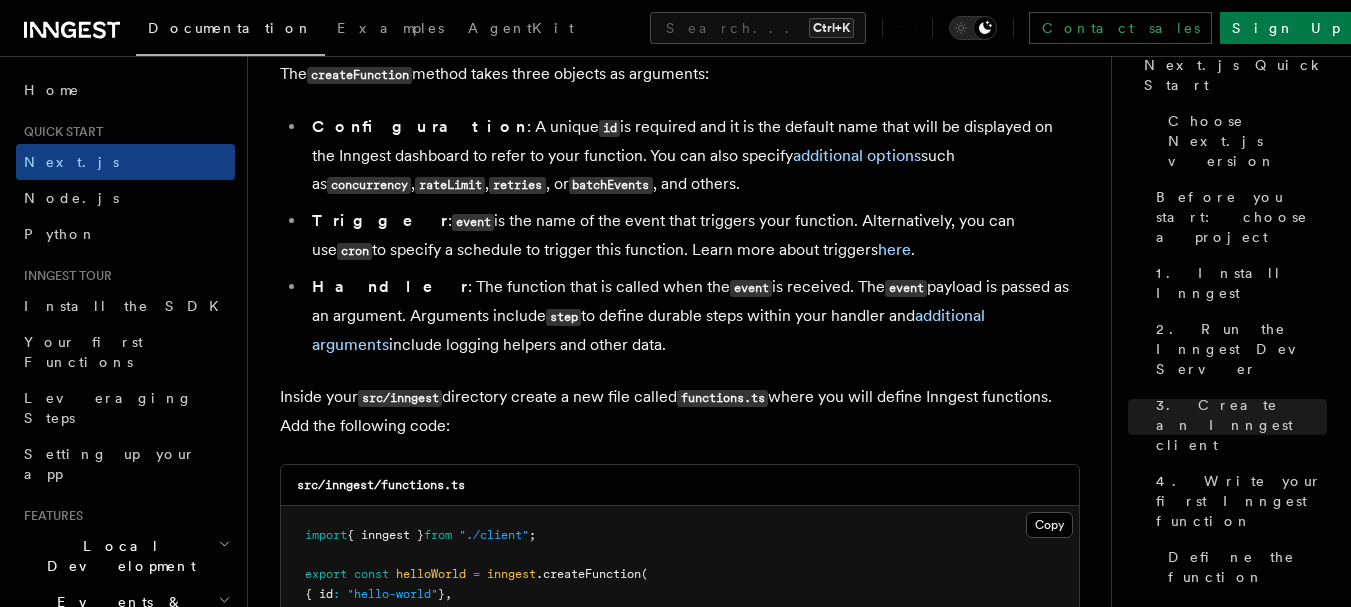 click on "Handler : The function that is called when the  event  is received. The  event  payload is passed as an argument. Arguments include  step  to define durable steps within your handler and  additional arguments  include logging helpers and other data." at bounding box center [693, 316] 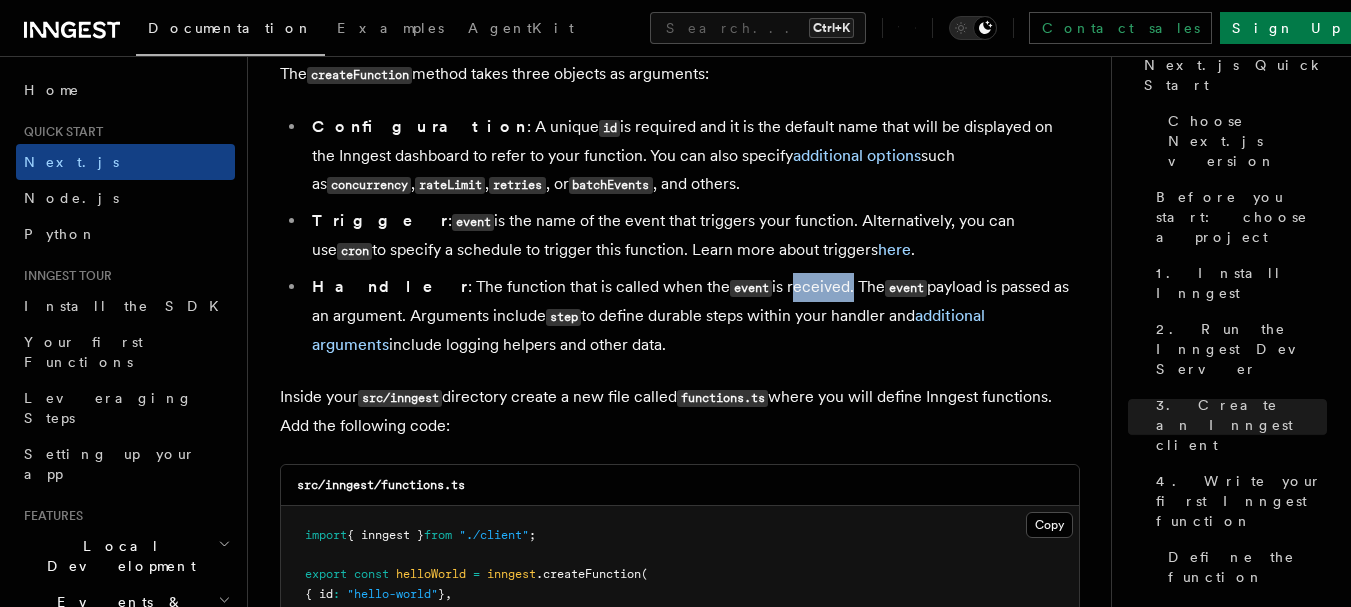 click on "Handler : The function that is called when the  event  is received. The  event  payload is passed as an argument. Arguments include  step  to define durable steps within your handler and  additional arguments  include logging helpers and other data." at bounding box center [693, 316] 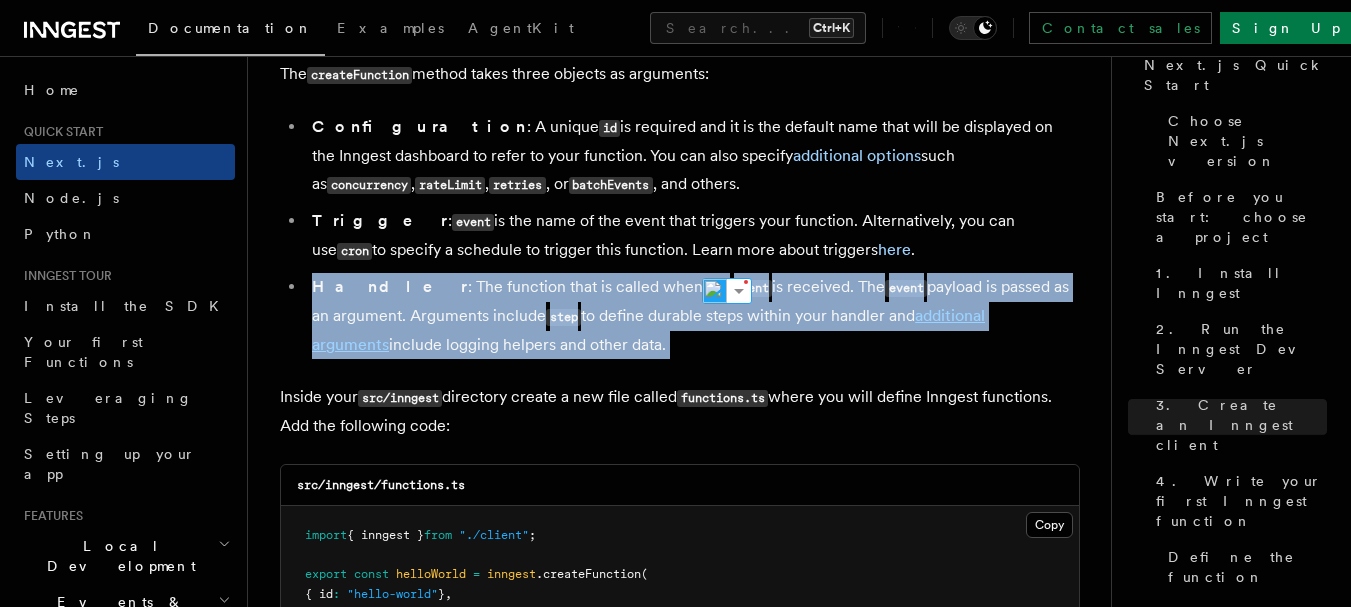 click on "Handler : The function that is called when the  event  is received. The  event  payload is passed as an argument. Arguments include  step  to define durable steps within your handler and  additional arguments  include logging helpers and other data." at bounding box center [693, 316] 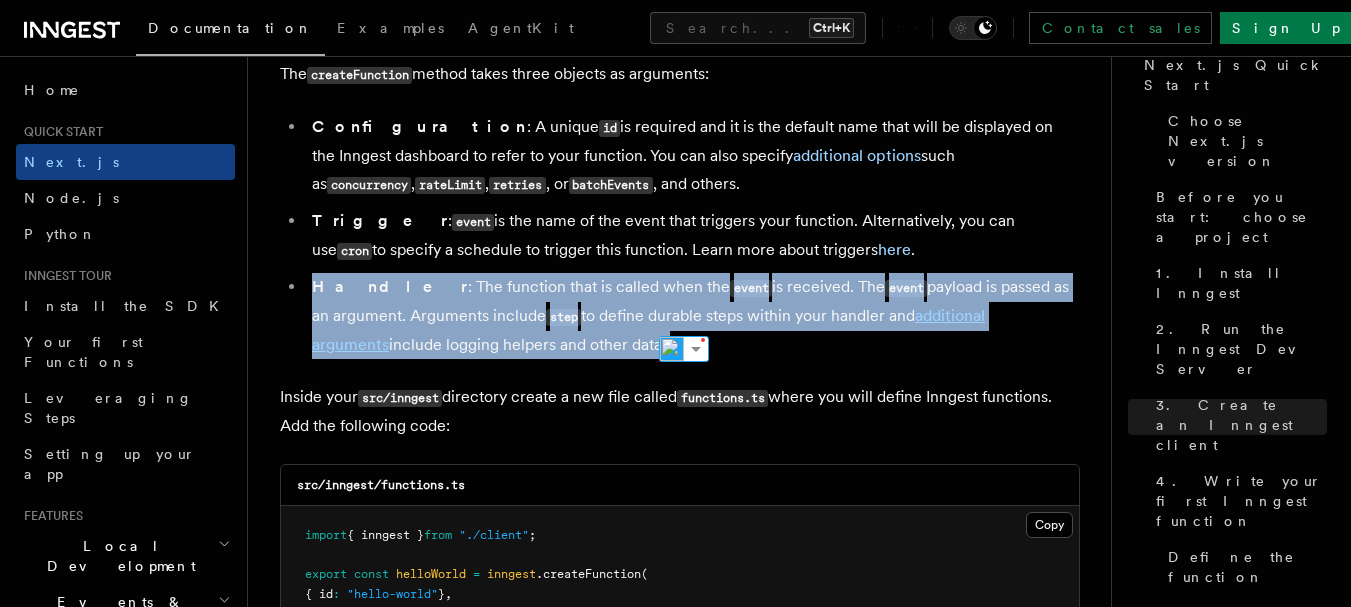 click on "Handler : The function that is called when the  event  is received. The  event  payload is passed as an argument. Arguments include  step  to define durable steps within your handler and  additional arguments  include logging helpers and other data." at bounding box center (693, 316) 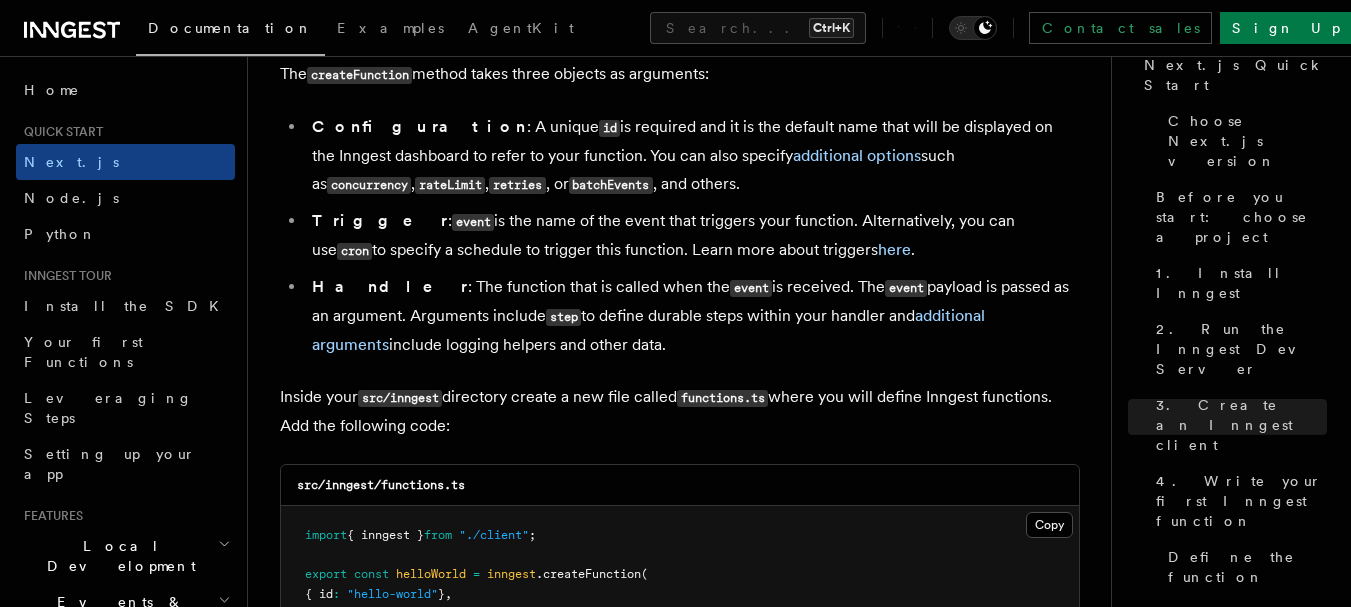click on "Handler : The function that is called when the  event  is received. The  event  payload is passed as an argument. Arguments include  step  to define durable steps within your handler and  additional arguments  include logging helpers and other data." at bounding box center (693, 316) 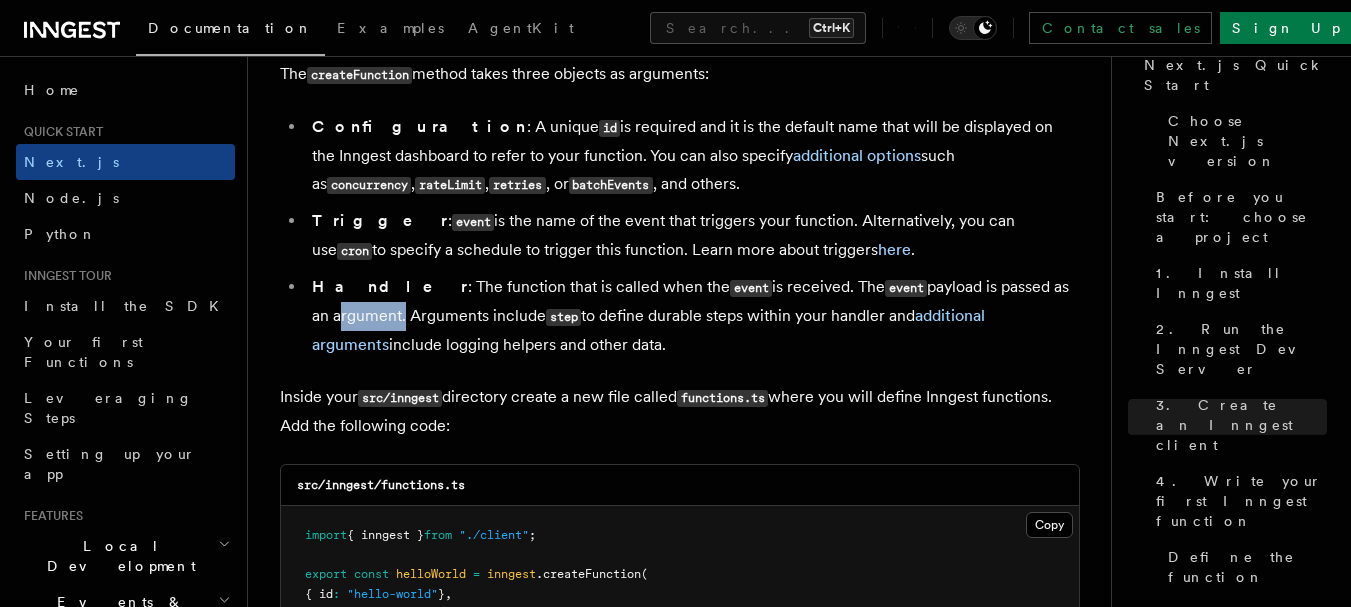 click on "Handler : The function that is called when the  event  is received. The  event  payload is passed as an argument. Arguments include  step  to define durable steps within your handler and  additional arguments  include logging helpers and other data." at bounding box center (693, 316) 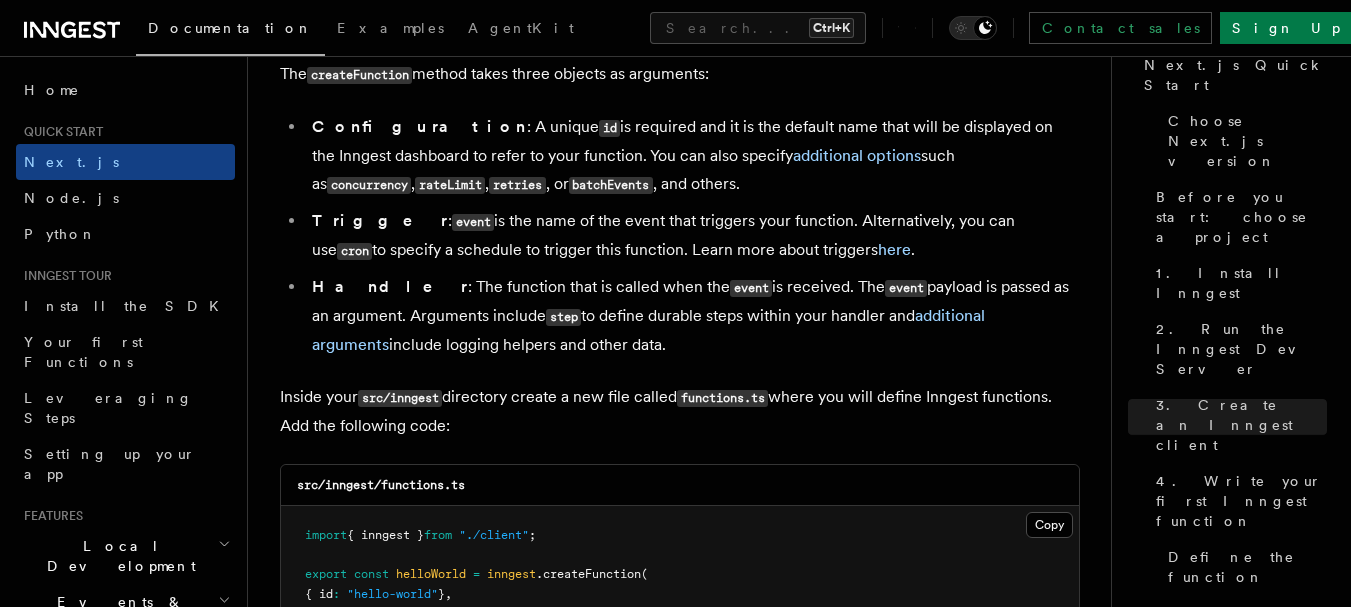 click on "step" at bounding box center (563, 317) 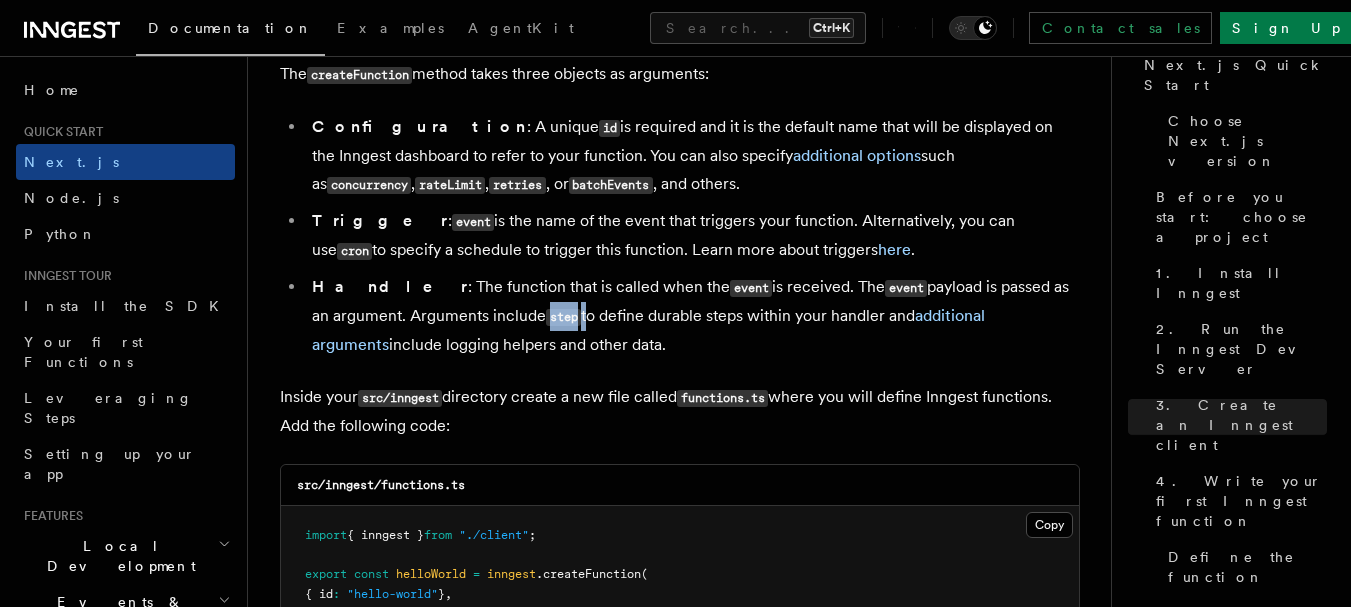click on "step" at bounding box center [563, 317] 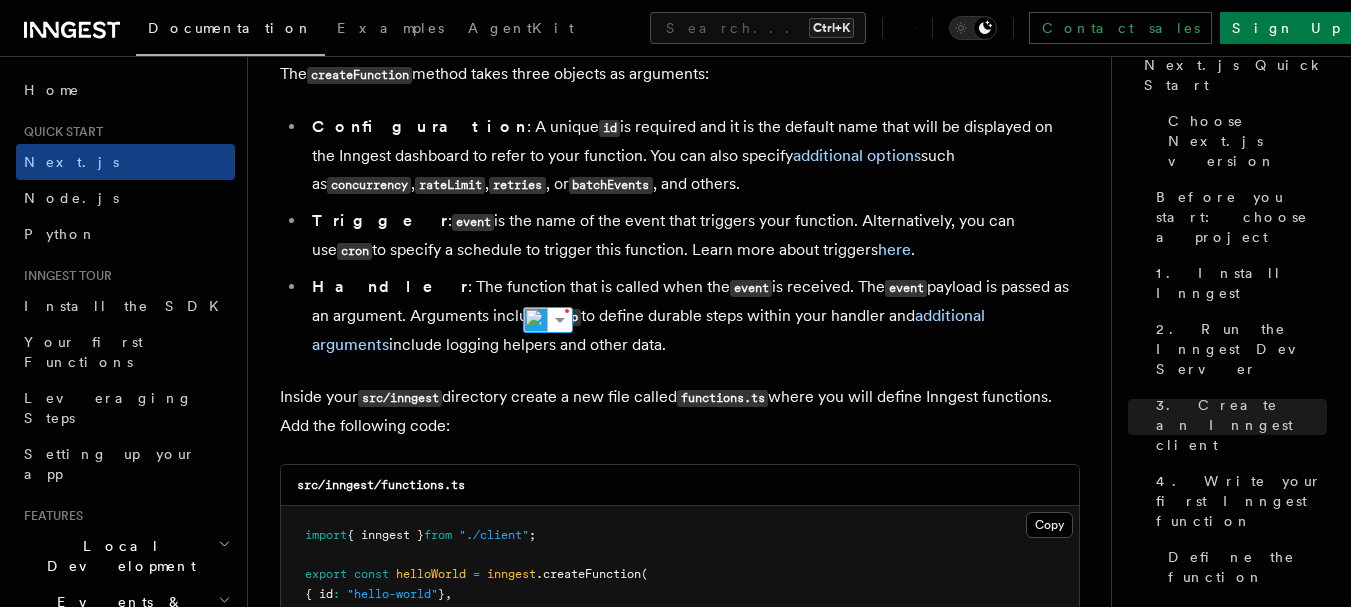 click on "Handler : The function that is called when the  event  is received. The  event  payload is passed as an argument. Arguments include  step  to define durable steps within your handler and  additional arguments  include logging helpers and other data." at bounding box center [693, 316] 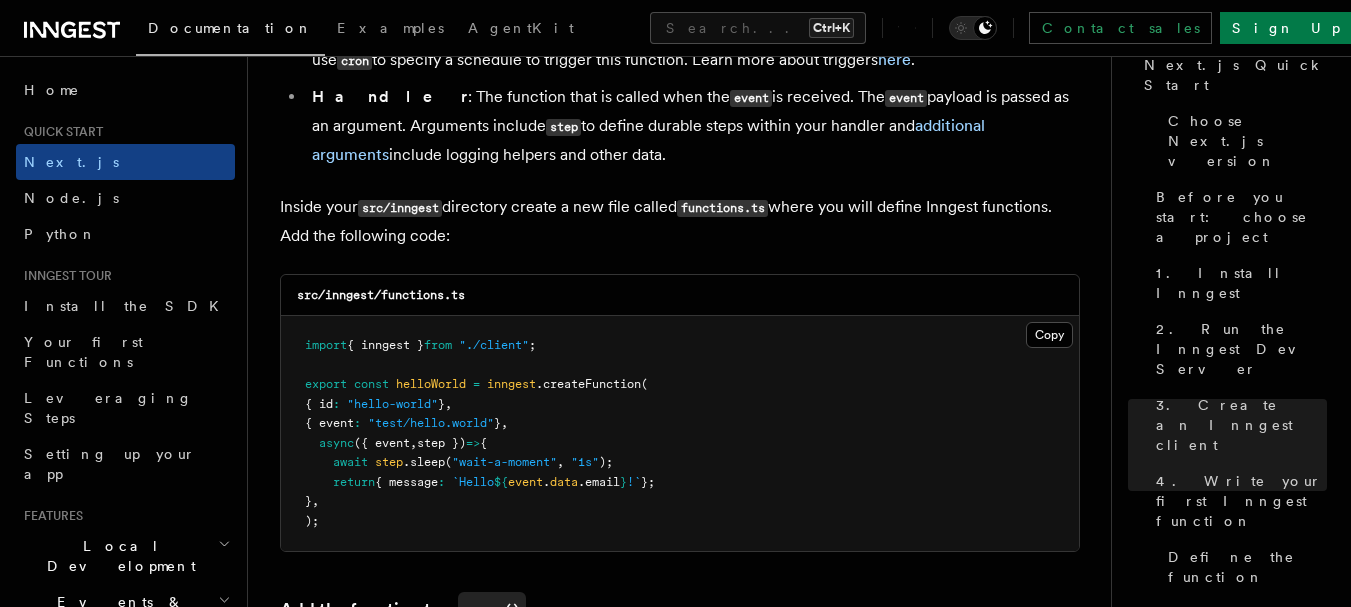 scroll, scrollTop: 3772, scrollLeft: 0, axis: vertical 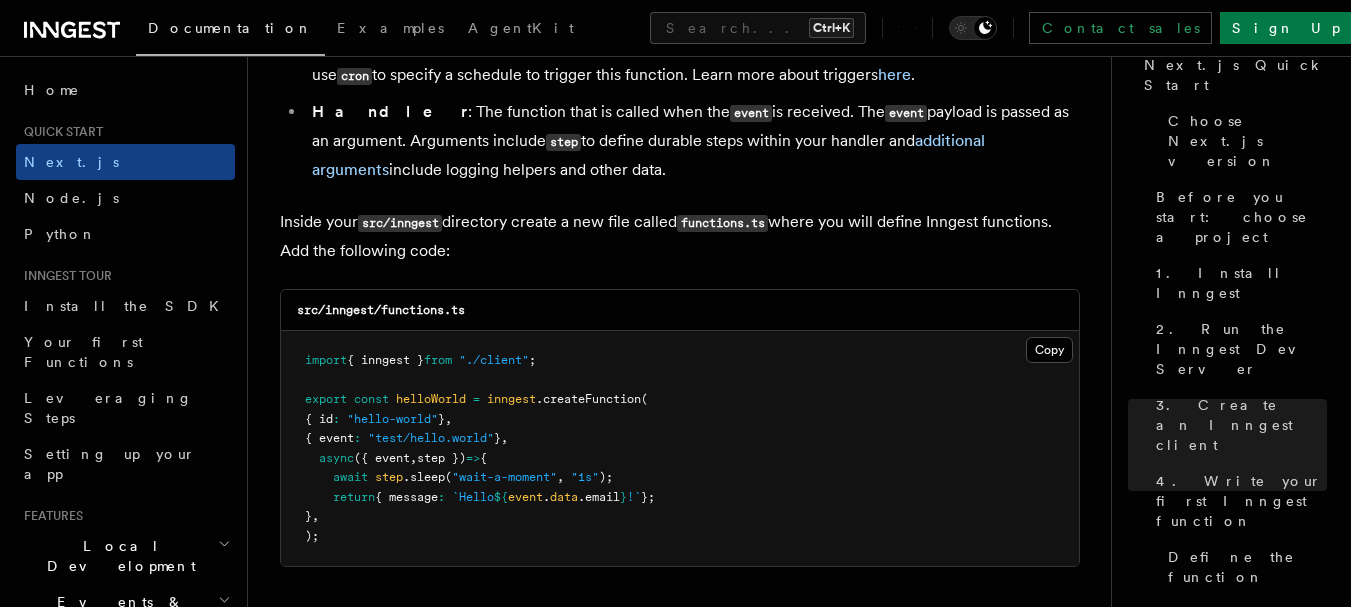 click on "Handler : The function that is called when the  event  is received. The  event  payload is passed as an argument. Arguments include  step  to define durable steps within your handler and  additional arguments  include logging helpers and other data." at bounding box center (693, 141) 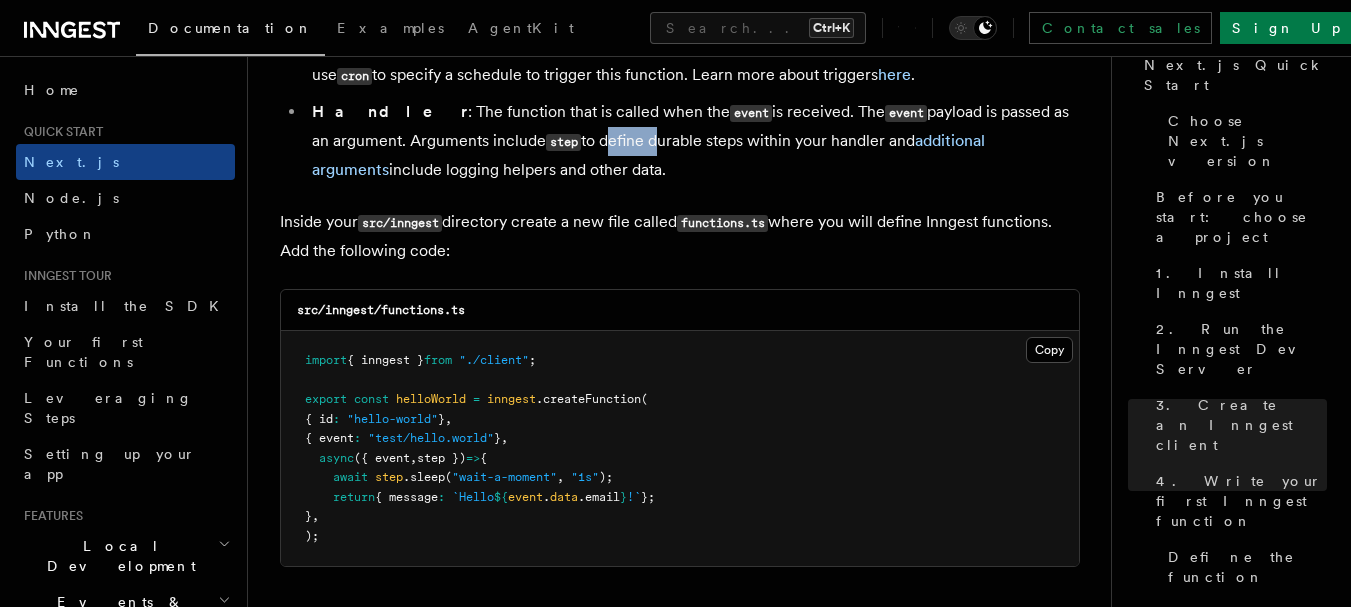 click on "Handler : The function that is called when the  event  is received. The  event  payload is passed as an argument. Arguments include  step  to define durable steps within your handler and  additional arguments  include logging helpers and other data." at bounding box center (693, 141) 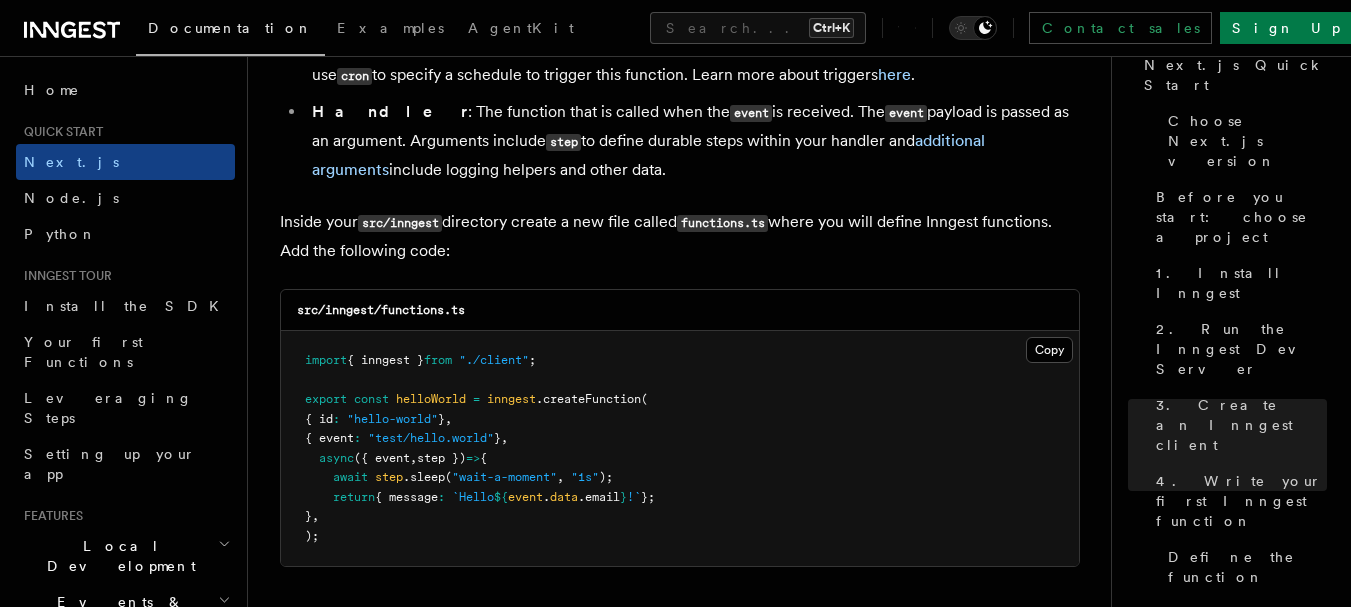 click on "Handler : The function that is called when the  event  is received. The  event  payload is passed as an argument. Arguments include  step  to define durable steps within your handler and  additional arguments  include logging helpers and other data." at bounding box center [693, 141] 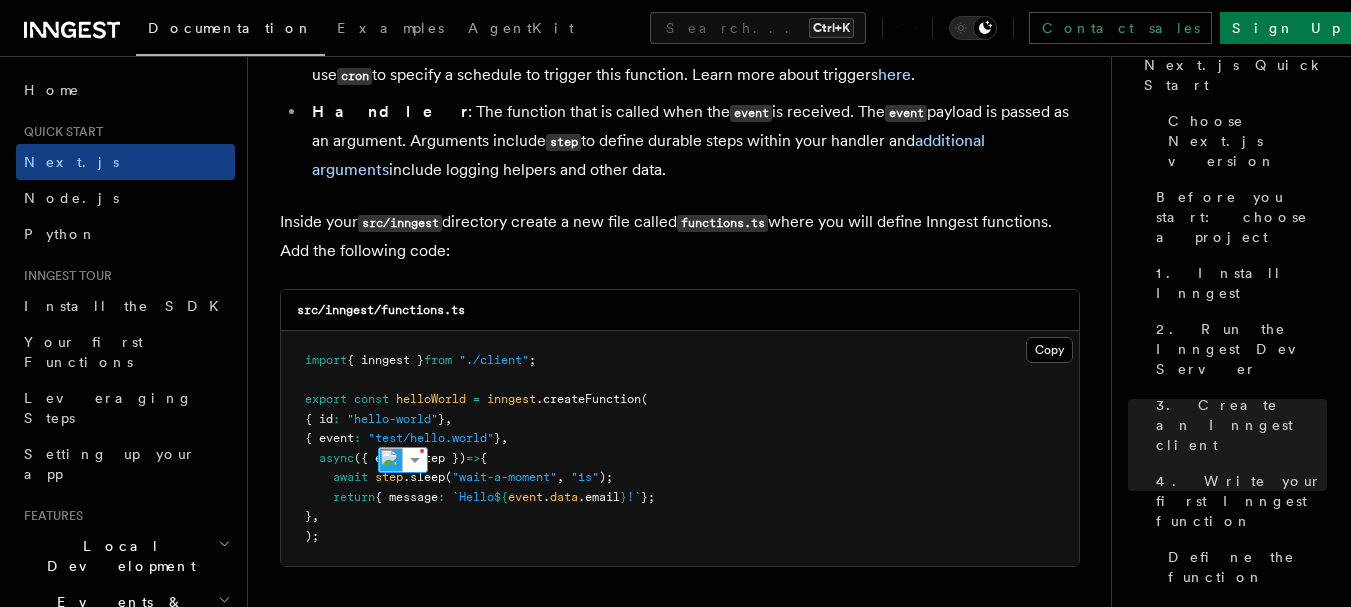 click on "step })" at bounding box center (441, 458) 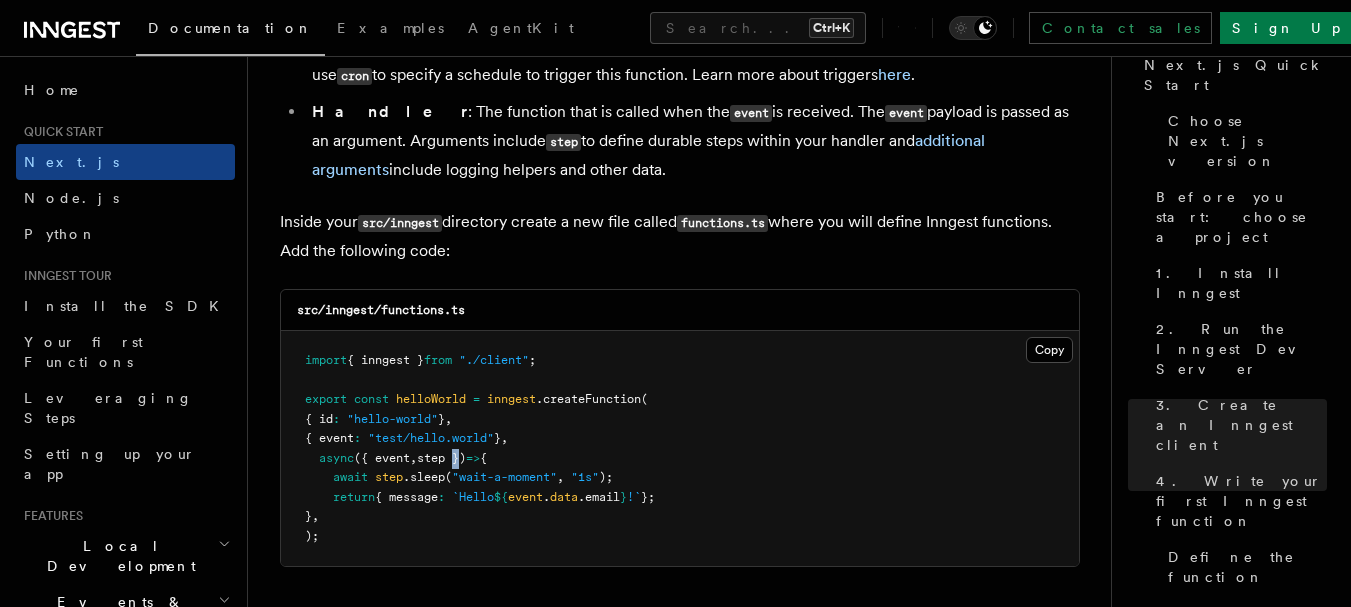 click on "step })" at bounding box center (441, 458) 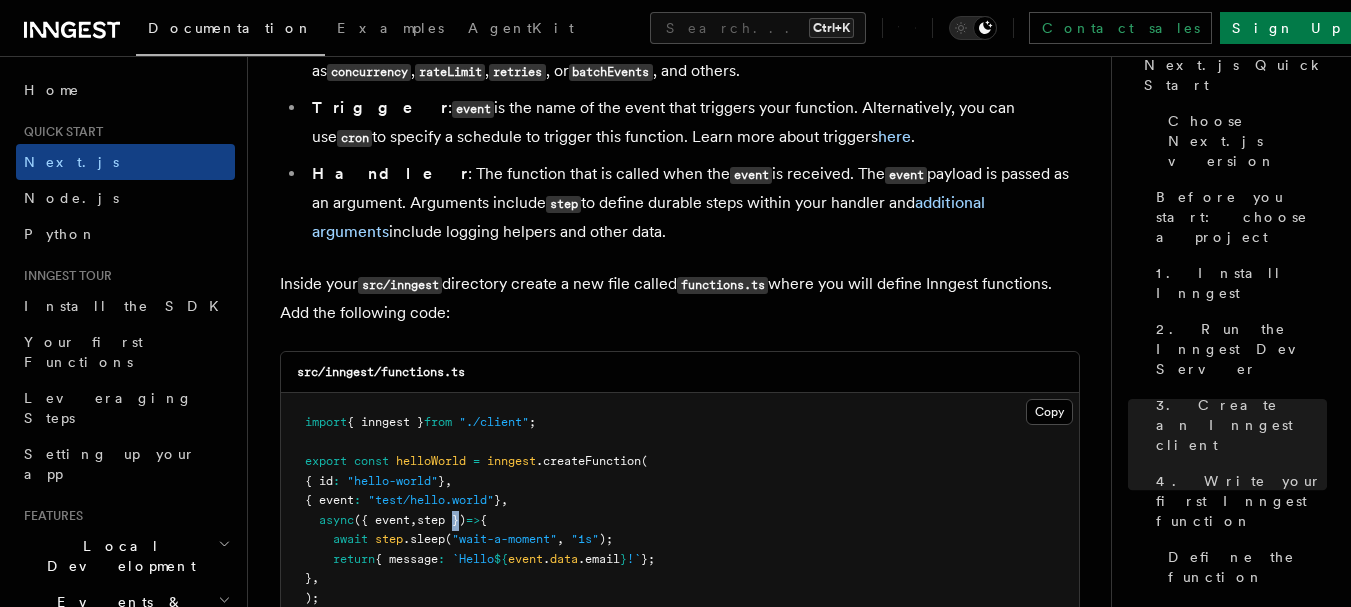 scroll, scrollTop: 3687, scrollLeft: 0, axis: vertical 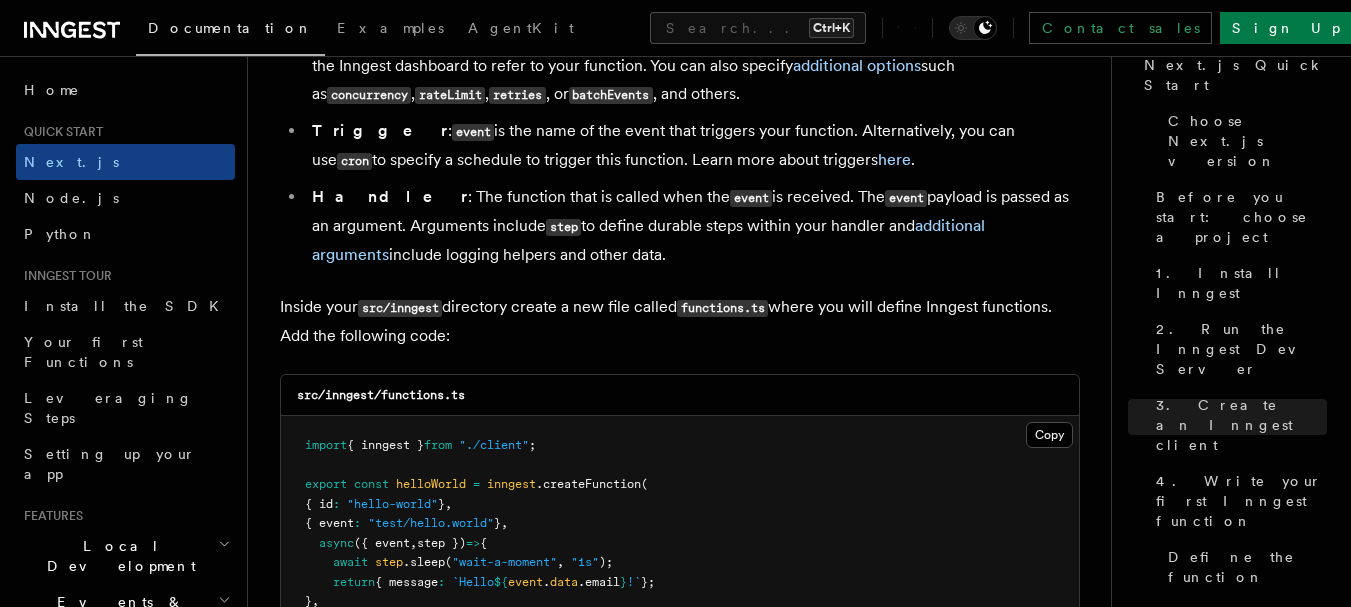 click on "({ event" at bounding box center (382, 543) 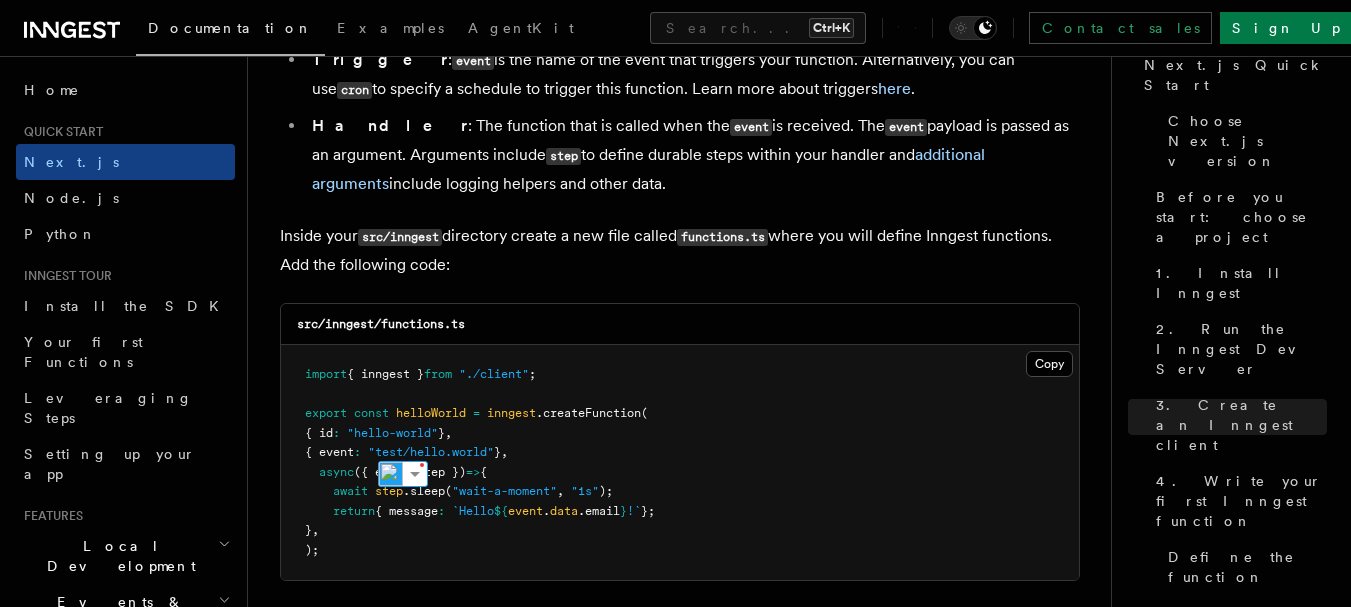 scroll, scrollTop: 3770, scrollLeft: 0, axis: vertical 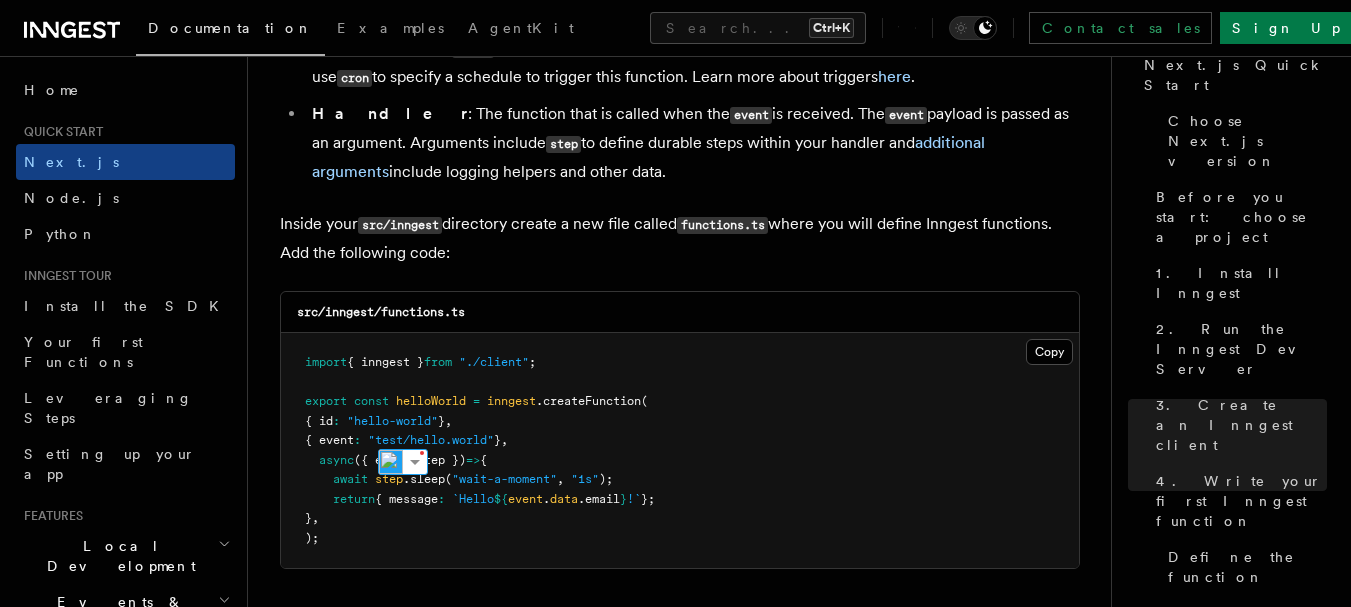 click on ""wait-a-moment"" at bounding box center (504, 479) 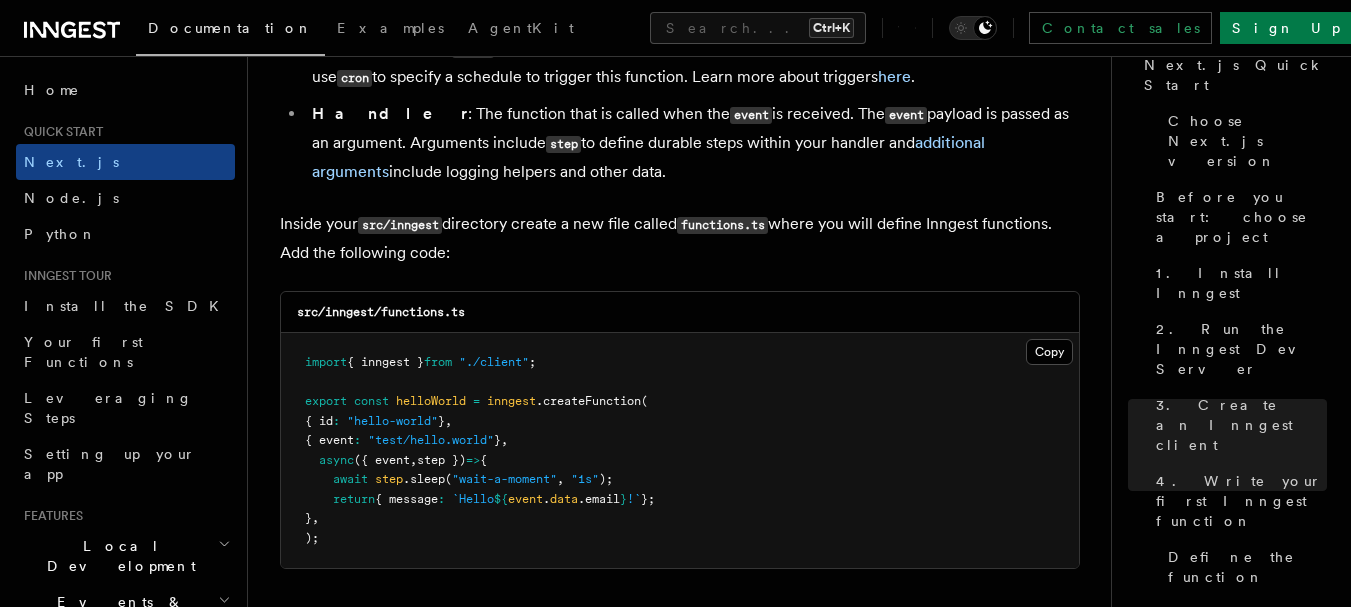 click on "({ event" at bounding box center (382, 460) 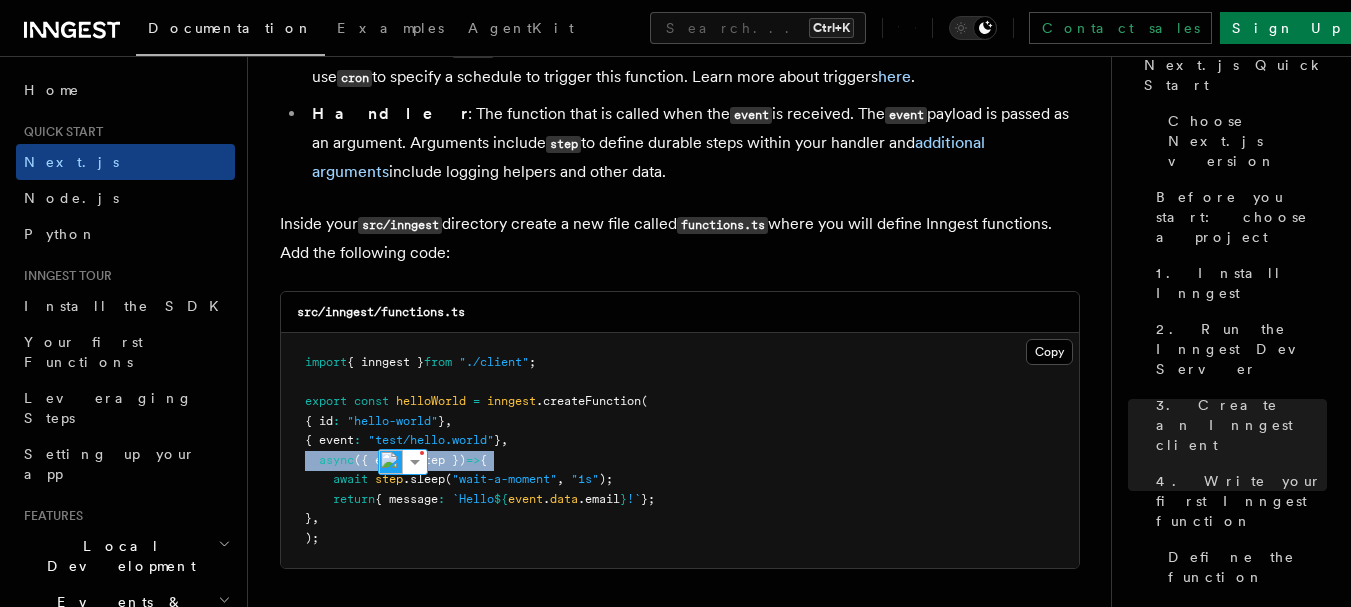 click on "({ event" at bounding box center [382, 460] 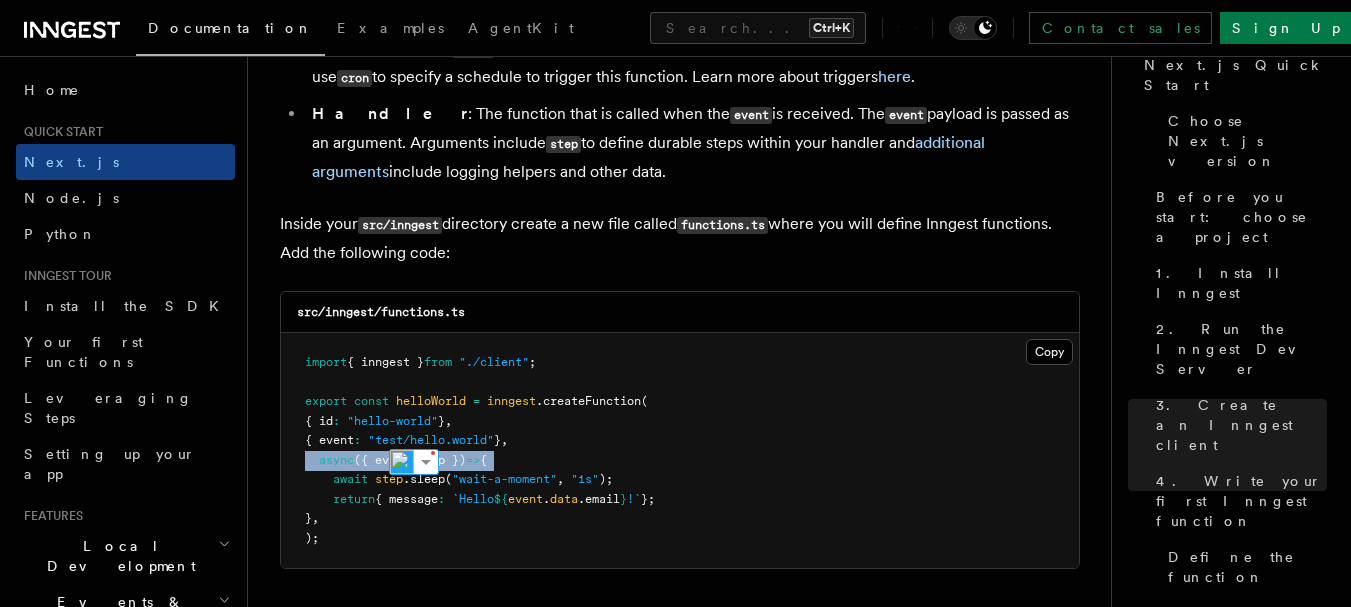click on "({ event" at bounding box center [382, 460] 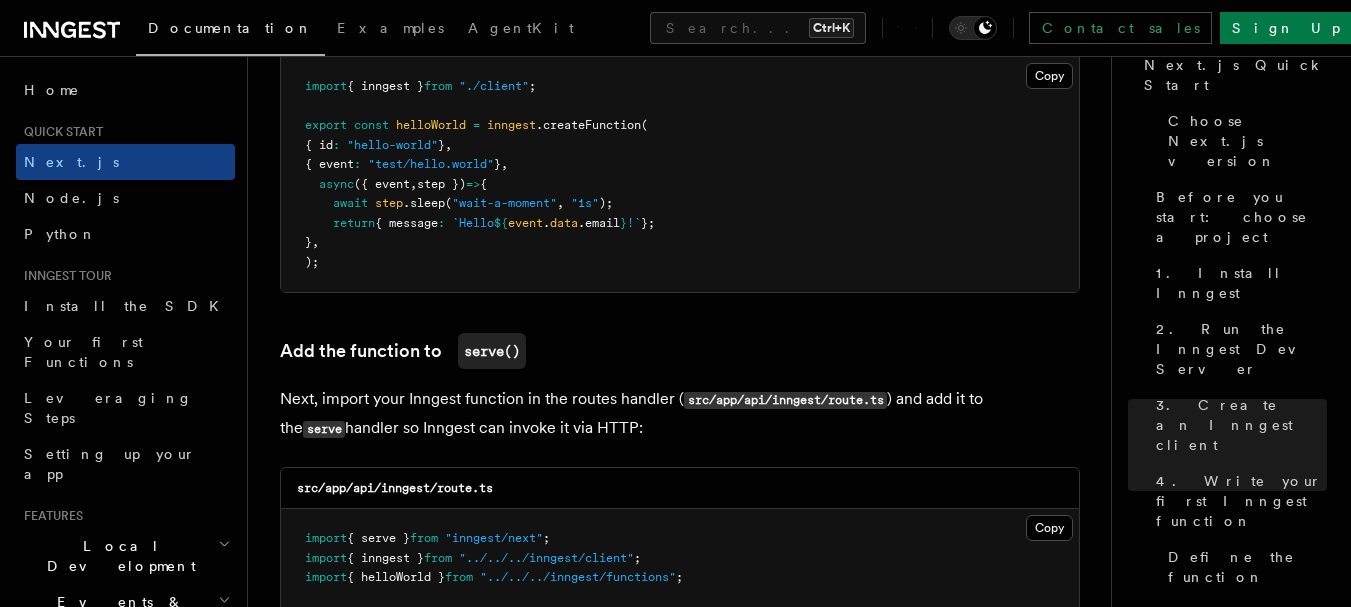 scroll, scrollTop: 4048, scrollLeft: 0, axis: vertical 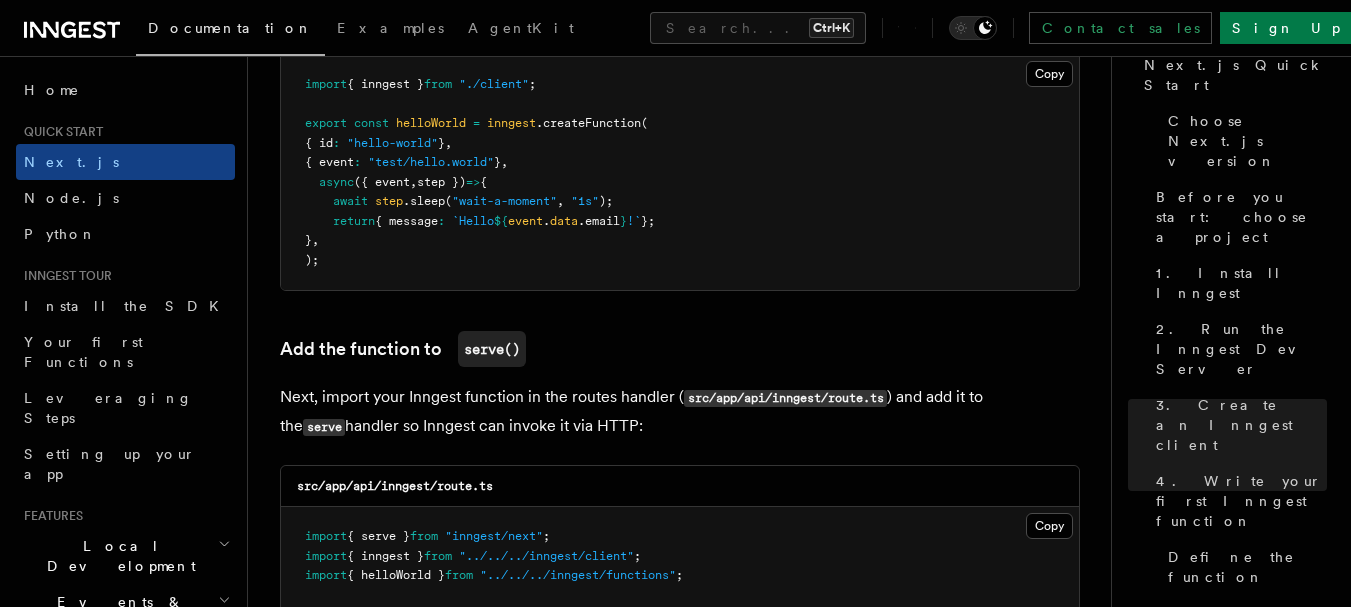 click on "Next, import your Inngest function in the routes handler ( src/app/api/inngest/route.ts ) and add it to the  serve  handler so Inngest can invoke it via HTTP:" at bounding box center [680, 412] 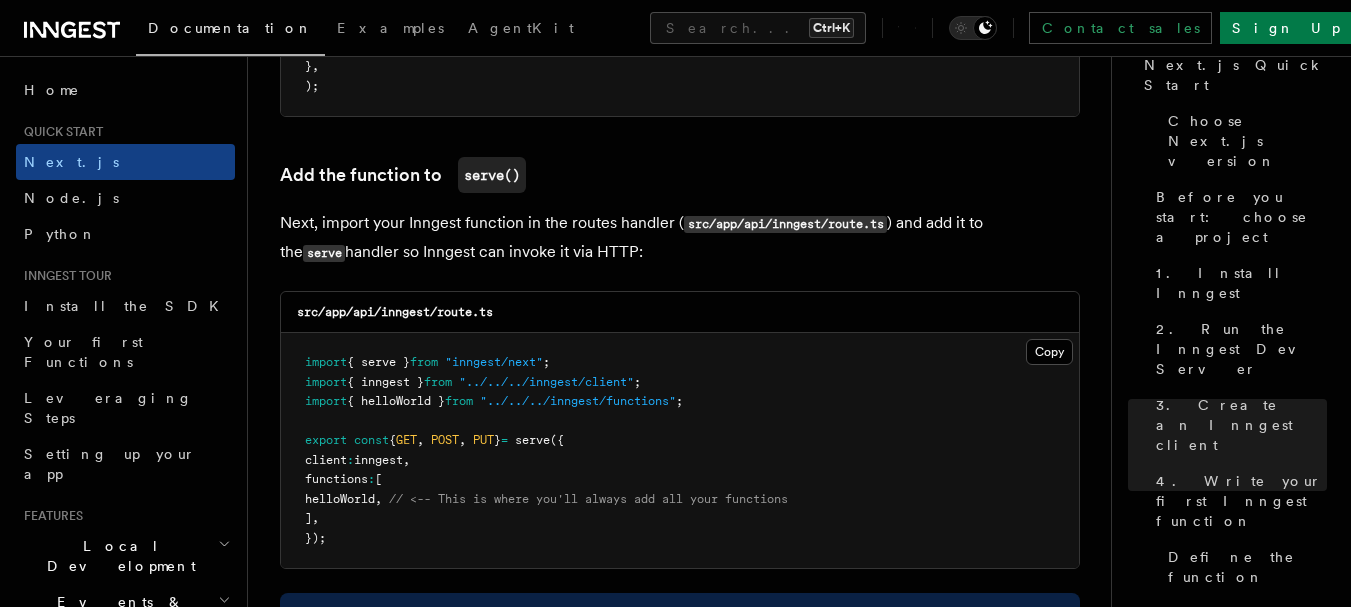 scroll, scrollTop: 4242, scrollLeft: 0, axis: vertical 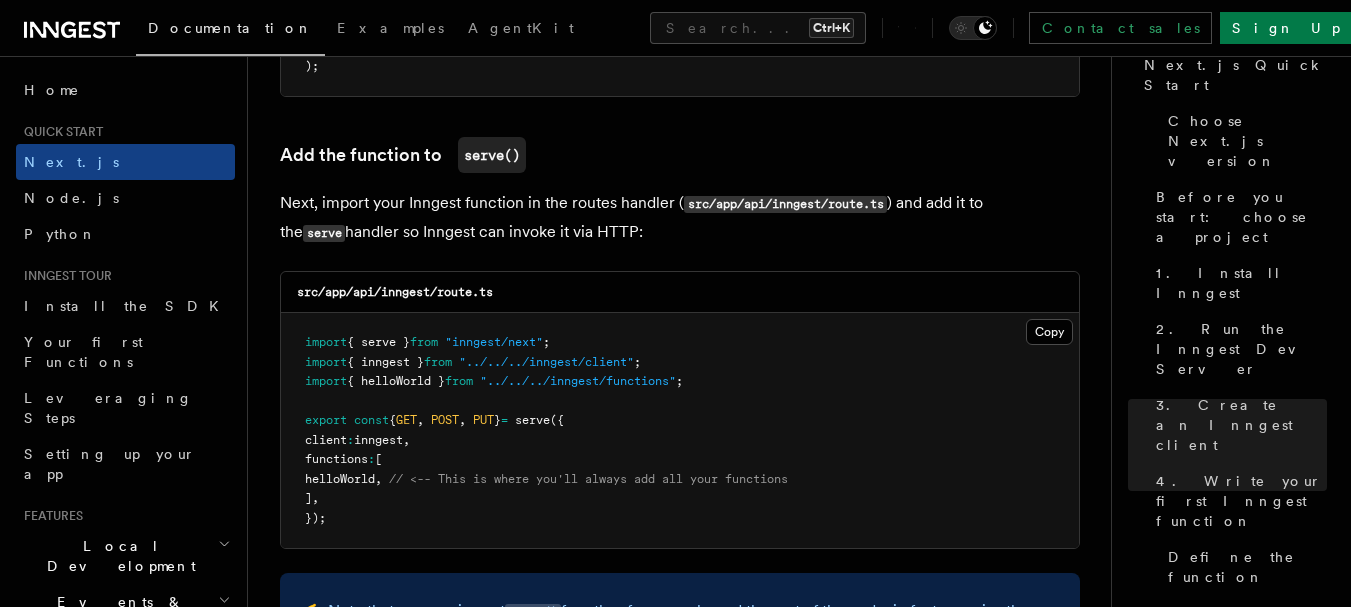 click on "helloWorld" at bounding box center (340, 479) 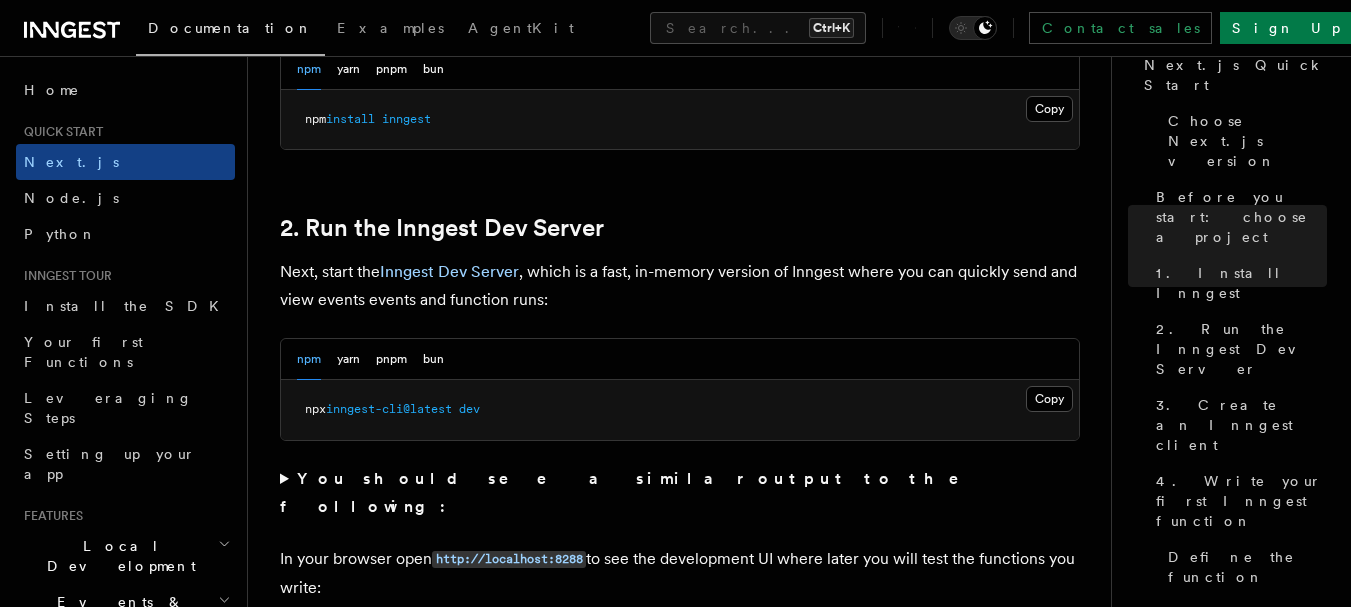 scroll, scrollTop: 1167, scrollLeft: 0, axis: vertical 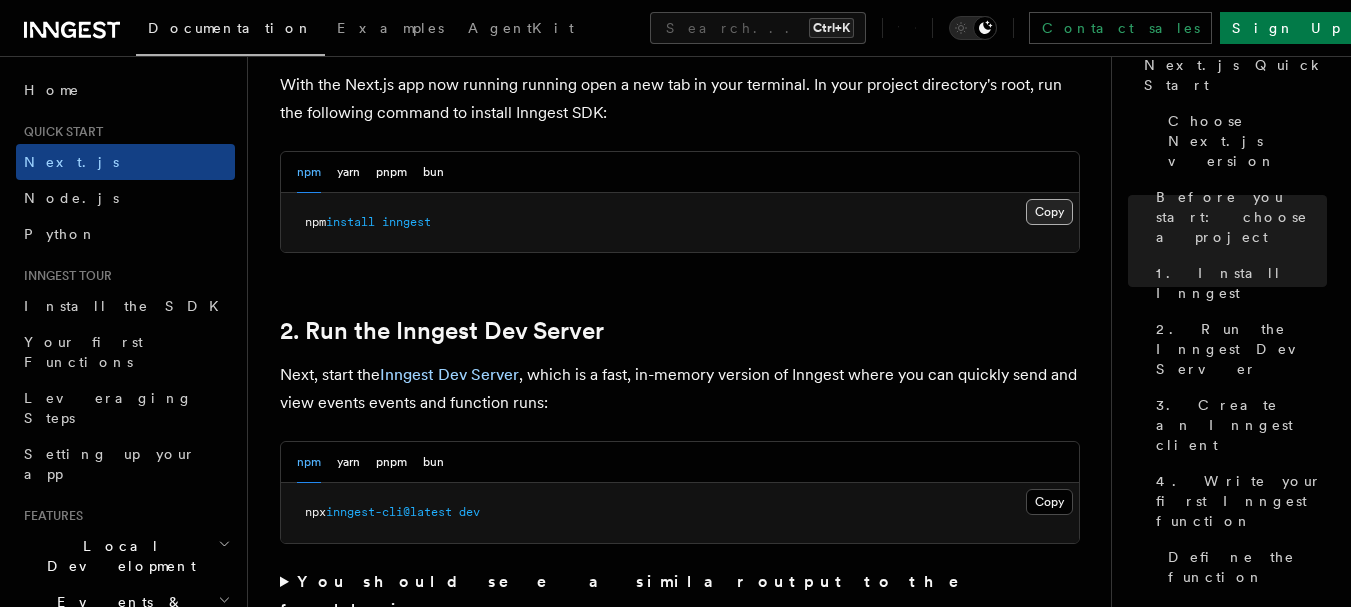 click on "Copy Copied" at bounding box center [1049, 212] 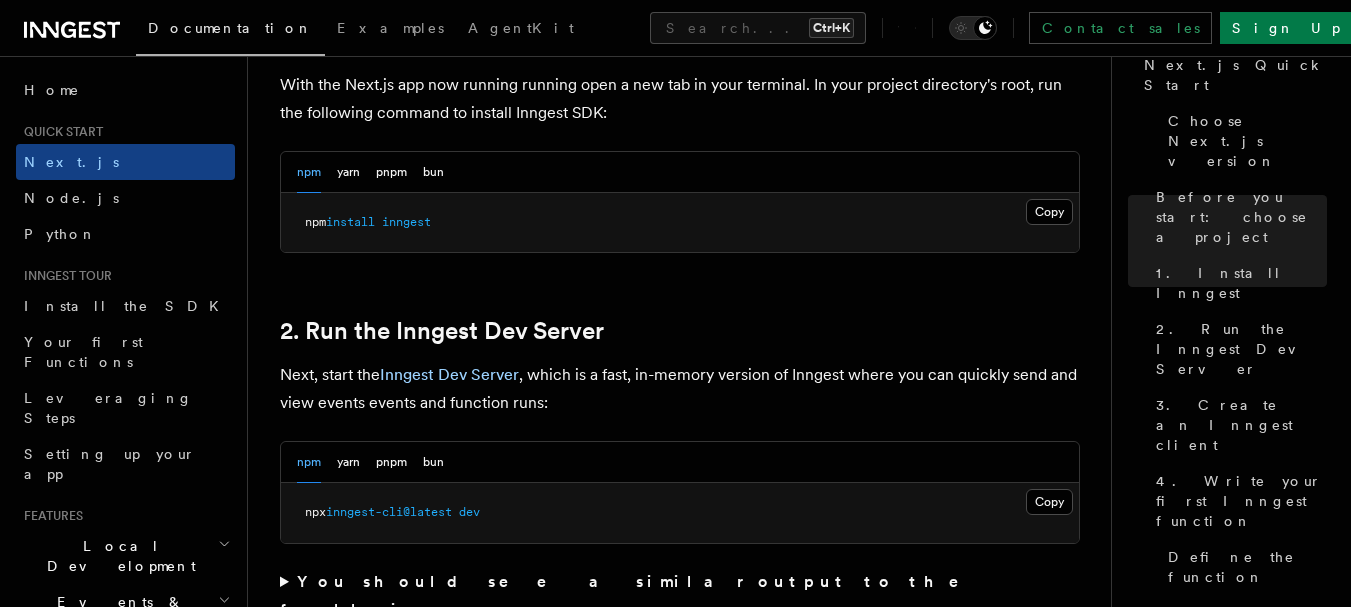 click on "Next, start the  Inngest Dev Server , which is a fast, in-memory version of Inngest where you can quickly send and view events events and function runs:" at bounding box center [680, 389] 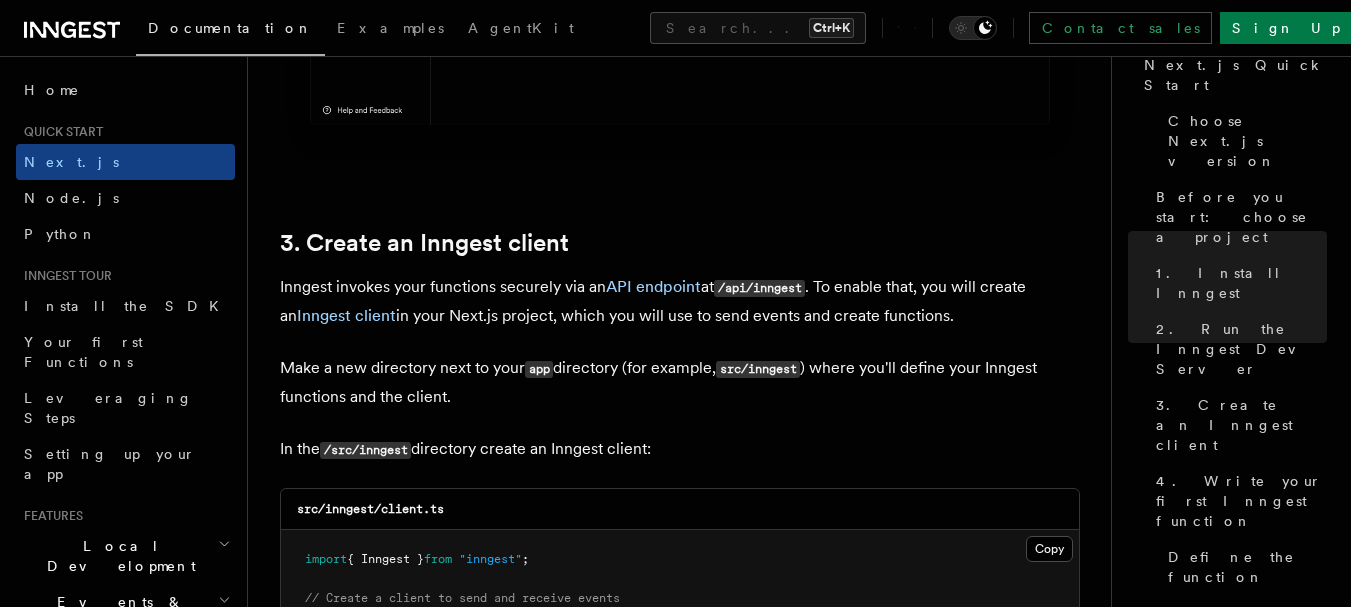 scroll, scrollTop: 2478, scrollLeft: 0, axis: vertical 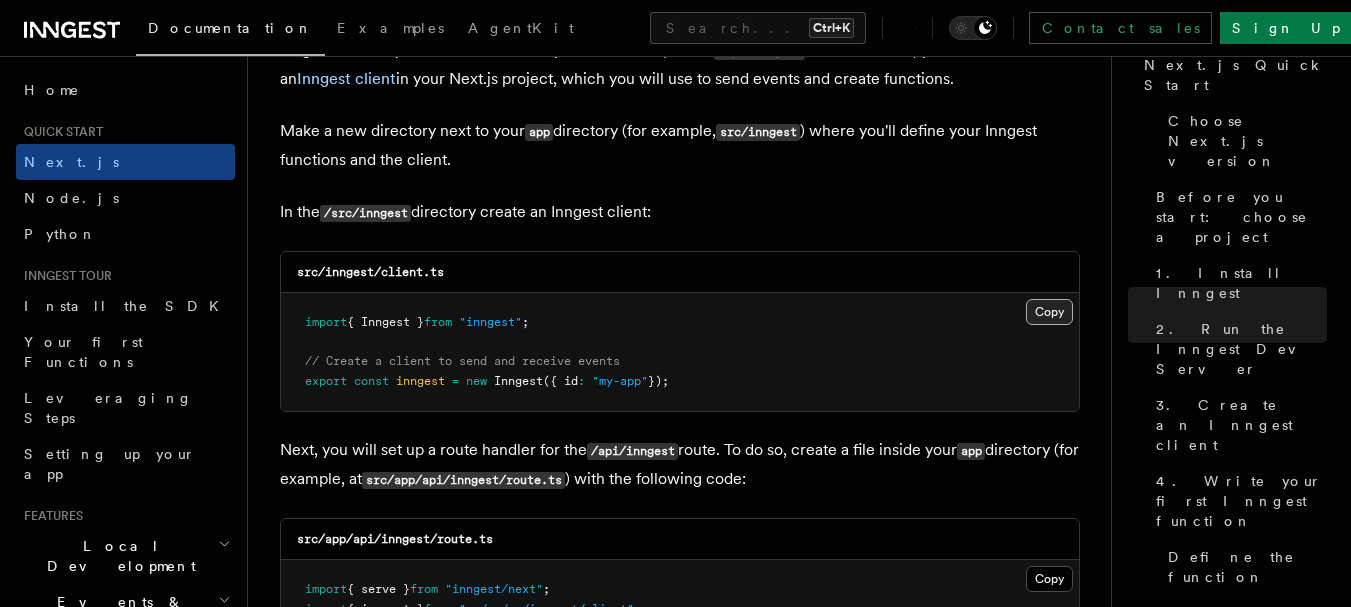 click on "Copy Copied" at bounding box center (1049, 312) 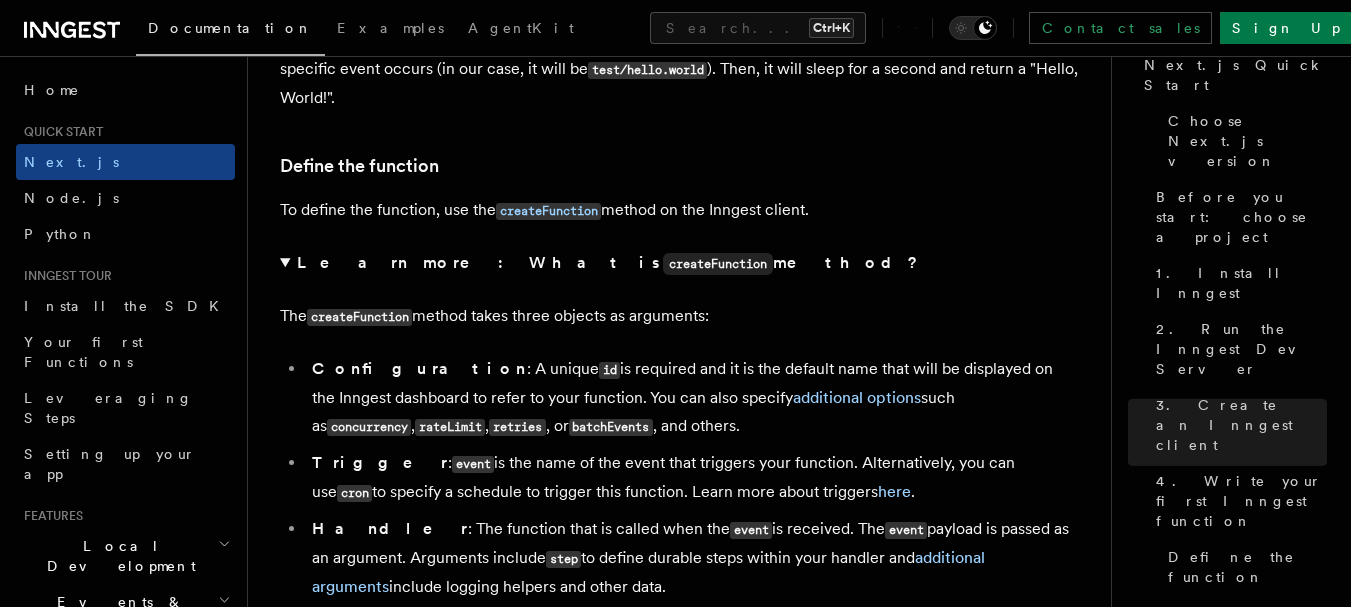 scroll, scrollTop: 3326, scrollLeft: 0, axis: vertical 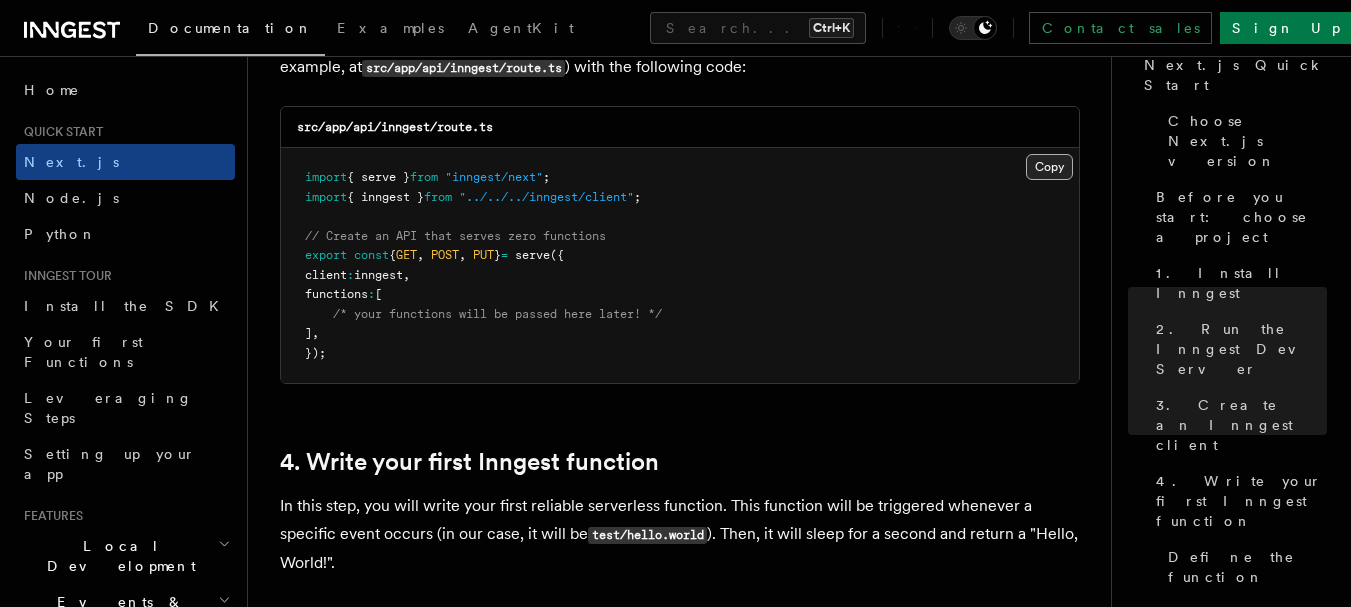 click on "Copy Copied" at bounding box center [1049, 167] 